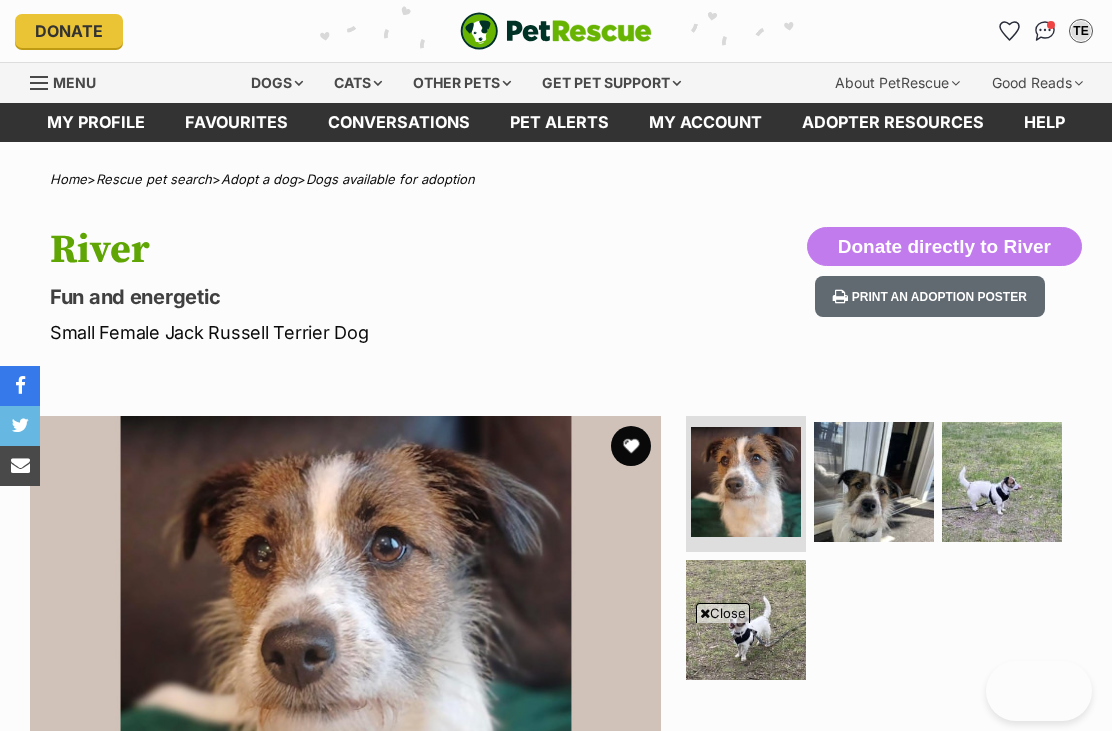 scroll, scrollTop: 272, scrollLeft: 0, axis: vertical 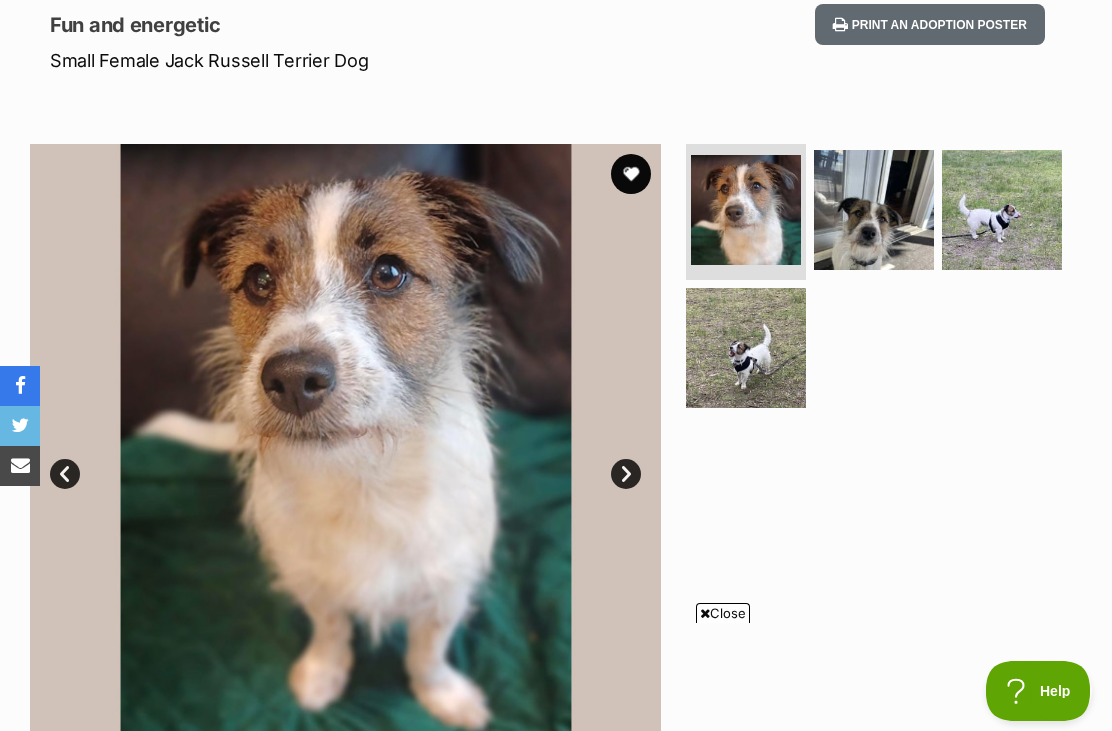 click at bounding box center [874, 210] 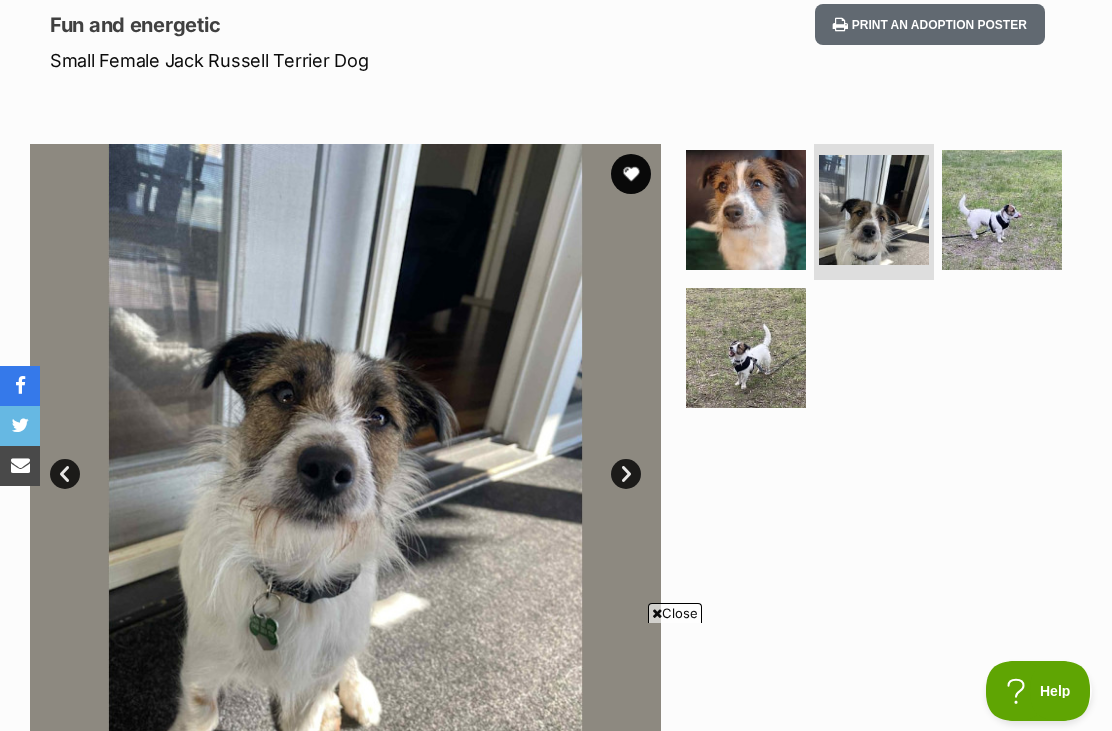 click at bounding box center [1002, 210] 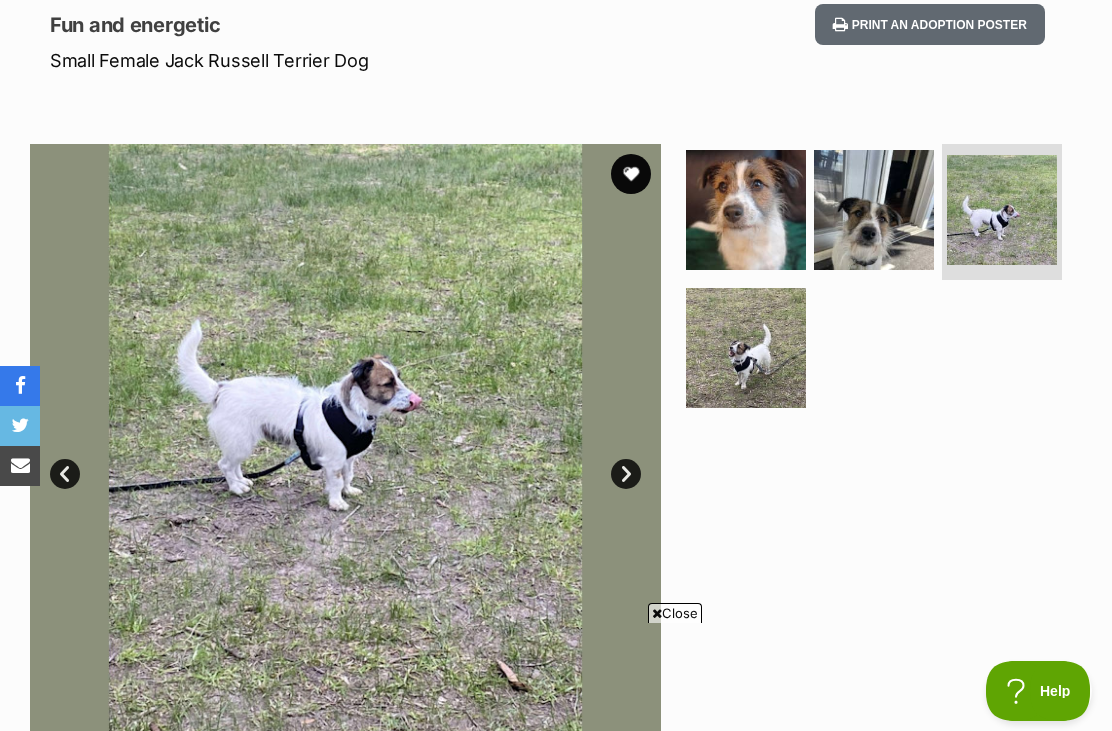 click at bounding box center (746, 348) 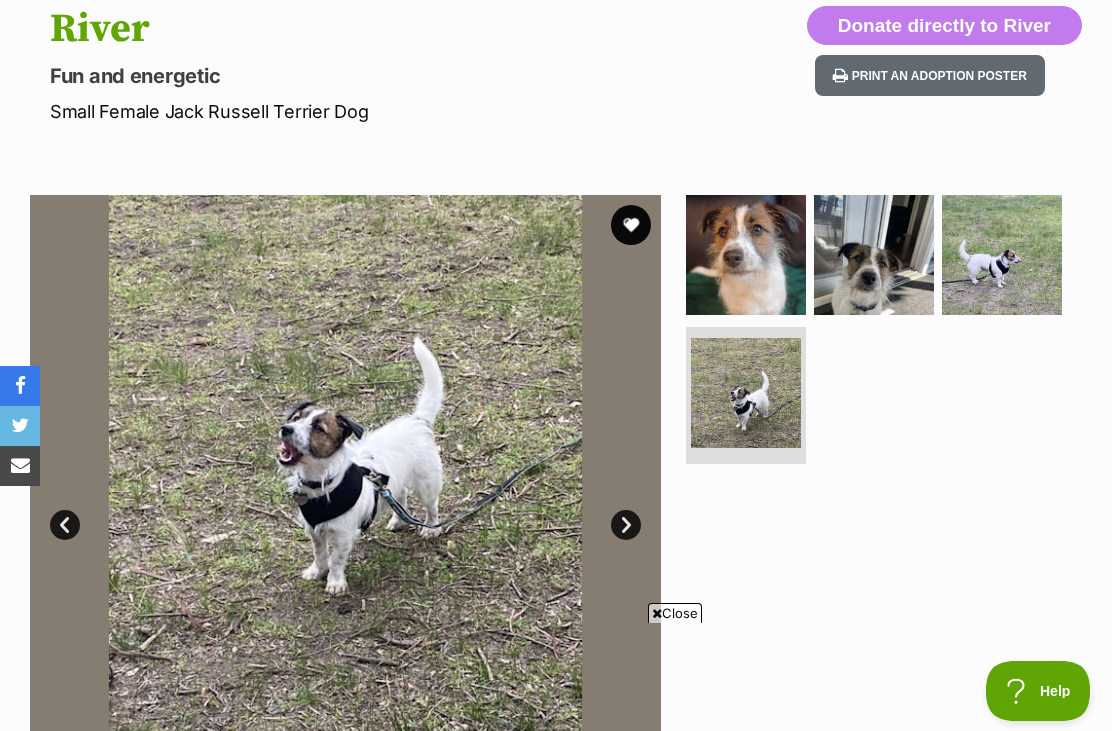 scroll, scrollTop: 0, scrollLeft: 0, axis: both 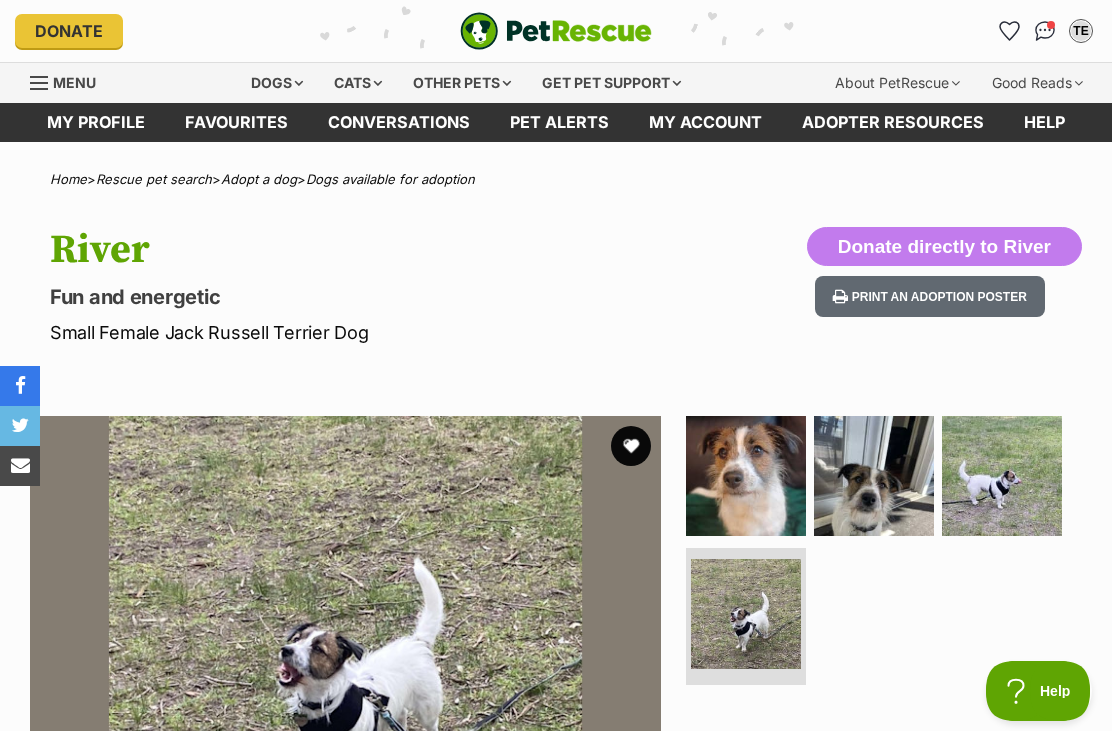 click on "Donate
PetRescue home
TE
My account
TE
Thomas Ev
Edit profile
Log out
Pet alerts
Pet alert matches
Account settings
Change password" at bounding box center (556, 31) 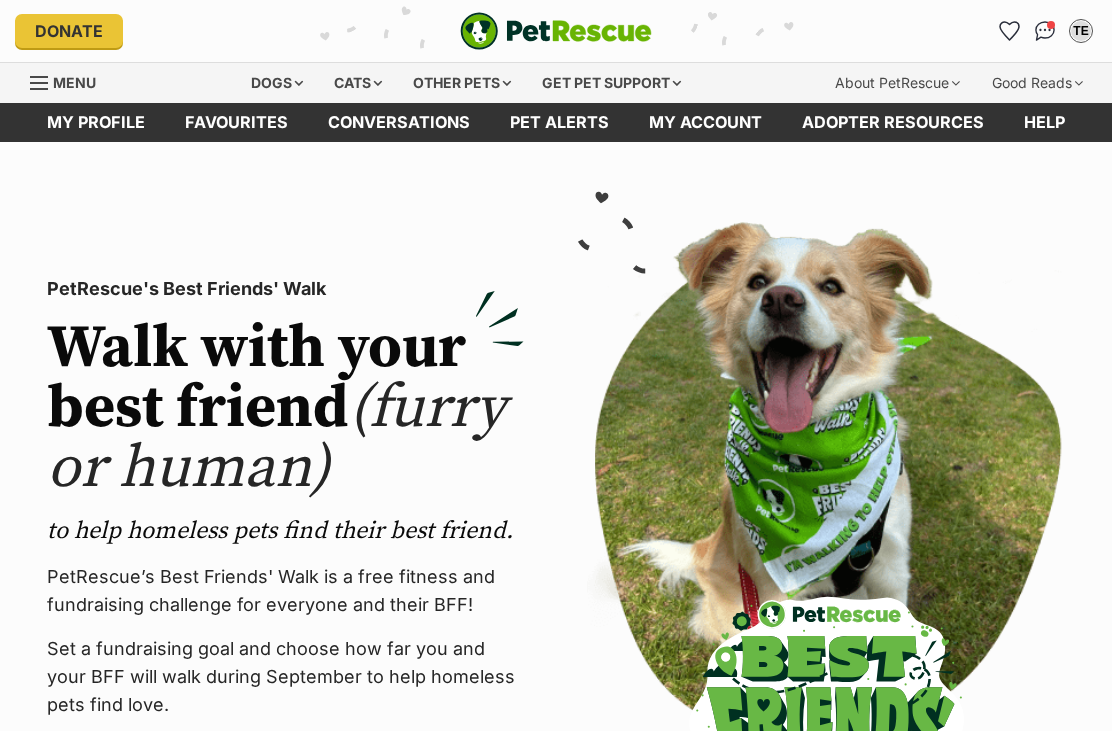 scroll, scrollTop: 0, scrollLeft: 0, axis: both 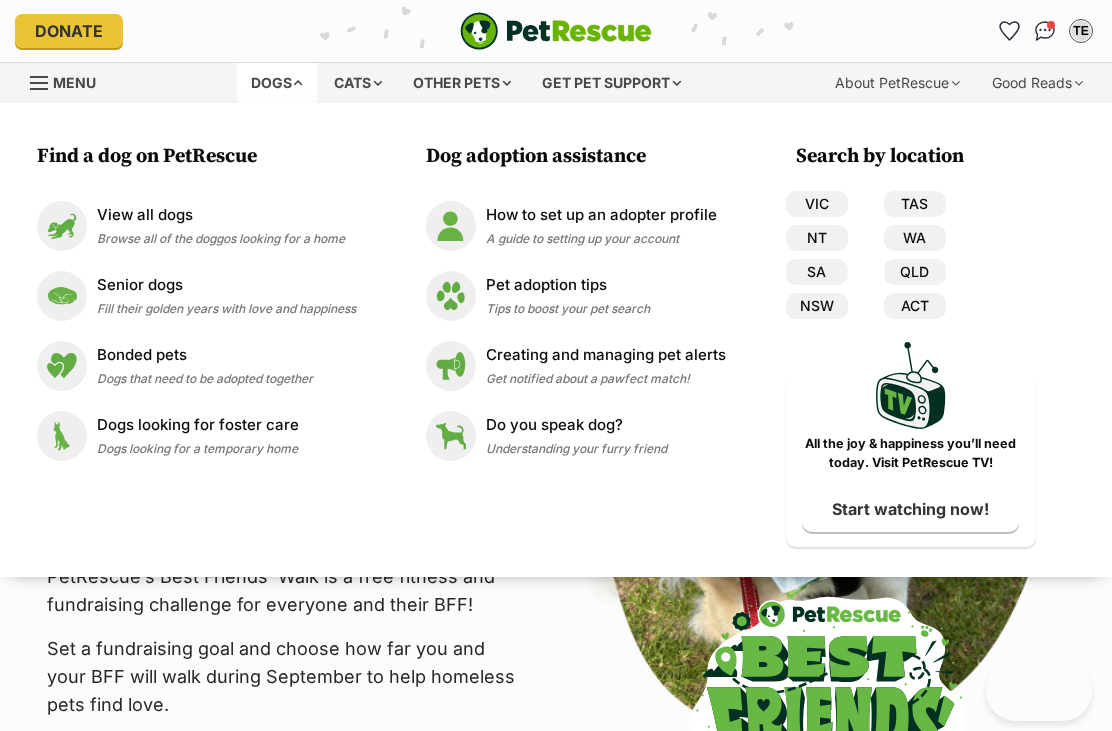click on "View all dogs
Browse all of the doggos looking for a home" at bounding box center (196, 226) 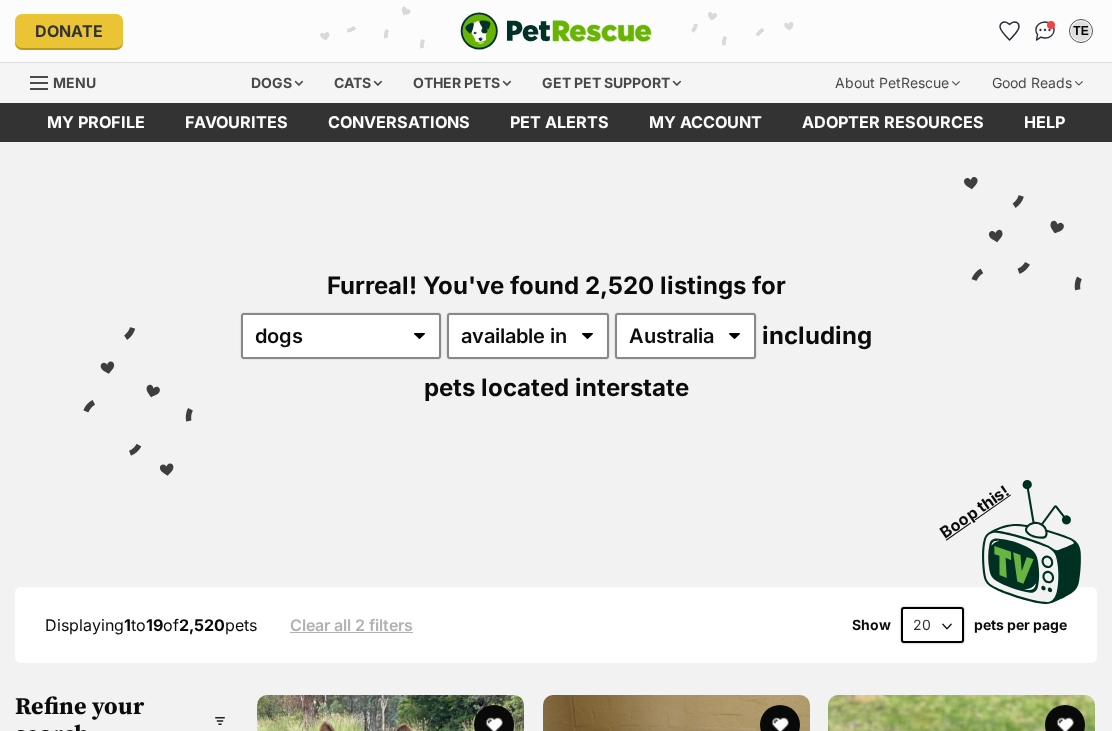 scroll, scrollTop: 0, scrollLeft: 0, axis: both 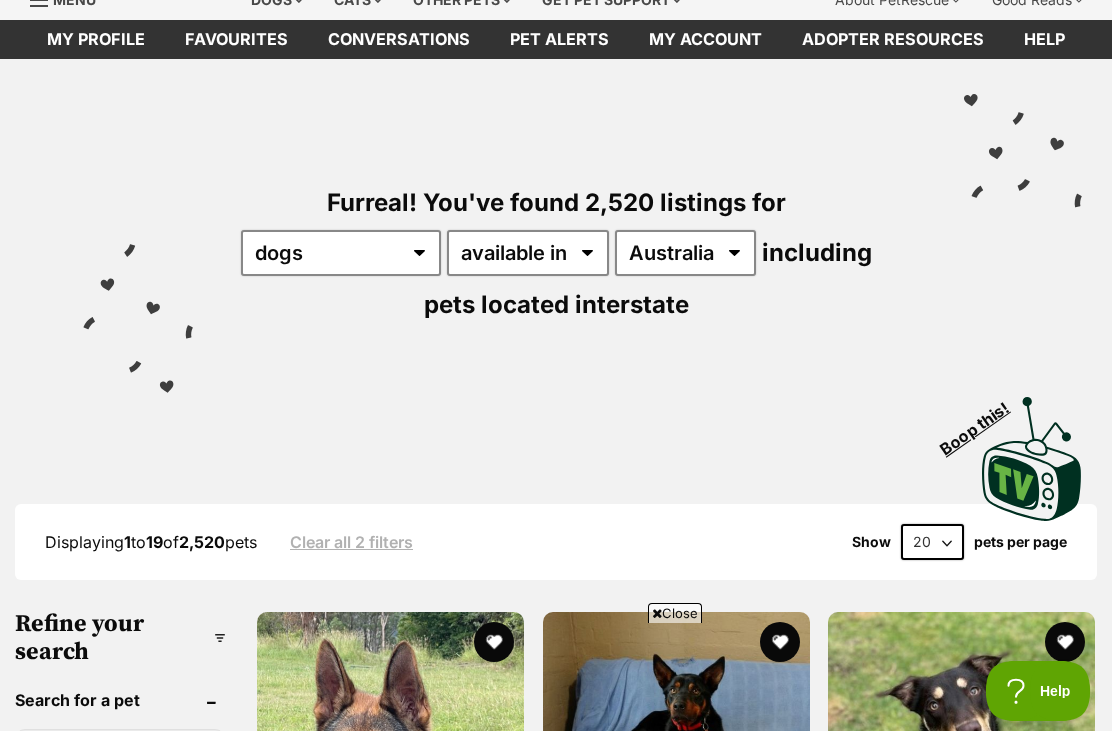 click on "Australia
ACT
NSW
NT
QLD
SA
TAS
VIC
WA" at bounding box center [685, 253] 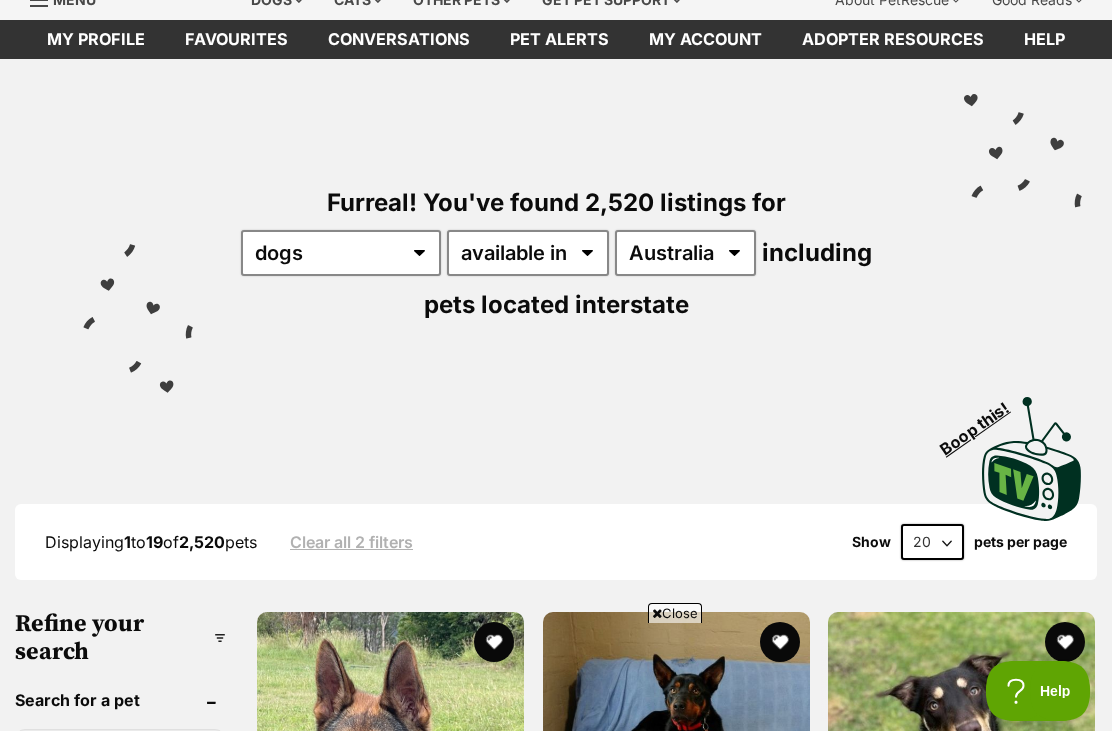 click on "Australia
ACT
NSW
NT
QLD
SA
TAS
VIC
WA" at bounding box center [685, 253] 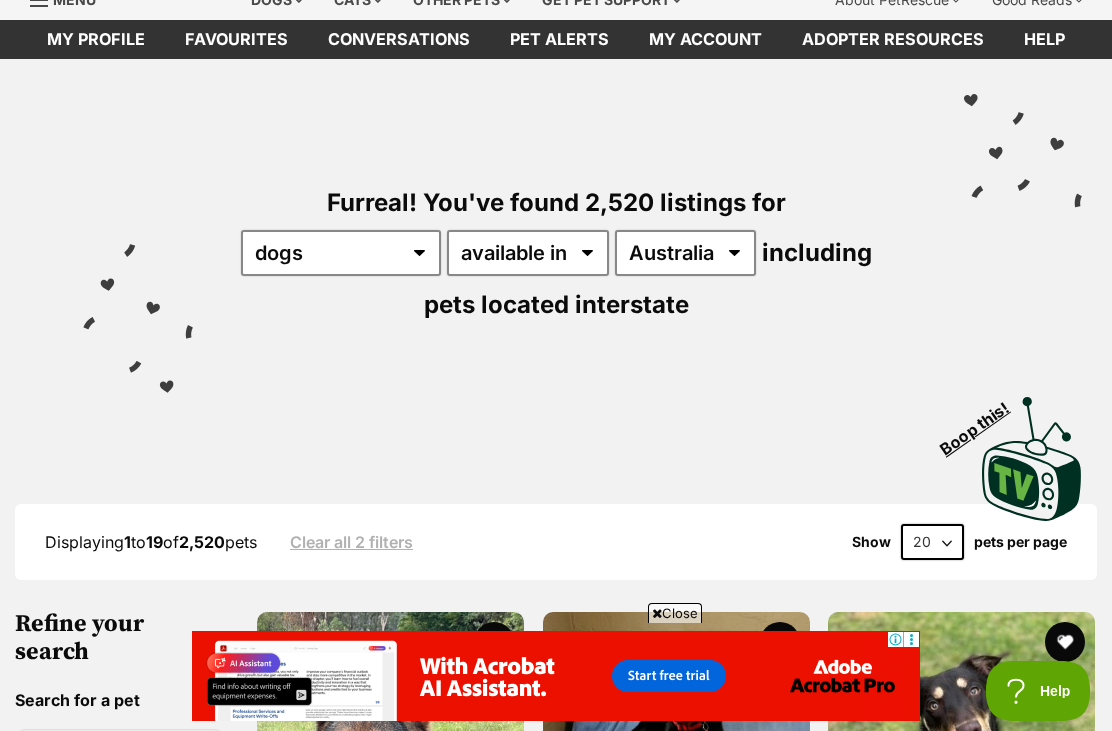 select on "VIC" 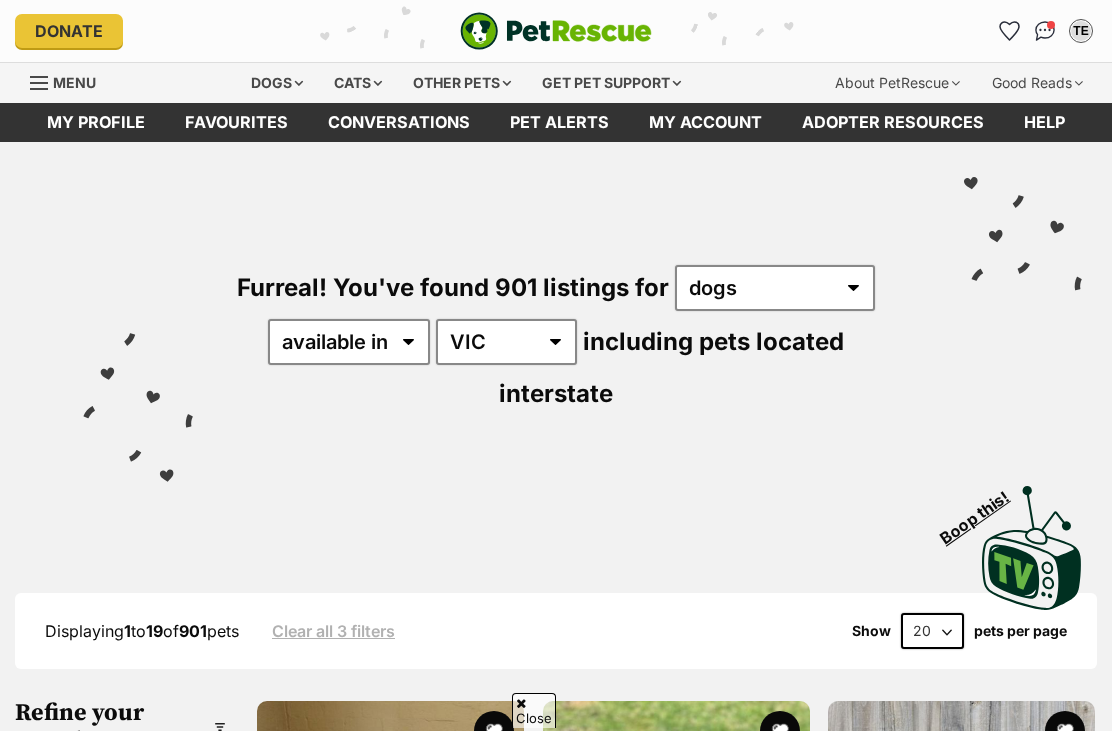 scroll, scrollTop: 622, scrollLeft: 0, axis: vertical 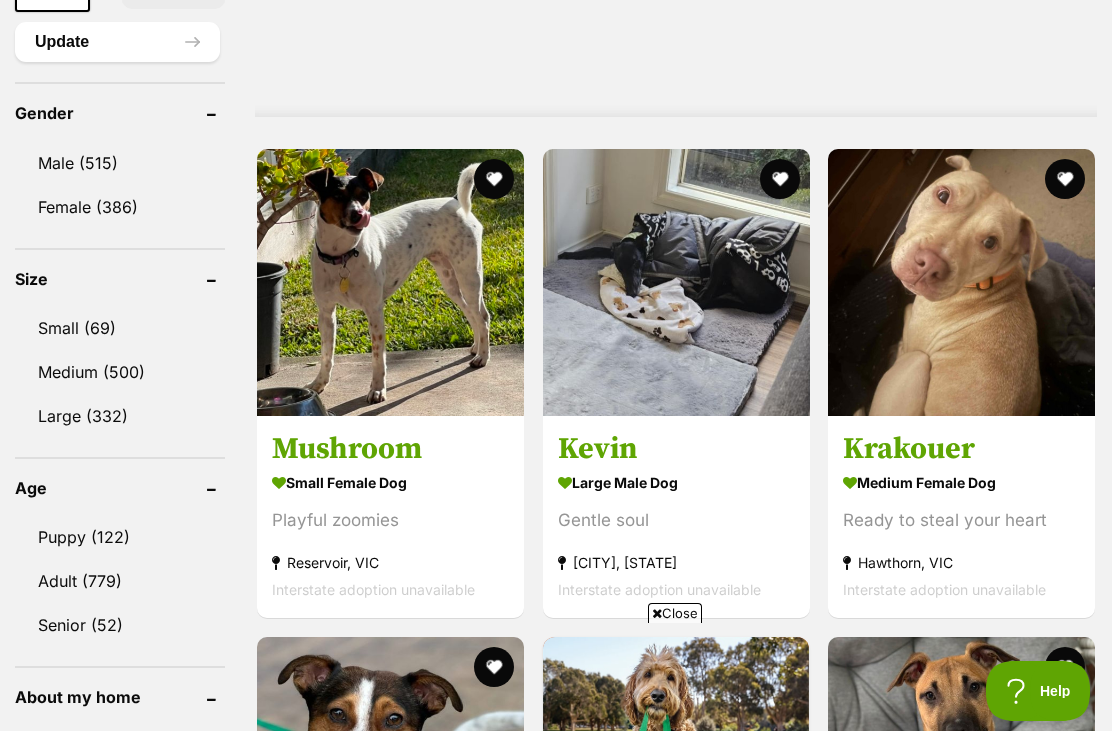 click on "Small (69)" at bounding box center (120, 328) 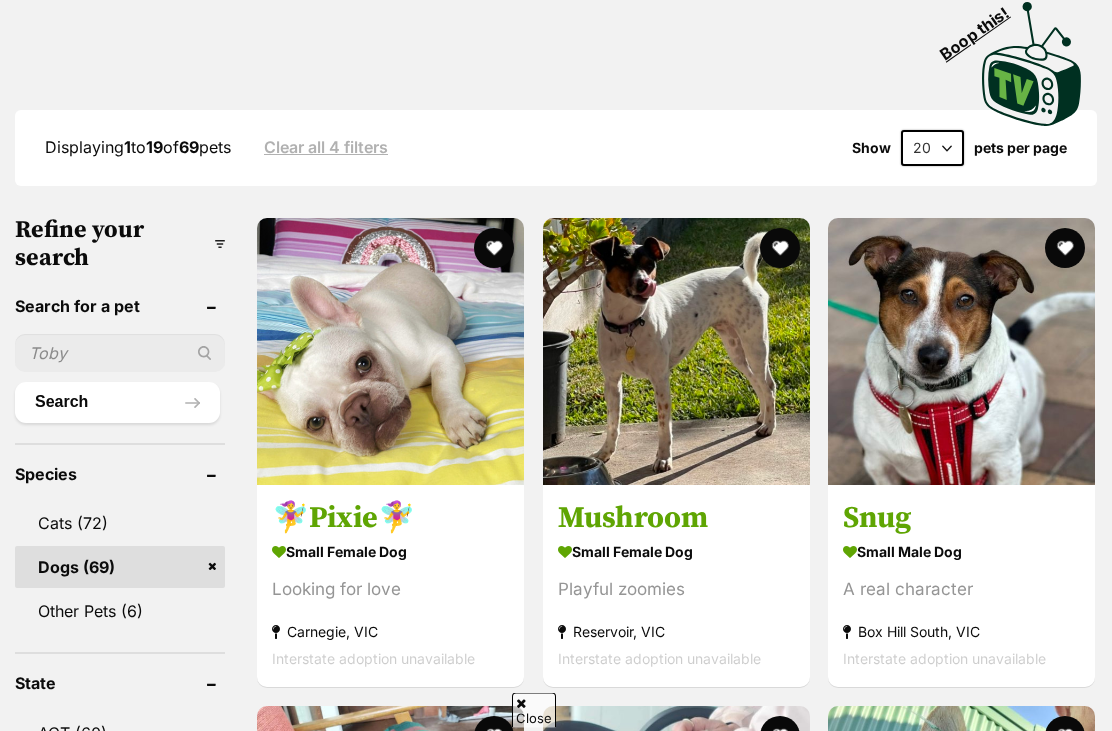 scroll, scrollTop: 0, scrollLeft: 0, axis: both 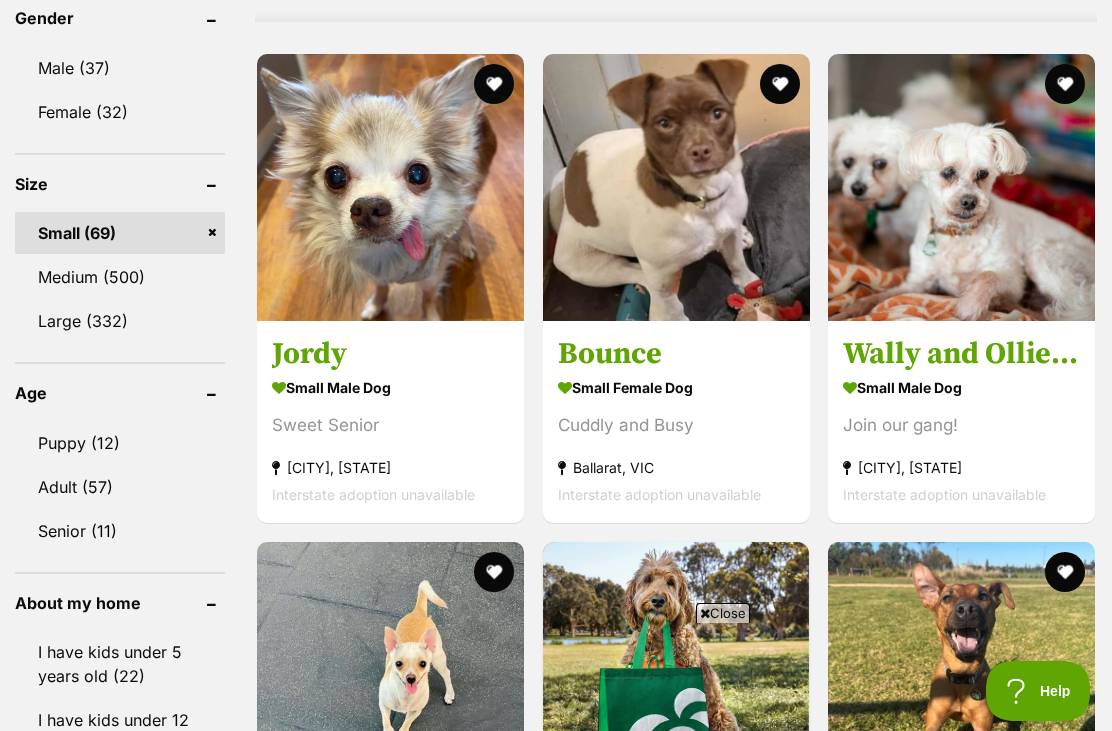 click on "small male Dog" at bounding box center [390, 387] 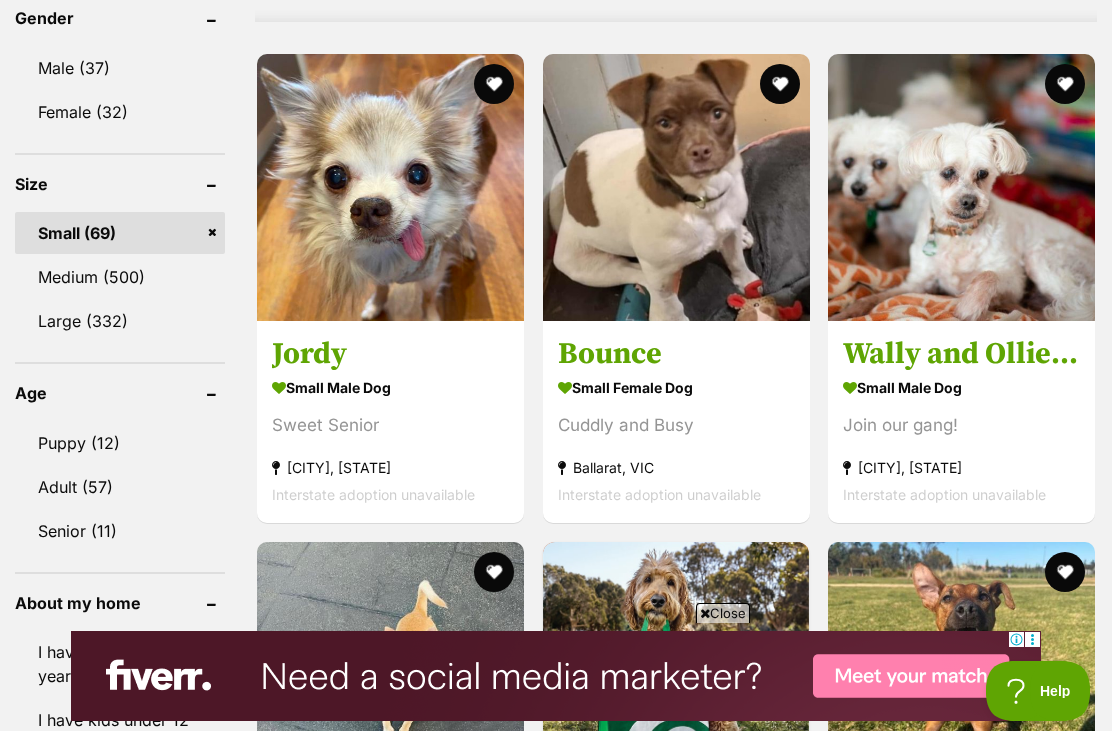 scroll, scrollTop: 0, scrollLeft: 0, axis: both 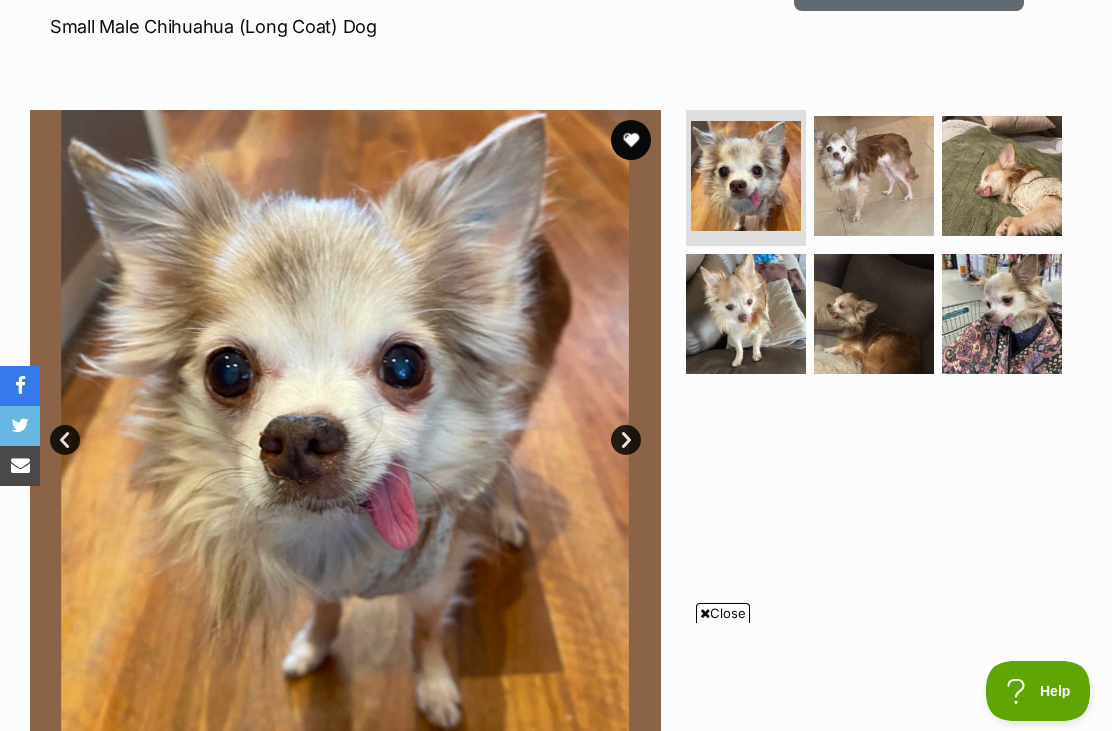 click at bounding box center (874, 176) 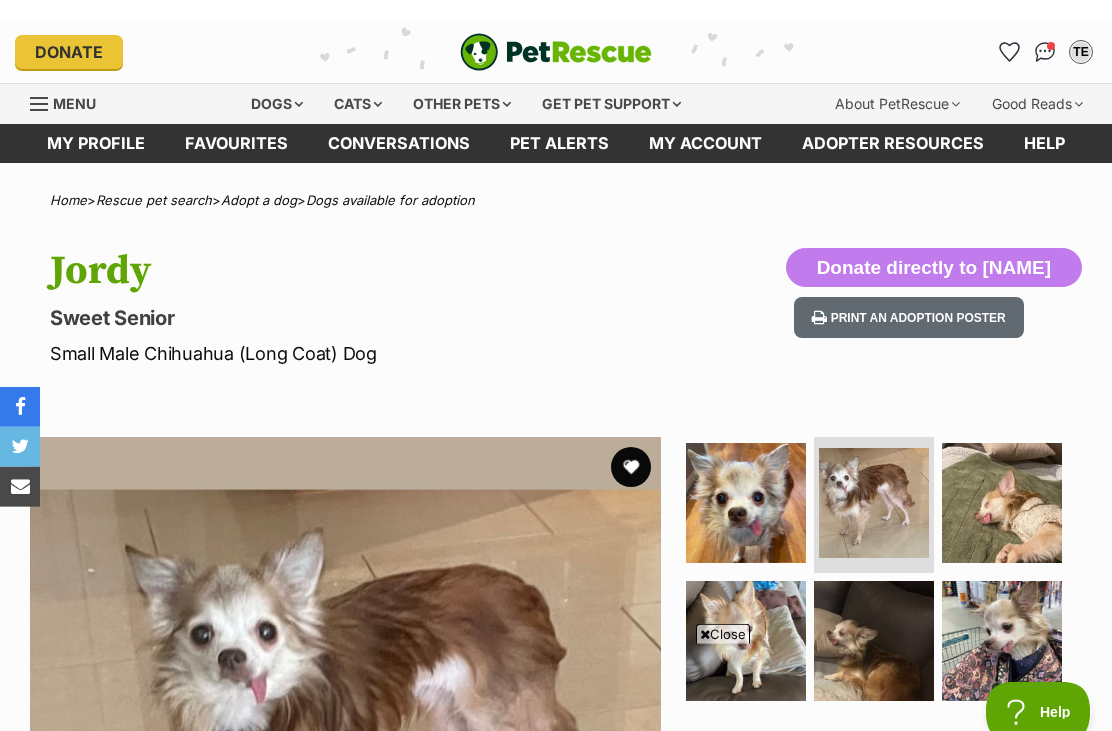 scroll, scrollTop: 0, scrollLeft: 0, axis: both 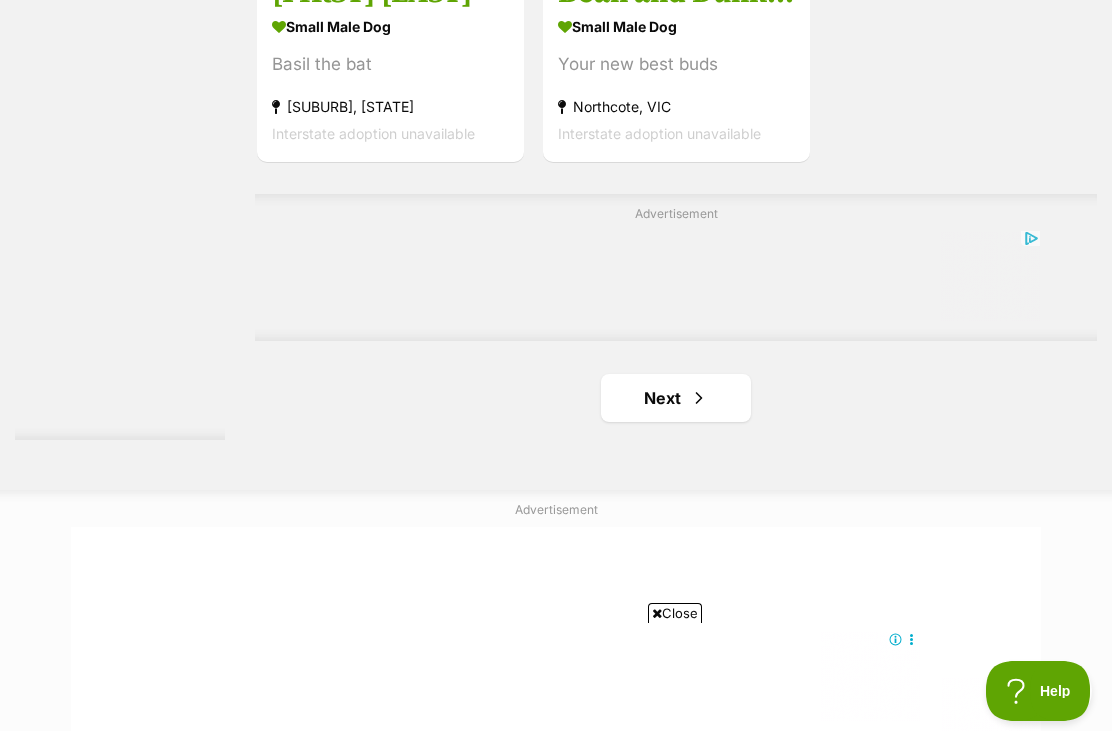 click on "Next" at bounding box center [676, 398] 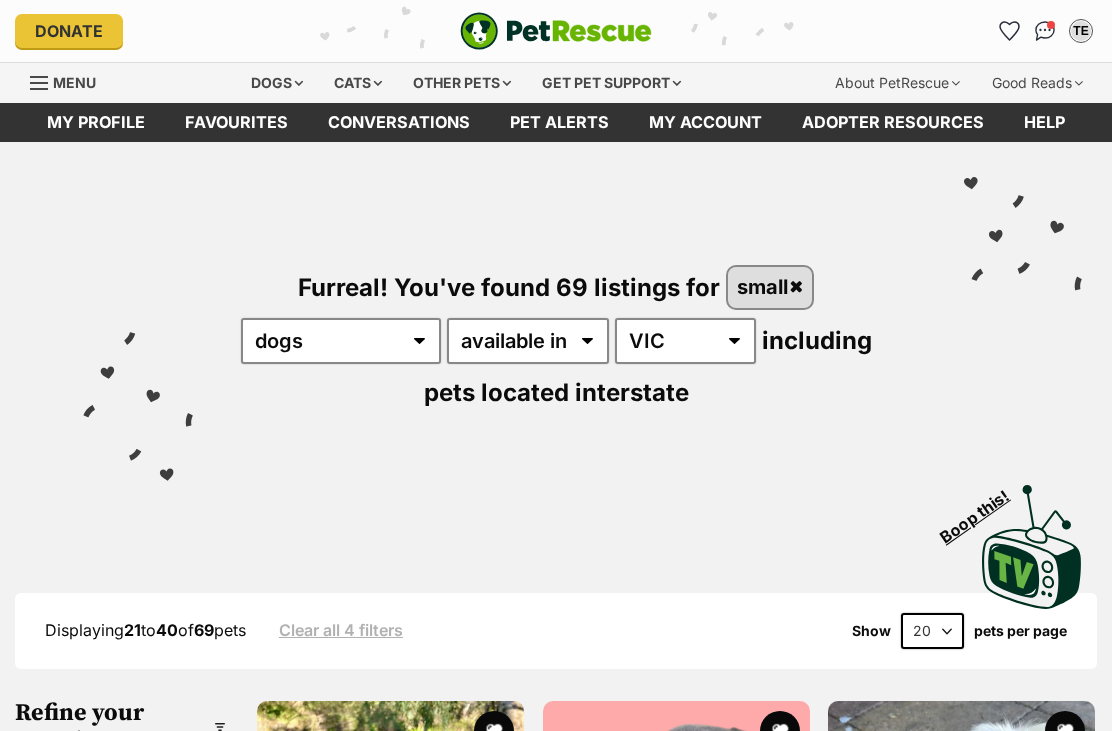 scroll, scrollTop: 555, scrollLeft: 0, axis: vertical 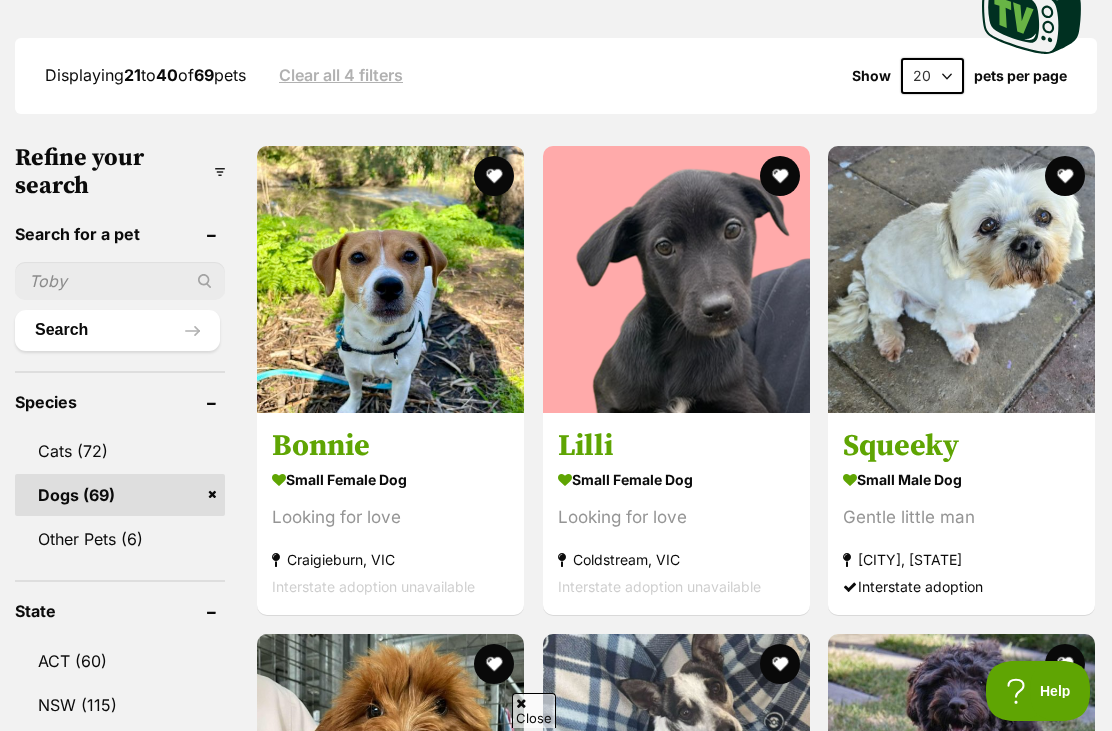 click on "small female Dog
Looking for love
Craigieburn, VIC
Interstate adoption unavailable" at bounding box center [390, 532] 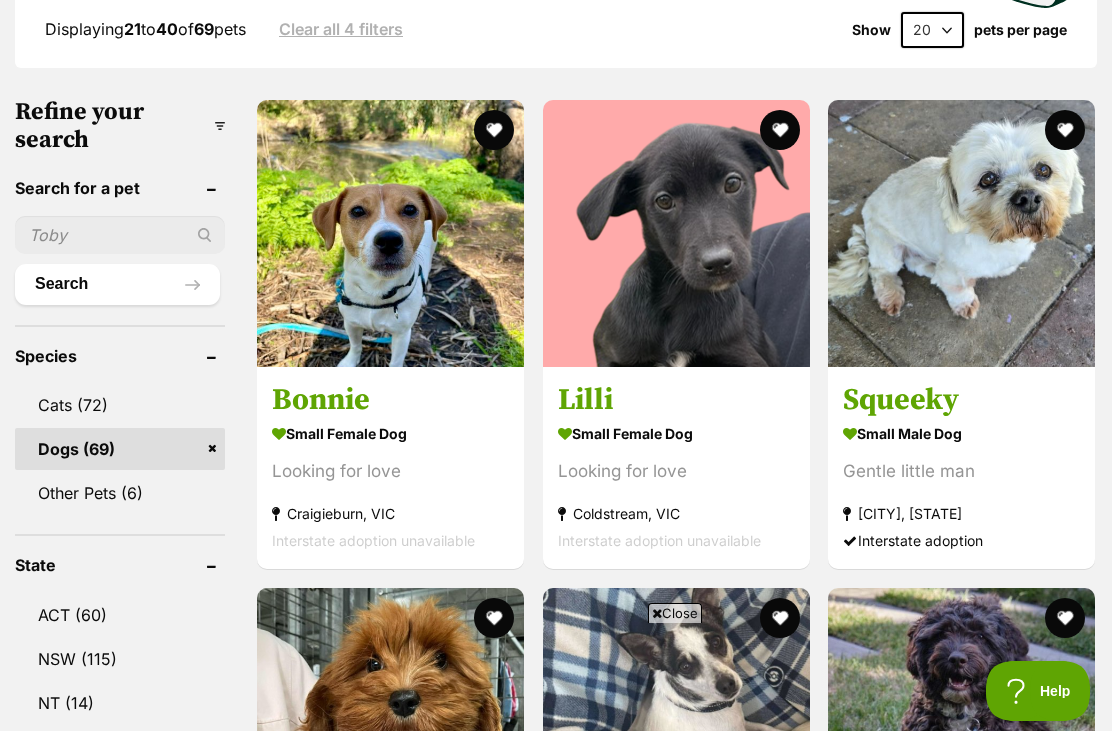 scroll, scrollTop: 0, scrollLeft: 0, axis: both 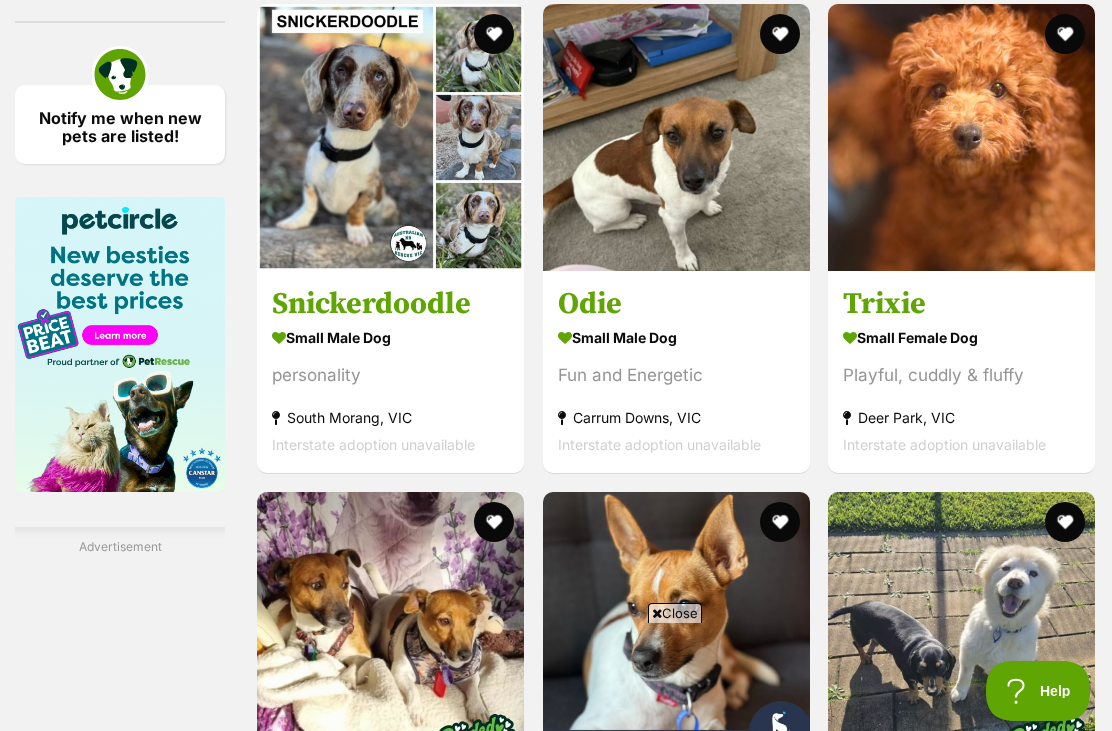click on "personality" at bounding box center [390, 375] 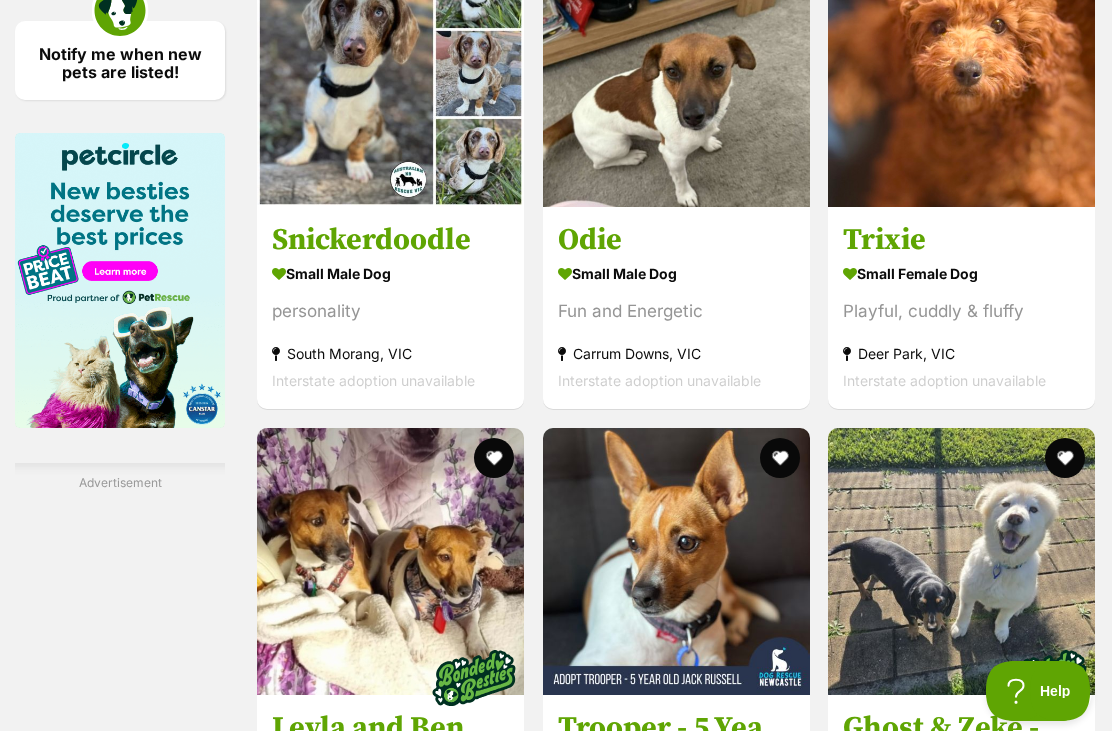 scroll, scrollTop: 0, scrollLeft: 0, axis: both 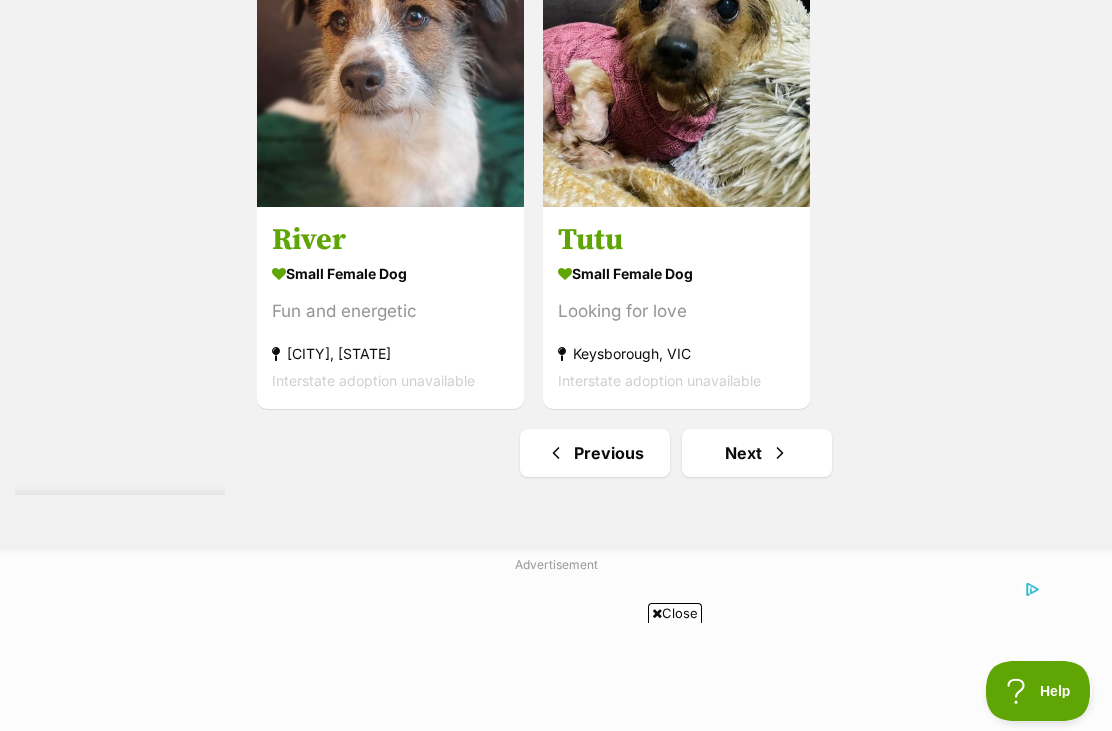click on "Next" at bounding box center (757, 453) 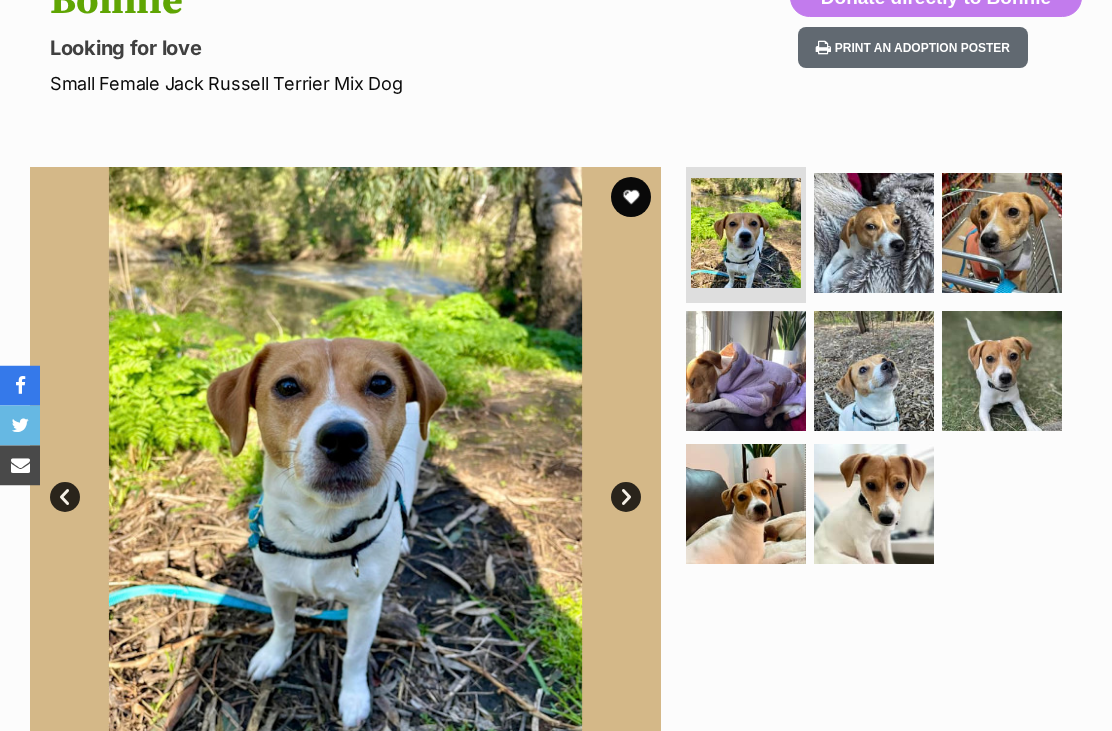 scroll, scrollTop: 0, scrollLeft: 0, axis: both 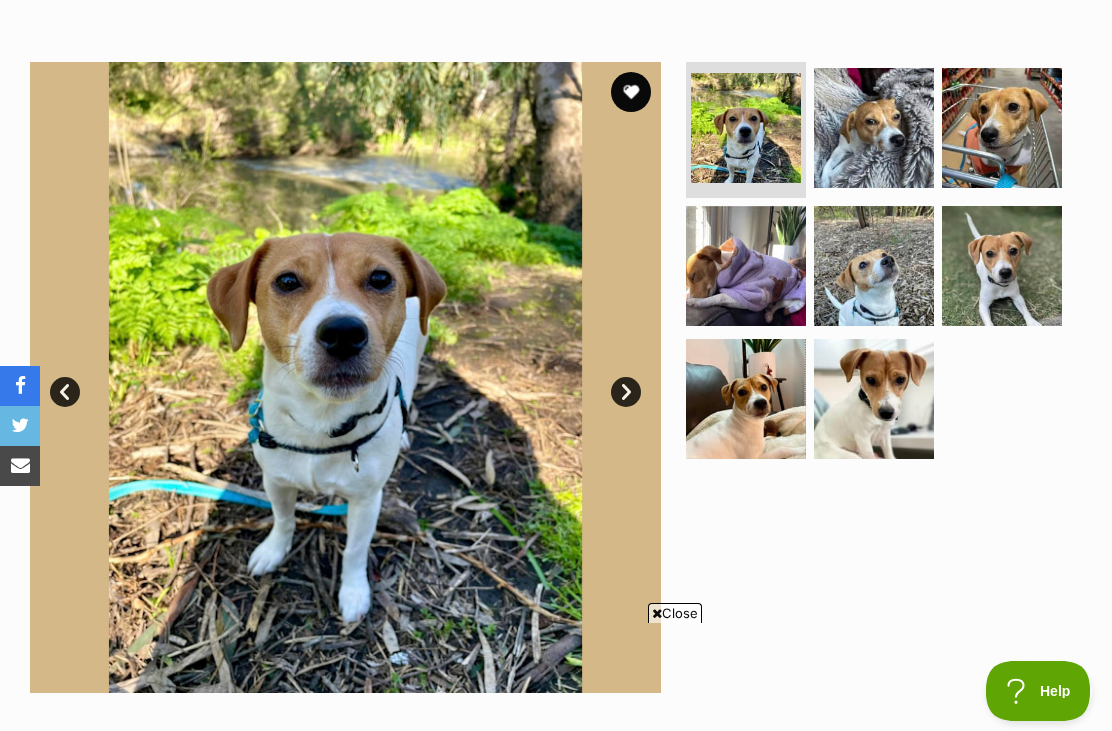 click at bounding box center (874, 399) 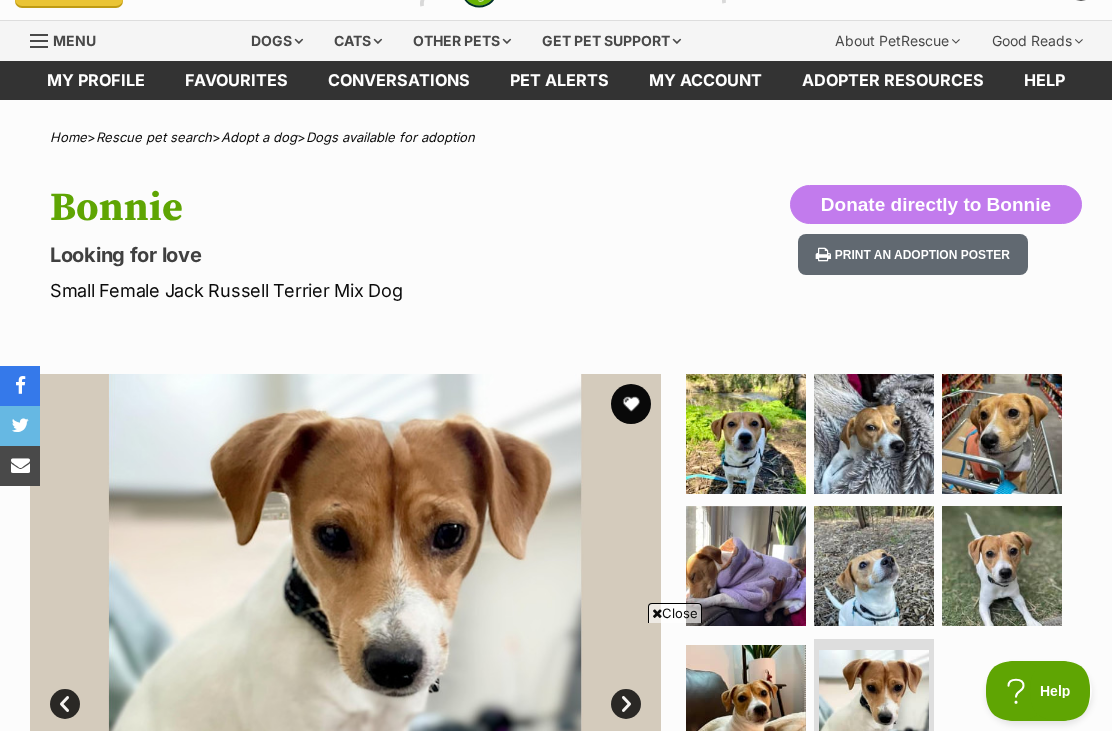 scroll, scrollTop: 0, scrollLeft: 0, axis: both 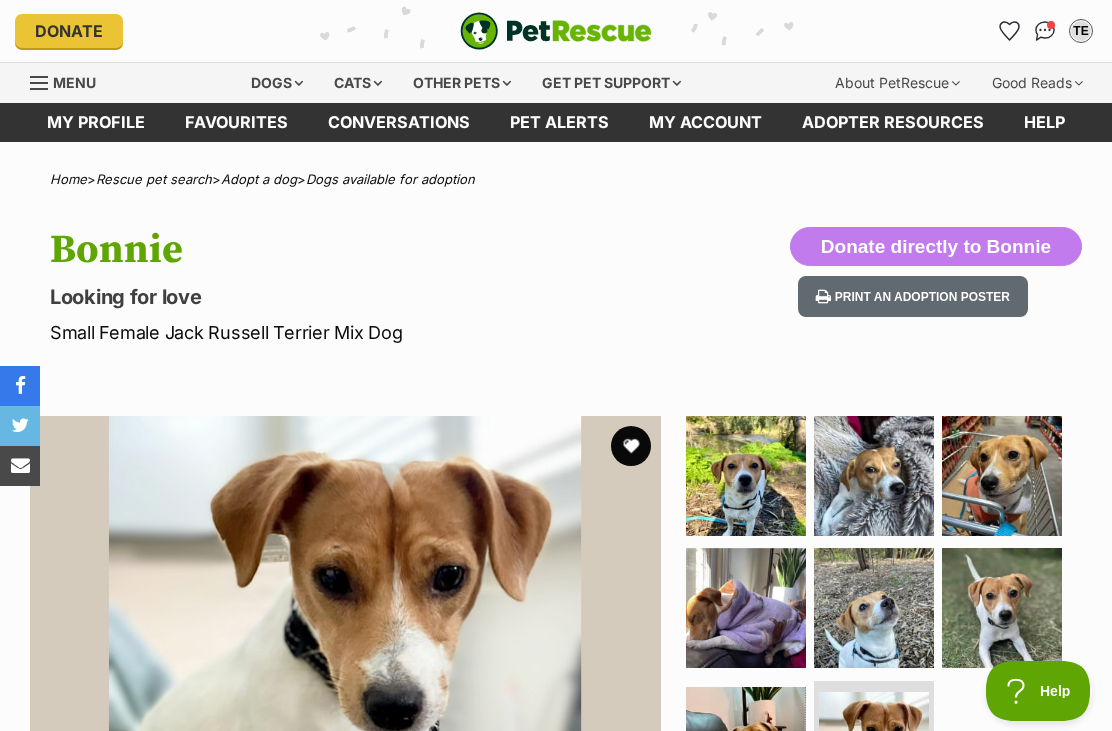 click at bounding box center (1002, 476) 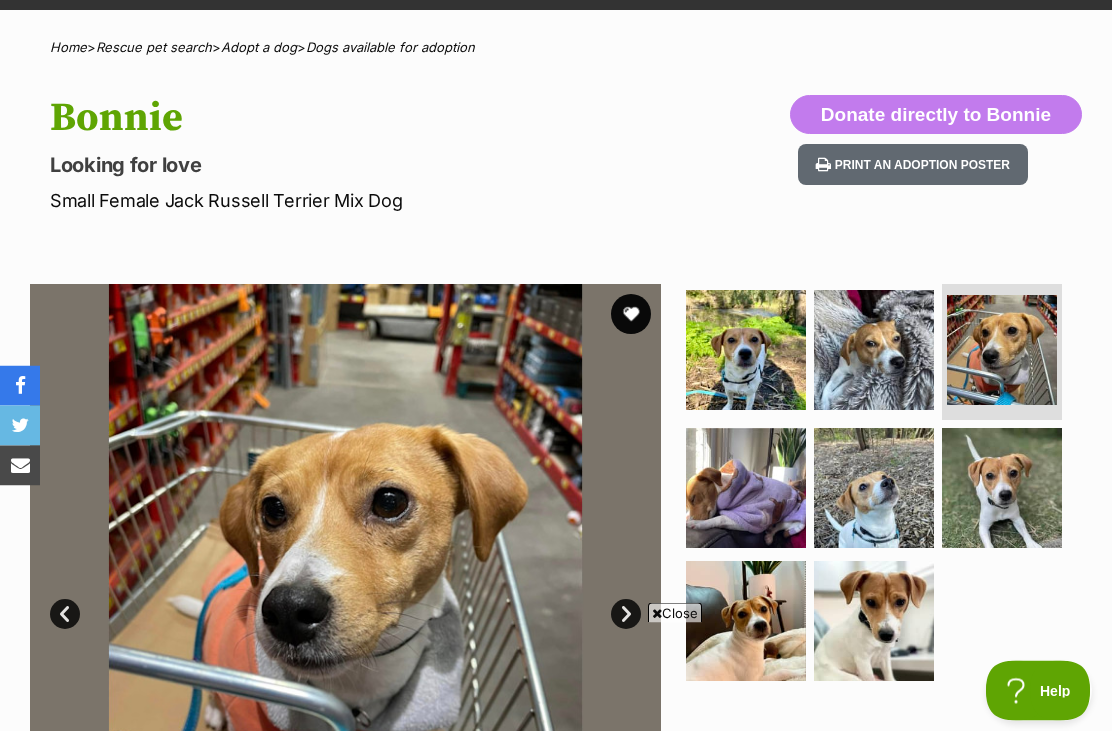 scroll, scrollTop: 132, scrollLeft: 0, axis: vertical 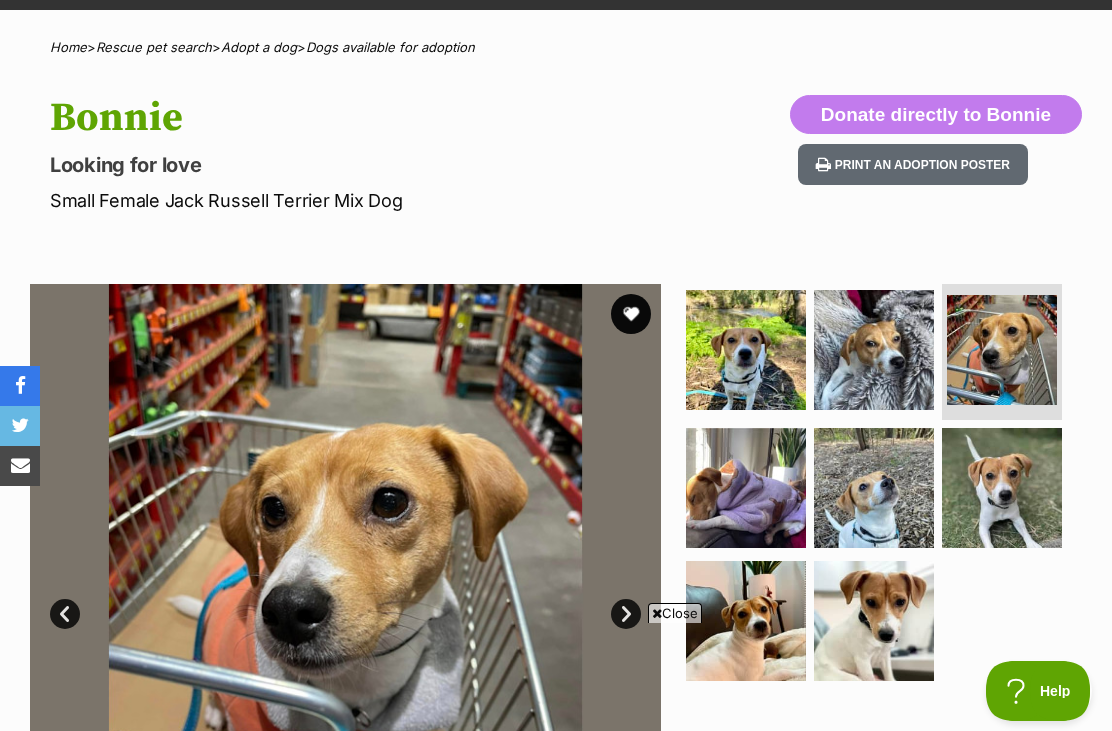 click at bounding box center [874, 350] 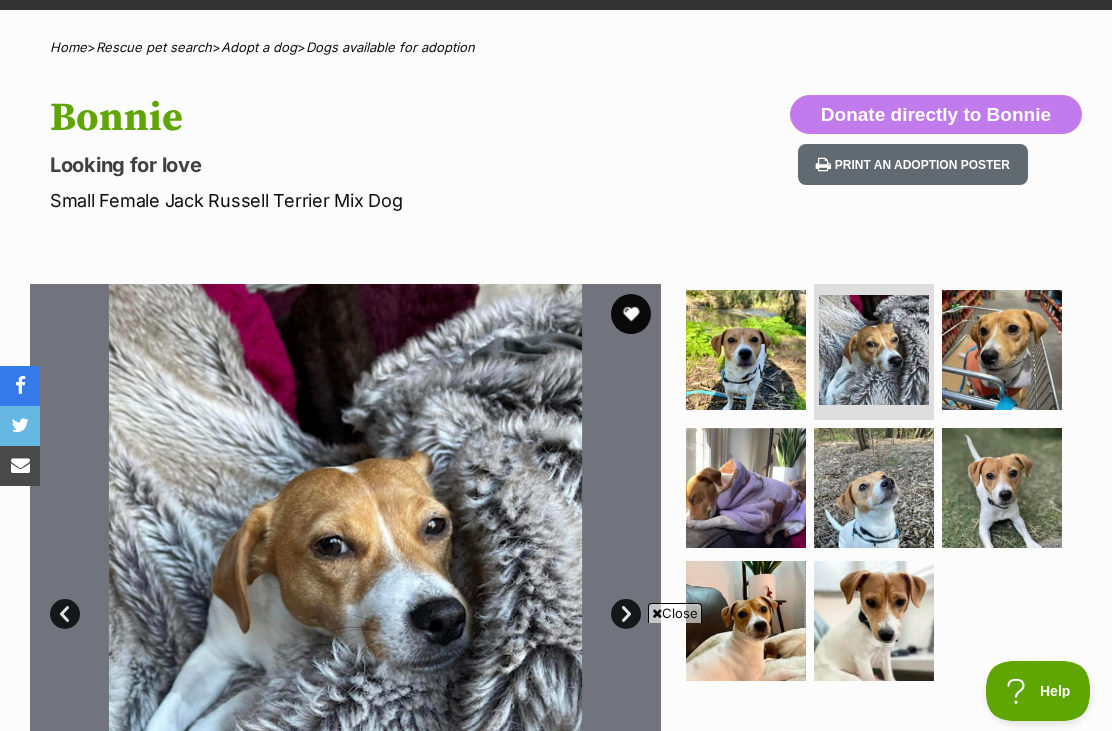 click at bounding box center [1002, 350] 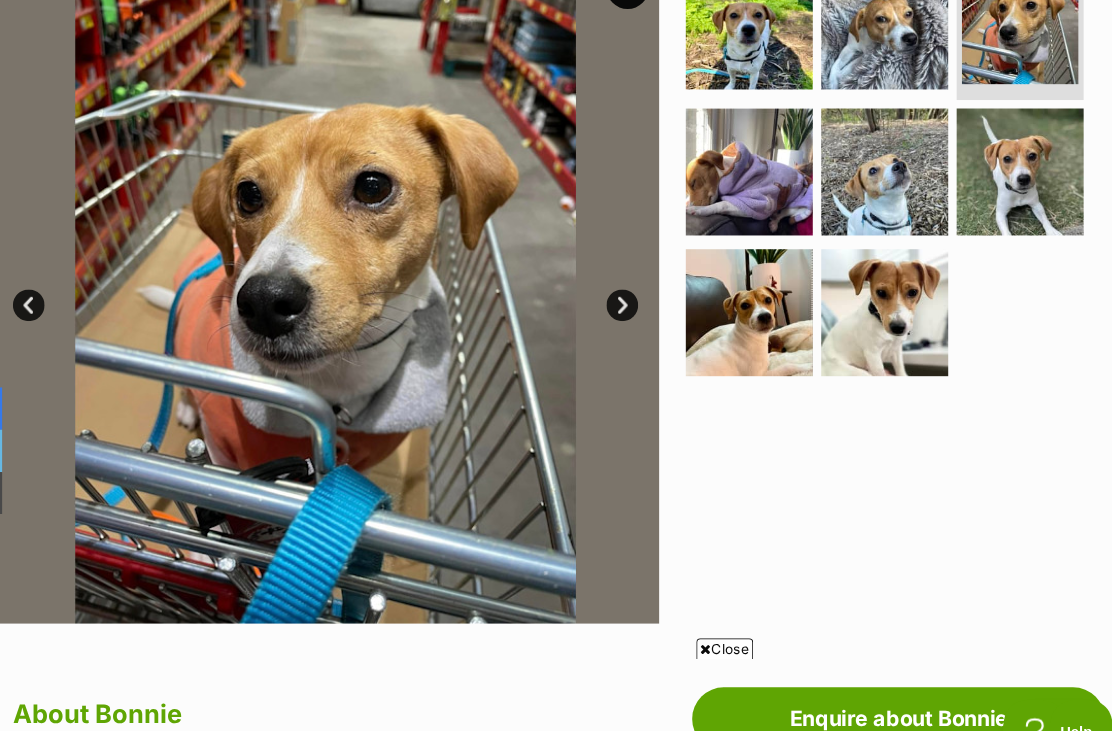 scroll, scrollTop: 0, scrollLeft: 0, axis: both 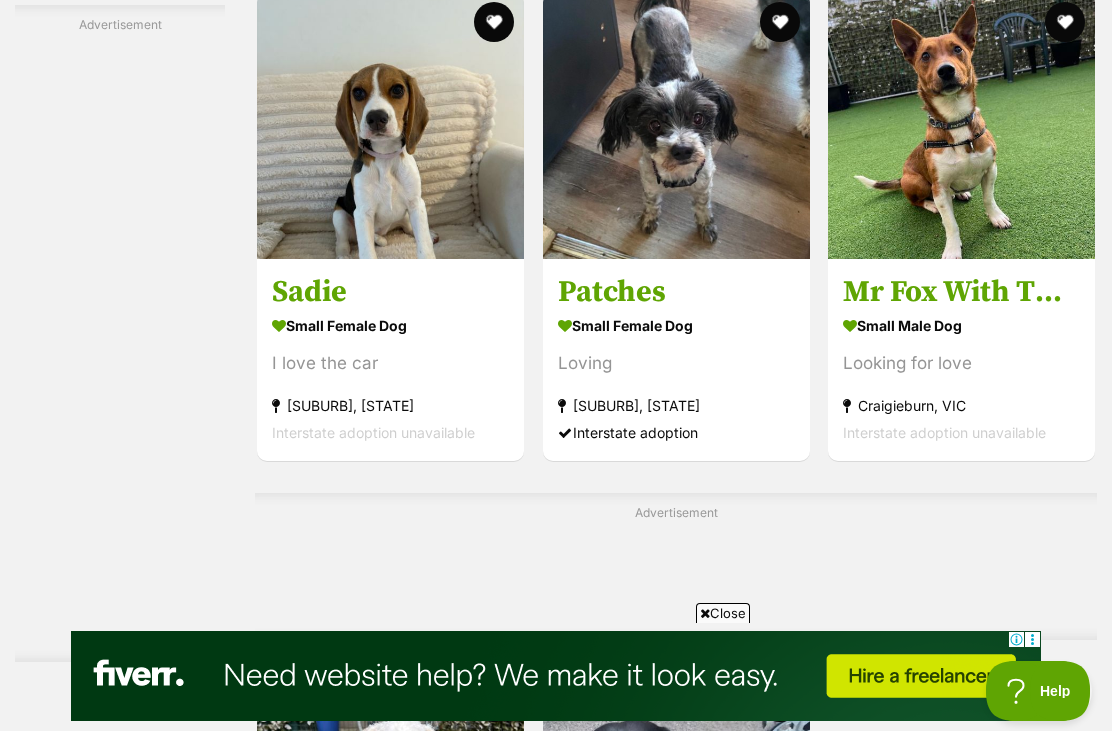 click on "[SUBURB], [STATE]" at bounding box center (390, 405) 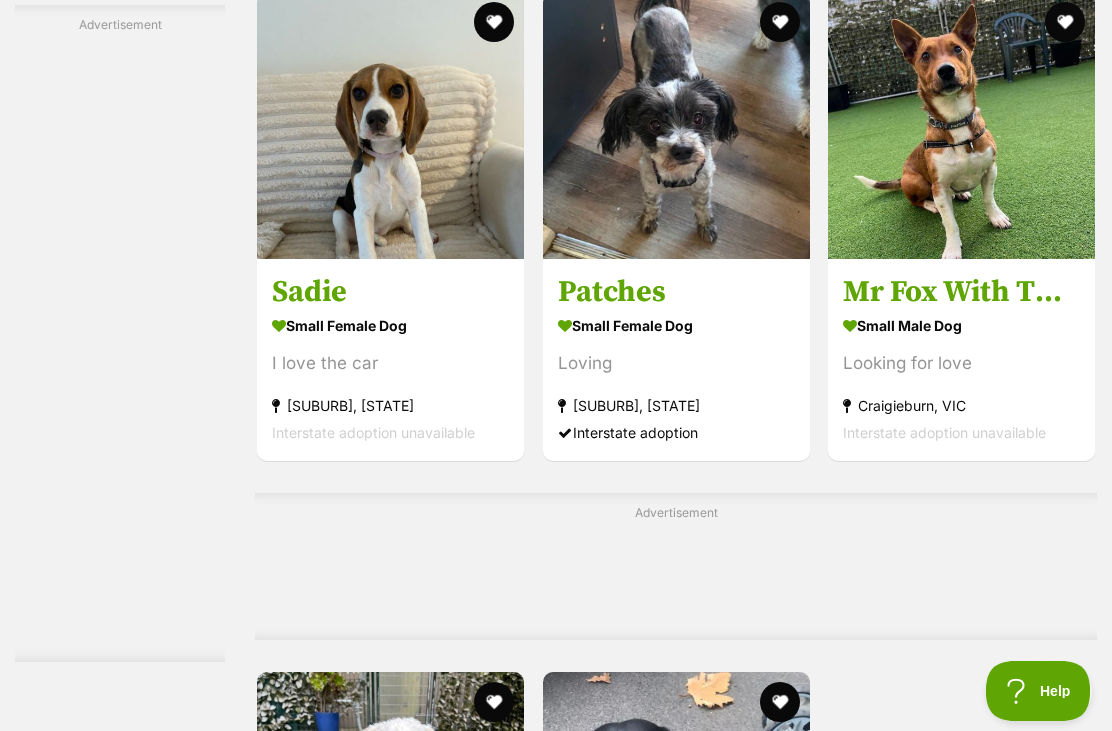 scroll, scrollTop: 3797, scrollLeft: 0, axis: vertical 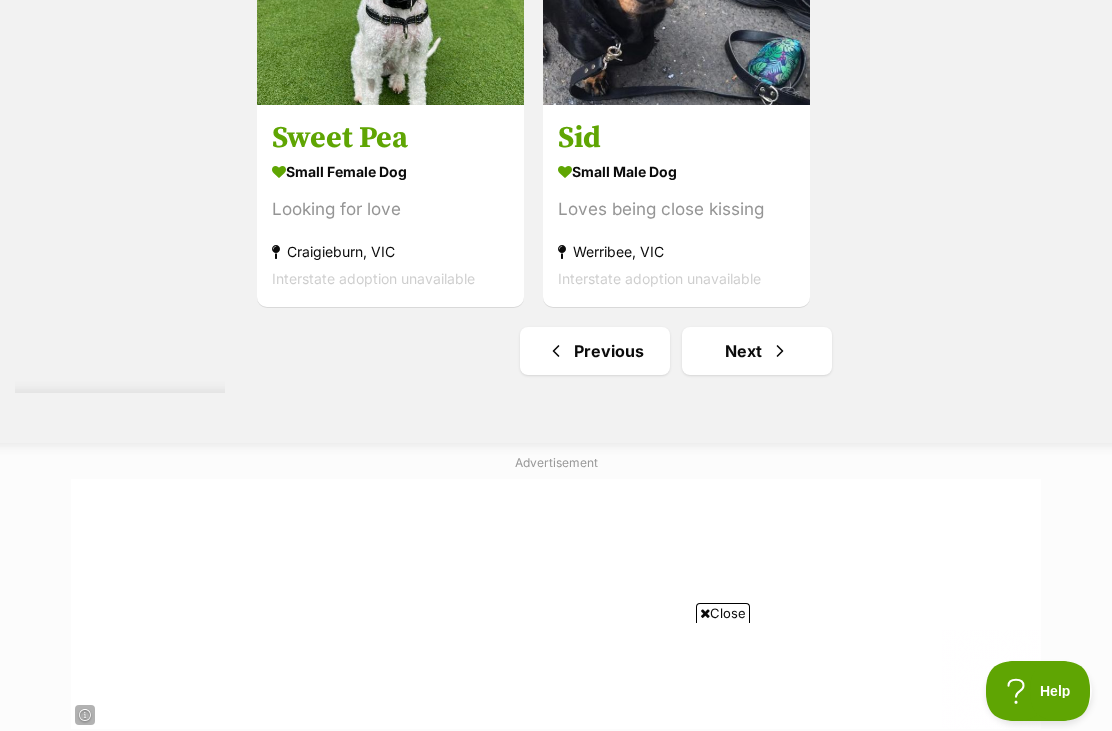 click on "Next" at bounding box center (757, 351) 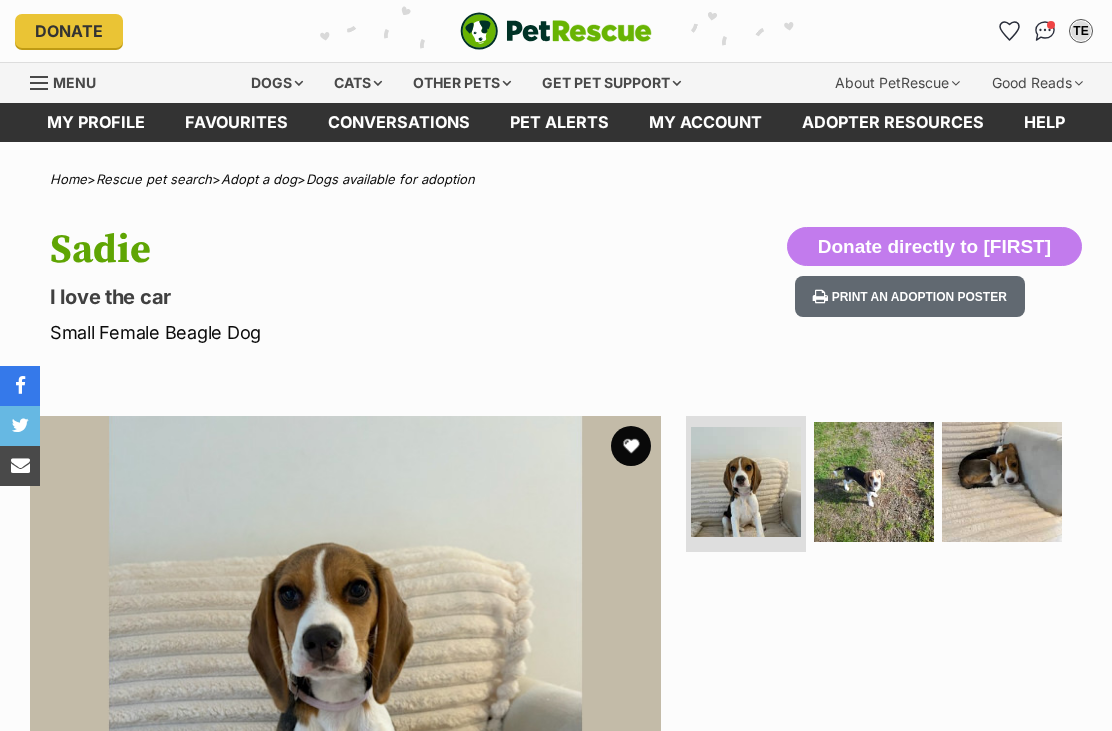 scroll, scrollTop: 0, scrollLeft: 0, axis: both 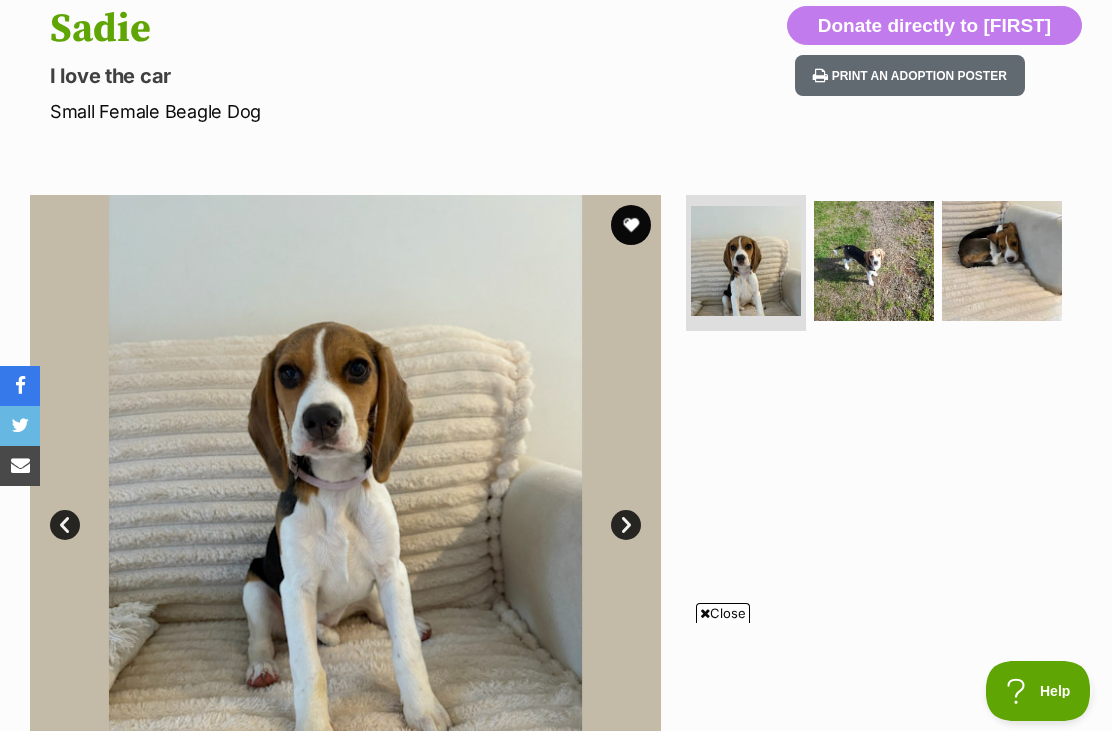click at bounding box center [874, 261] 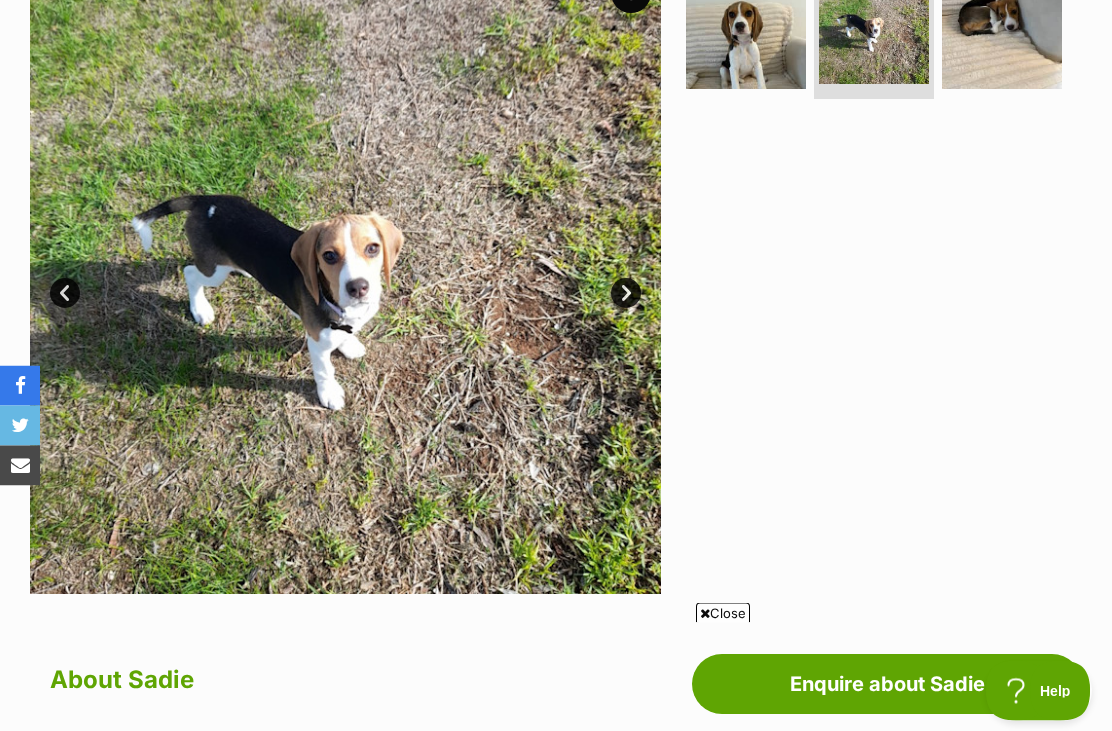 scroll, scrollTop: 453, scrollLeft: 0, axis: vertical 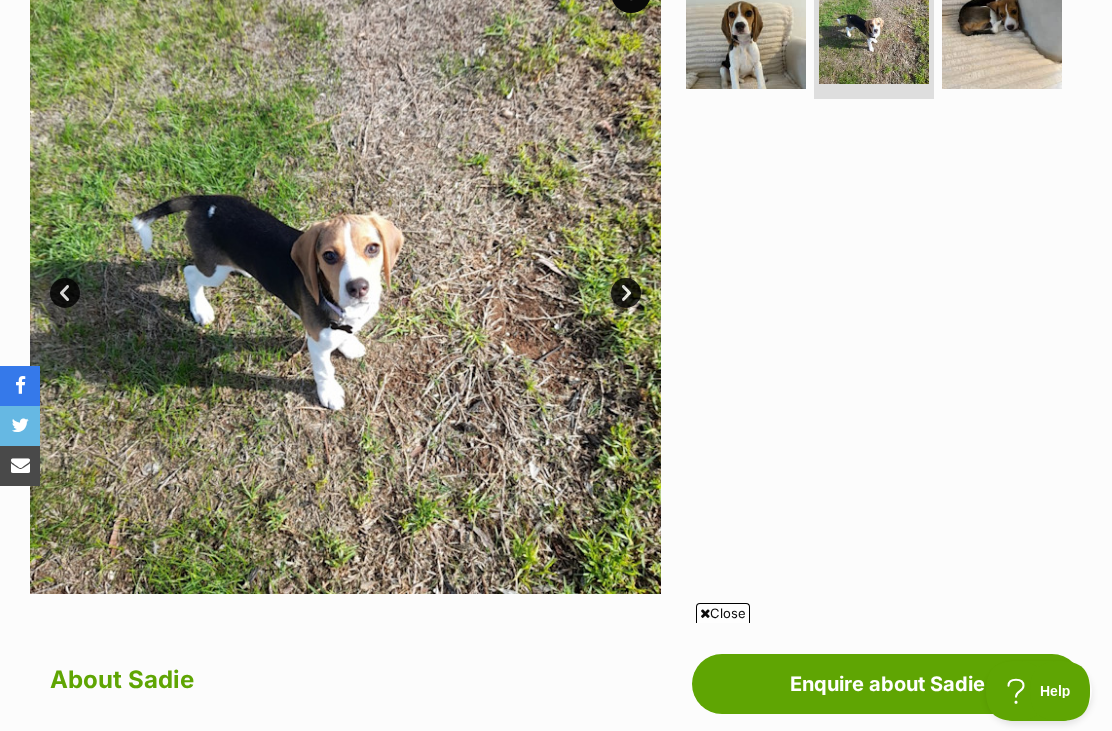 click at bounding box center (746, 29) 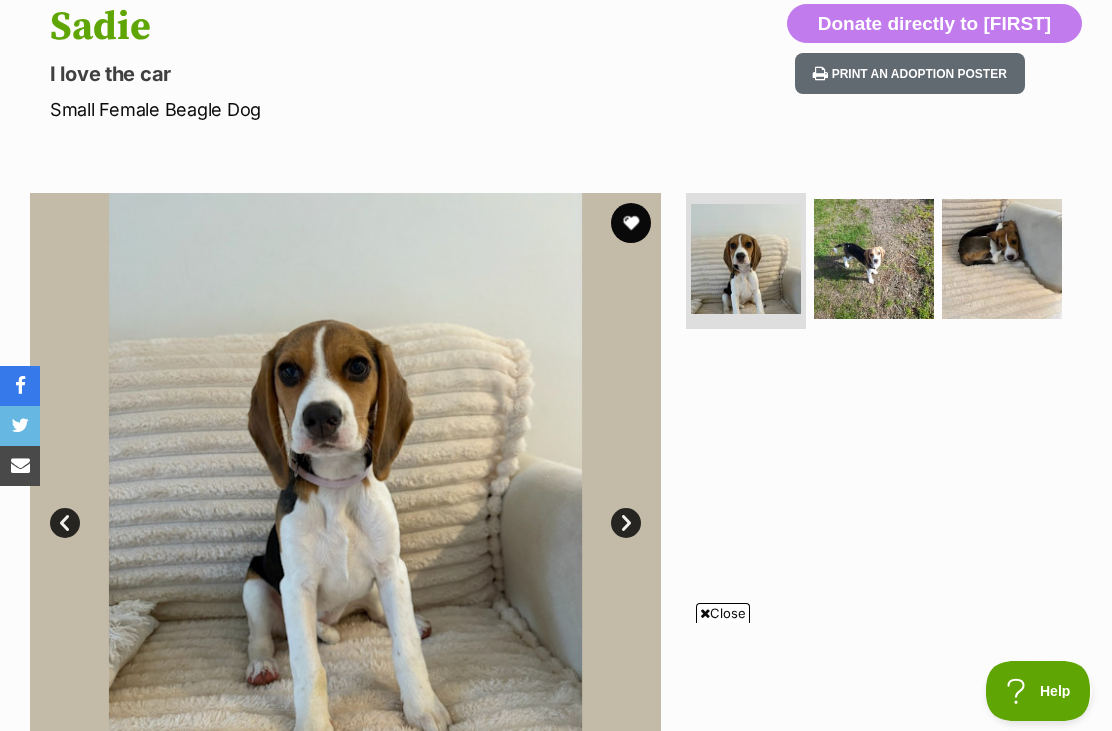 scroll, scrollTop: 0, scrollLeft: 0, axis: both 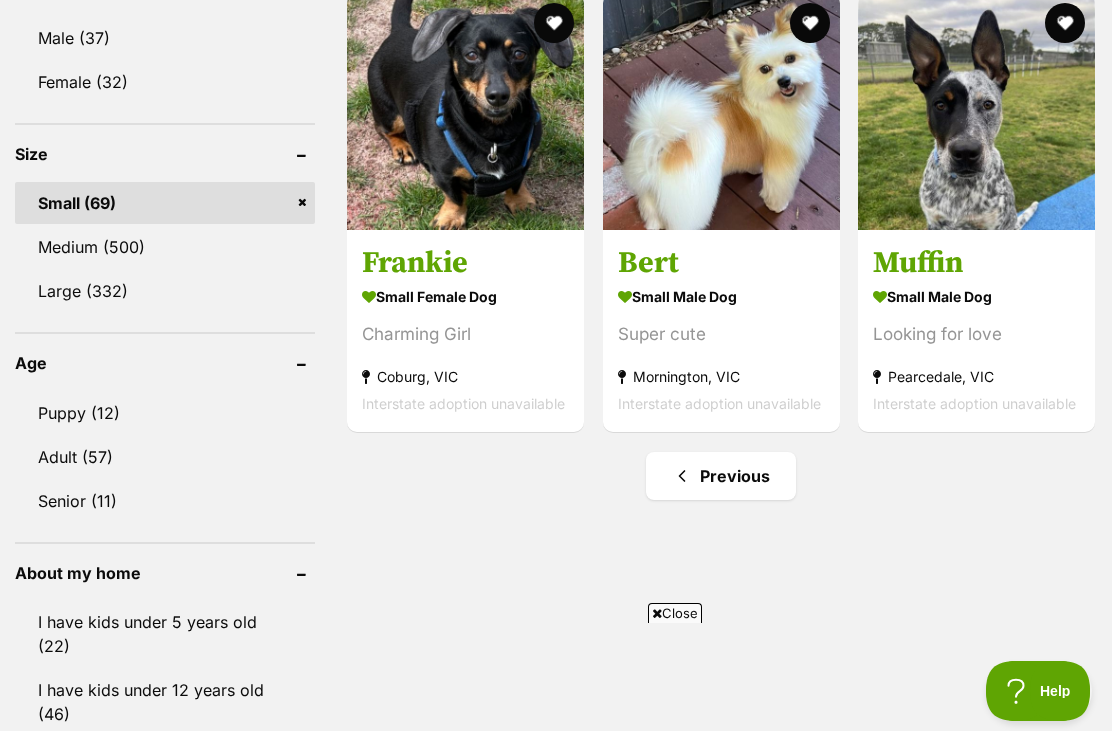 click on "Previous" at bounding box center (721, 476) 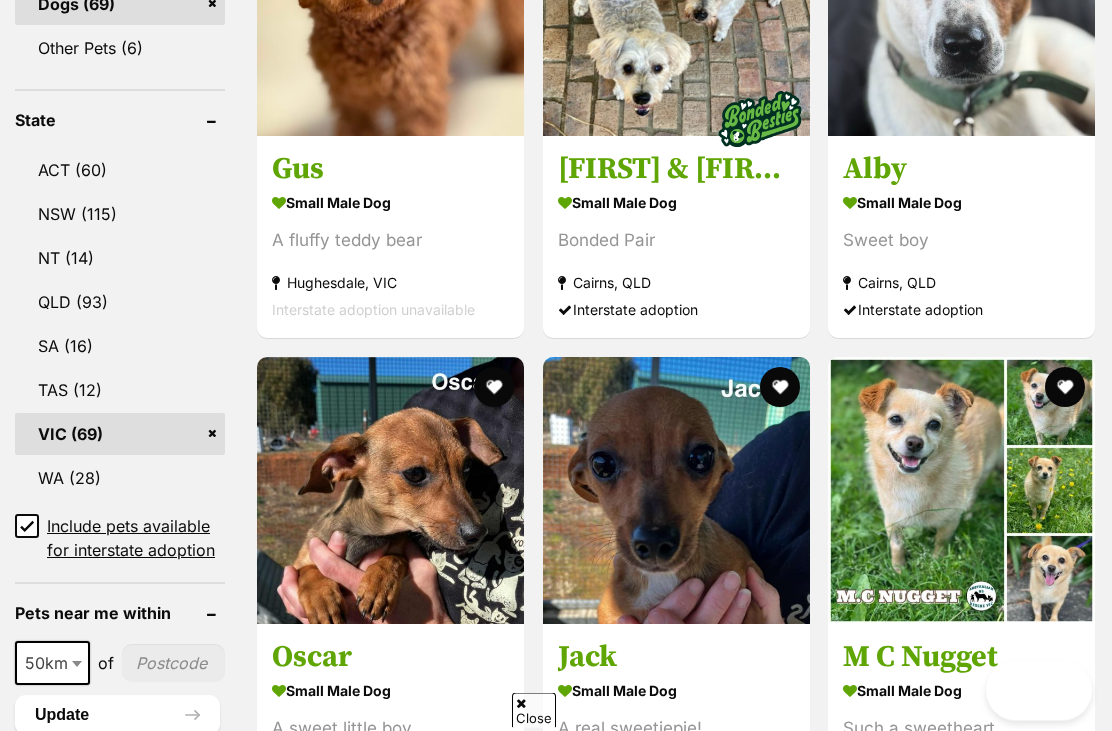 scroll, scrollTop: 1329, scrollLeft: 0, axis: vertical 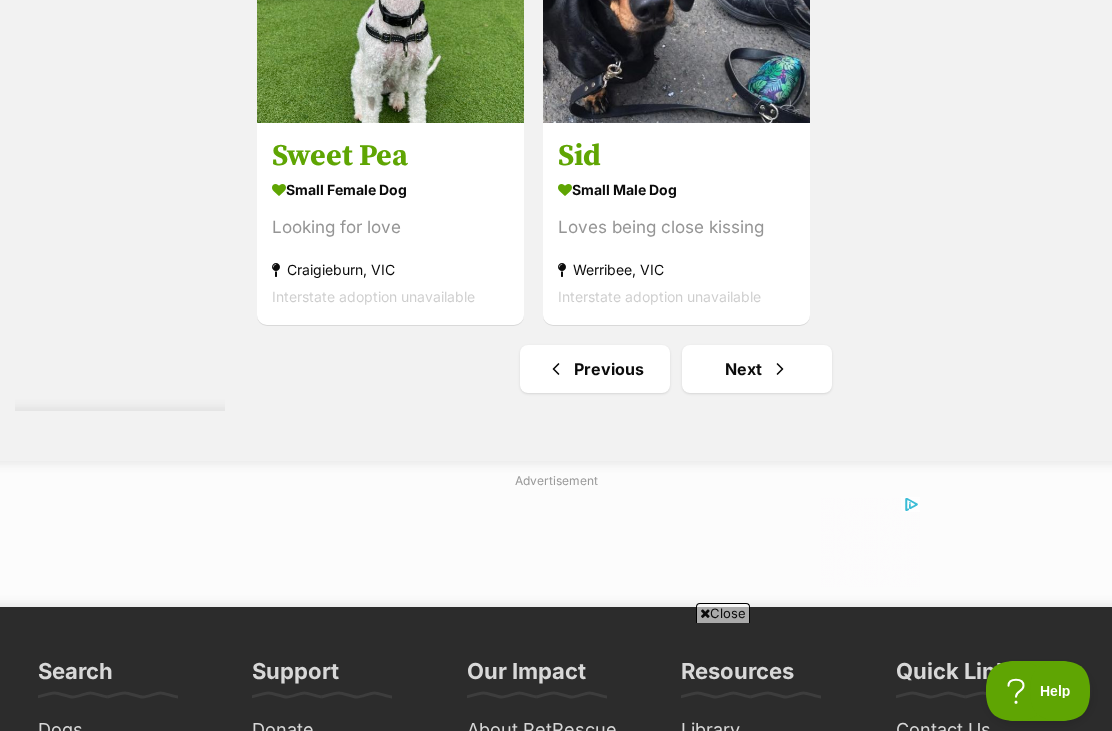 click on "Previous" at bounding box center [595, 369] 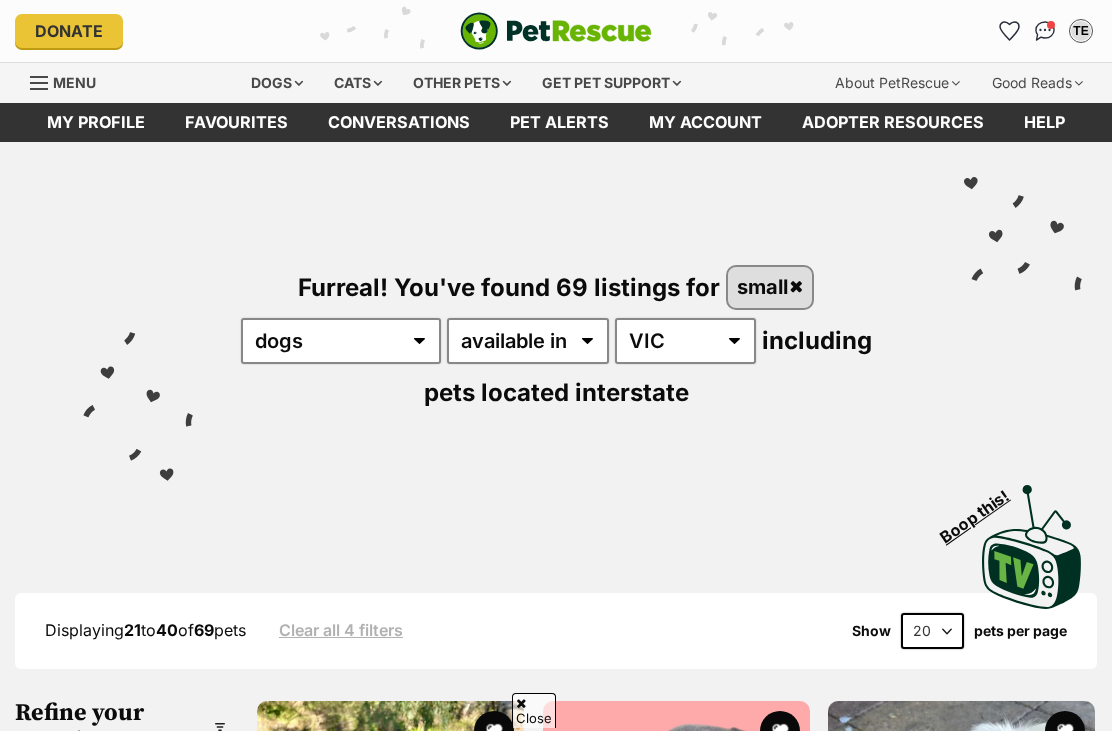 scroll, scrollTop: 687, scrollLeft: 0, axis: vertical 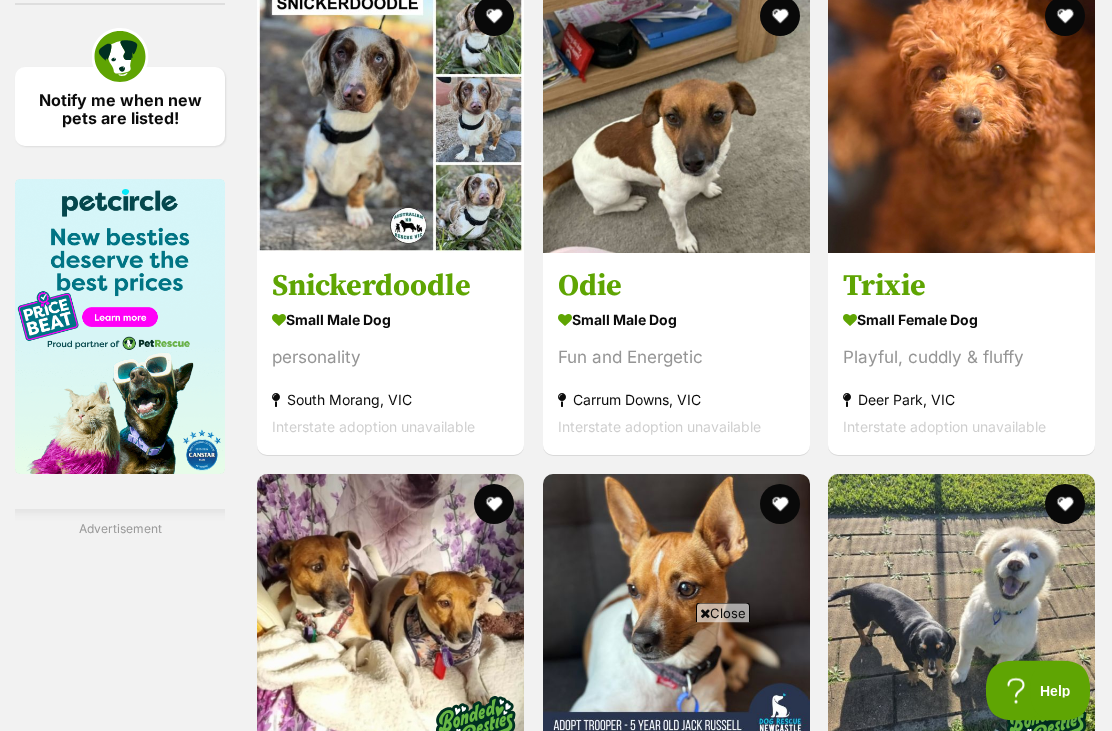 click on "Displaying  21  to  40  of  69  pets
Clear all 4 filters
Show 20 40 60 pets per page
Visit PetRescue TV (external site)
Boop this!
Refine your search
Search for a pet
Search
Species
Cats (72)
Dogs (69)
Other Pets (6)
State
ACT (60)
NSW (115)
NT (14)
QLD (93)
SA (16)
TAS (12)
VIC (69)
WA (28)
Include pets available for interstate adoption
Pets near me within
10km
25km
50km
100km
250km
50km
of
Update
Gender
Male (37)
Female (32)
Size
Small (69)
Medium (500)
Large (332)
Age
Puppy (12)
Adult (57)
Senior (11)
About my home
I have kids under 5 years old (22)" at bounding box center (556, -367) 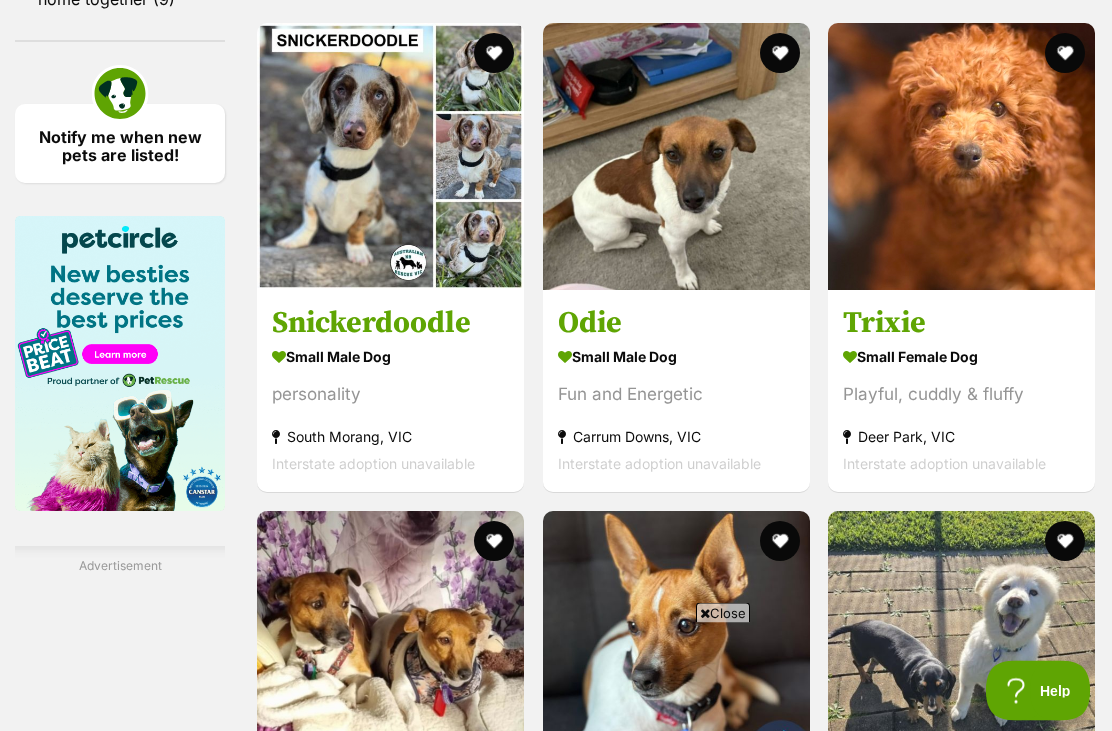 scroll, scrollTop: 3000, scrollLeft: 0, axis: vertical 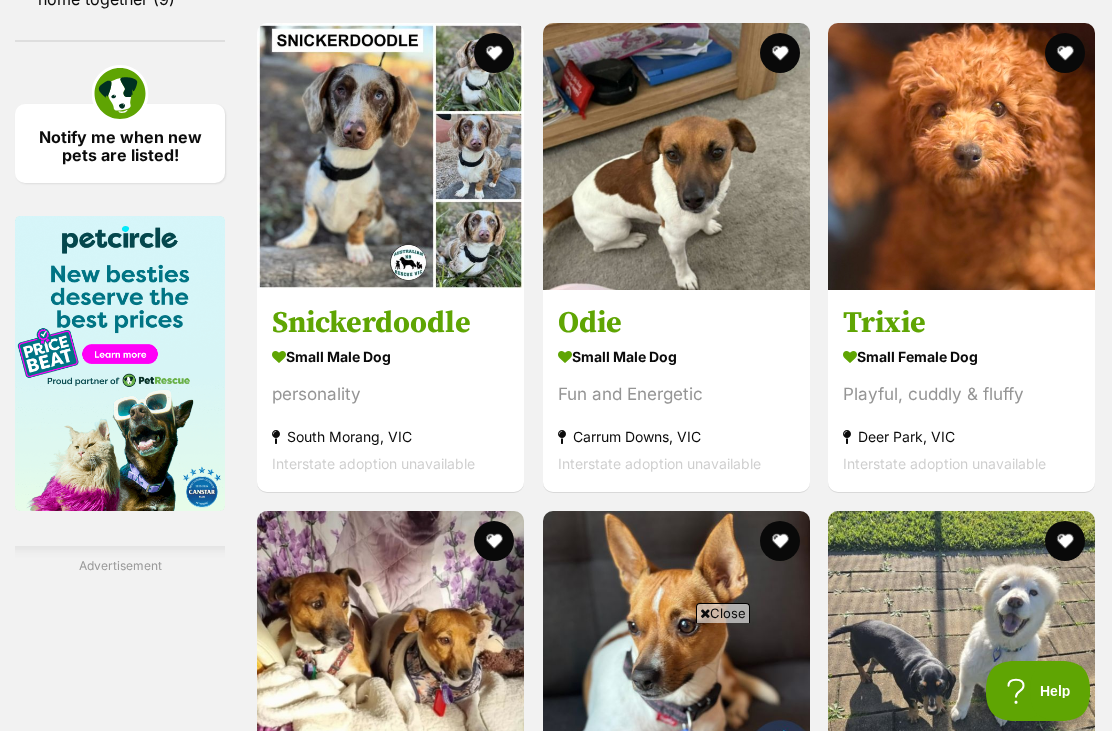 click on "Carrum Downs, VIC" at bounding box center (676, 436) 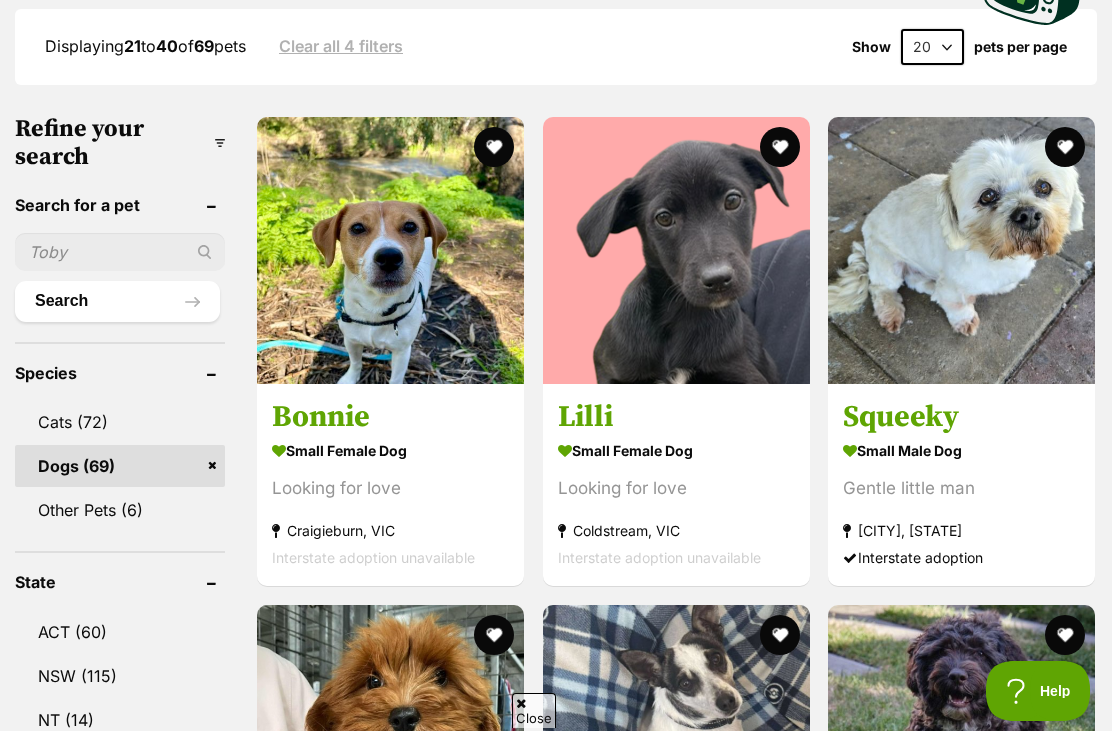 scroll, scrollTop: 0, scrollLeft: 0, axis: both 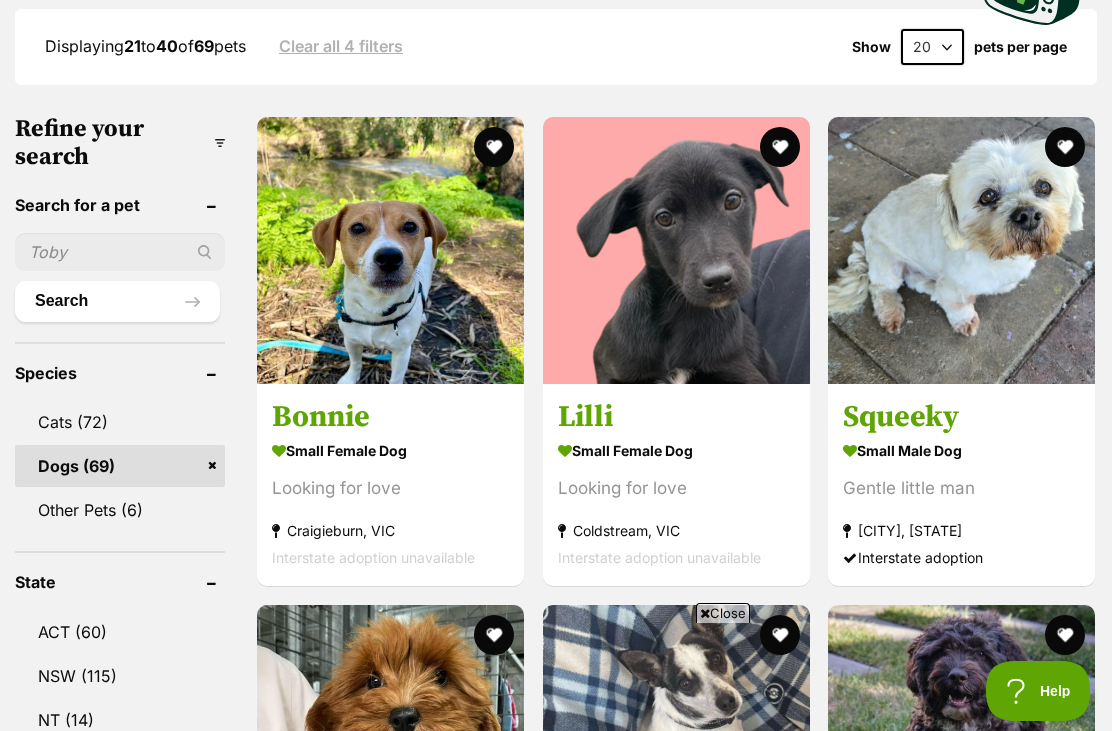 click on "small female Dog
Looking for love
Coldstream, VIC
Interstate adoption unavailable" at bounding box center [676, 503] 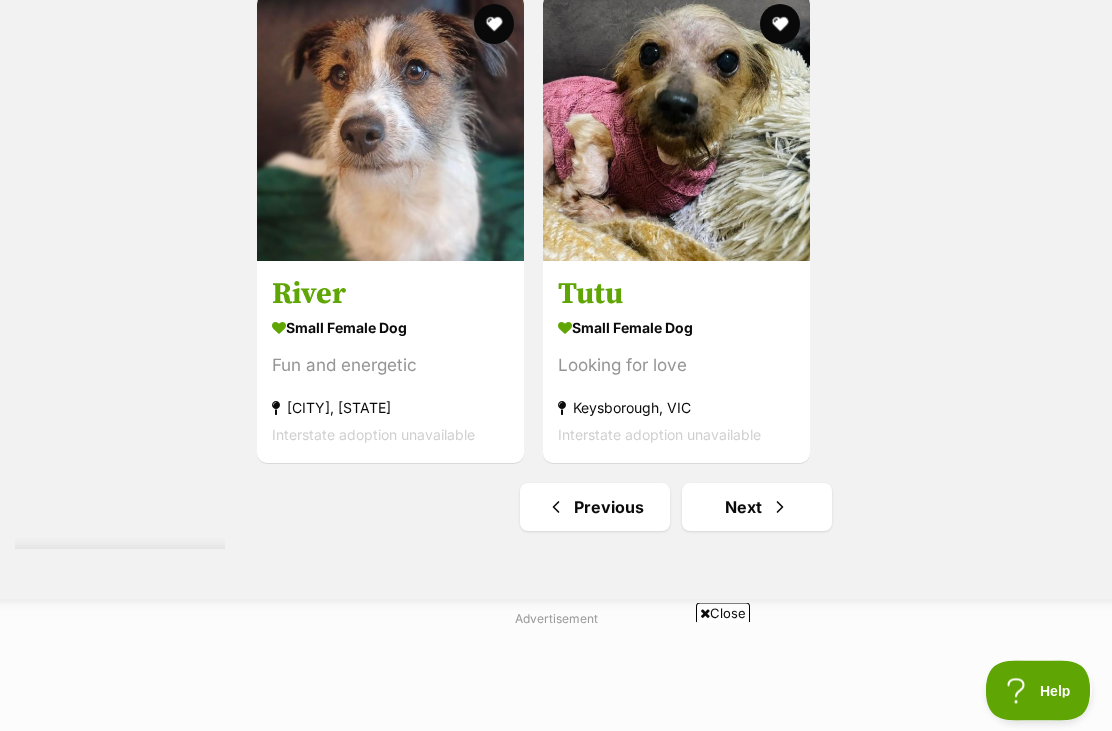 scroll, scrollTop: 4239, scrollLeft: 0, axis: vertical 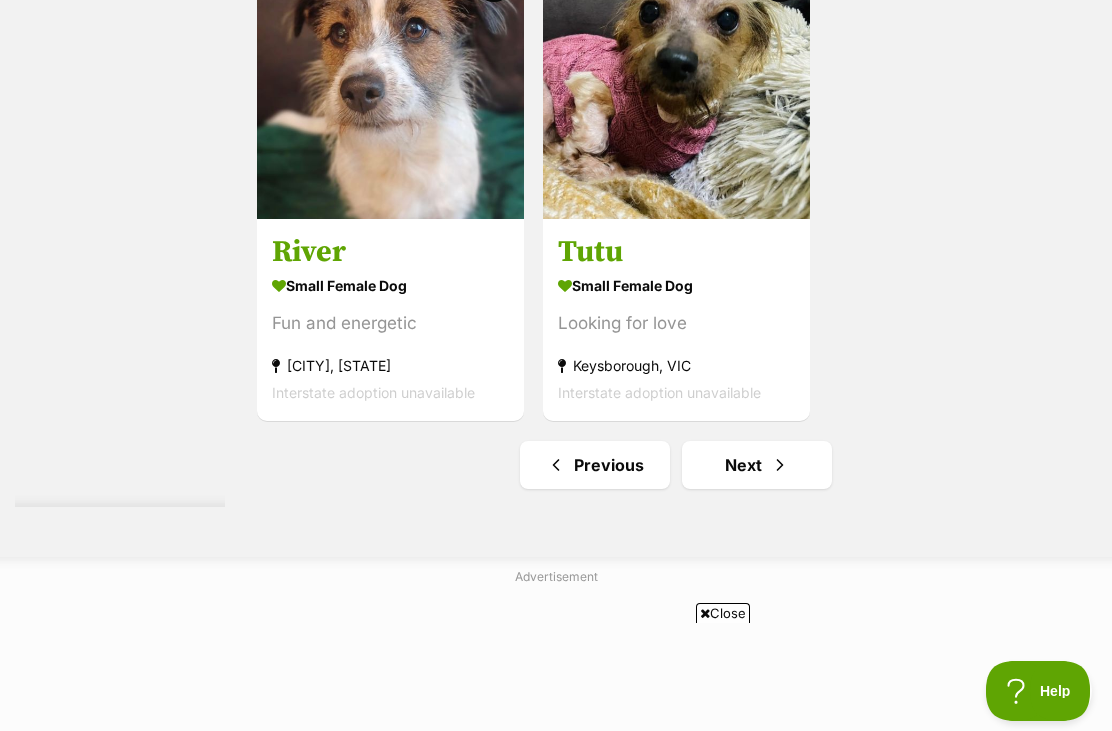 click on "Previous" at bounding box center (595, 465) 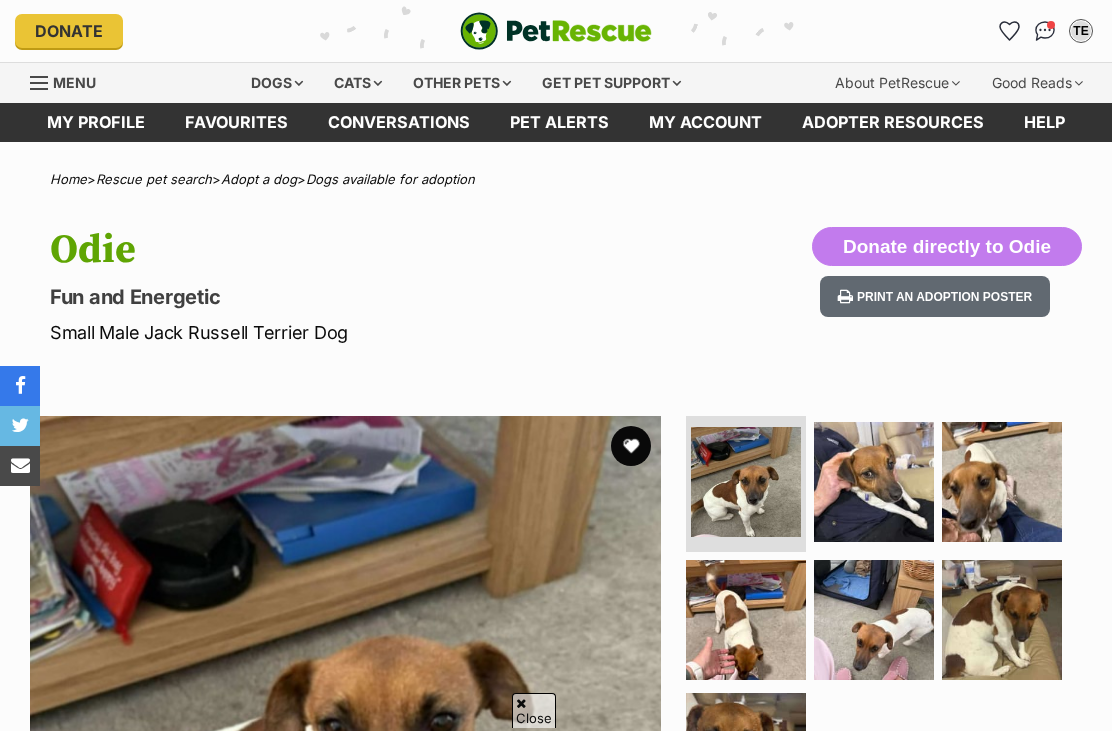 click at bounding box center [874, 482] 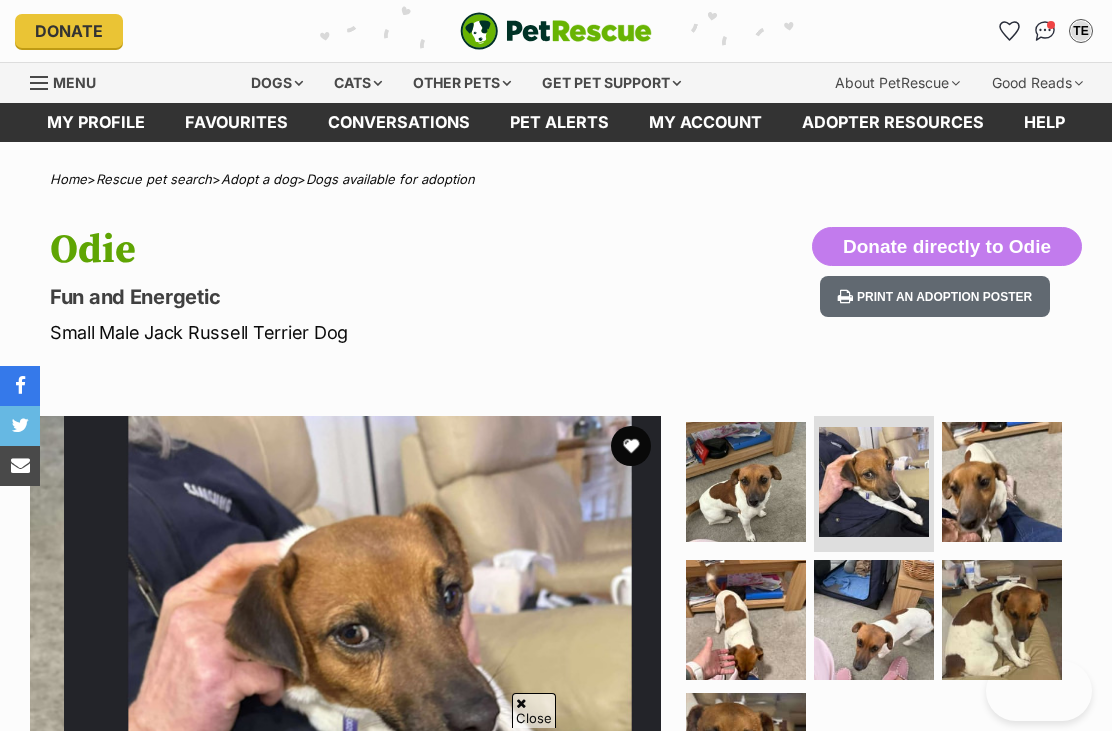 scroll, scrollTop: 425, scrollLeft: 0, axis: vertical 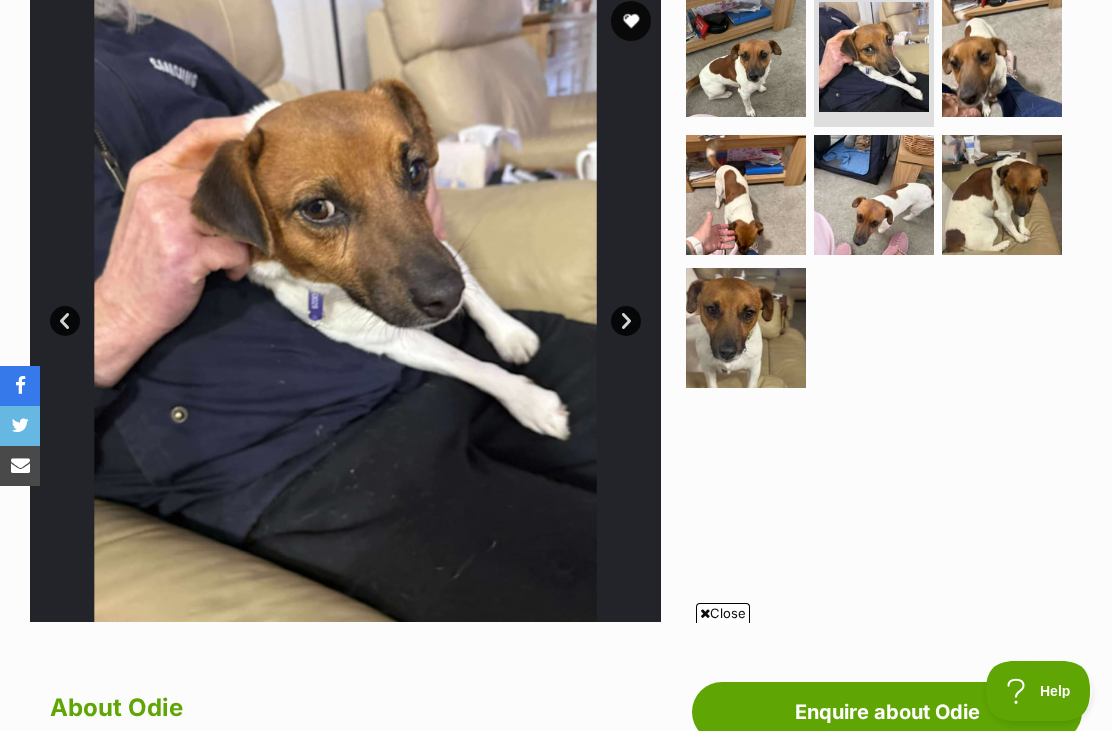 click at bounding box center [1002, 57] 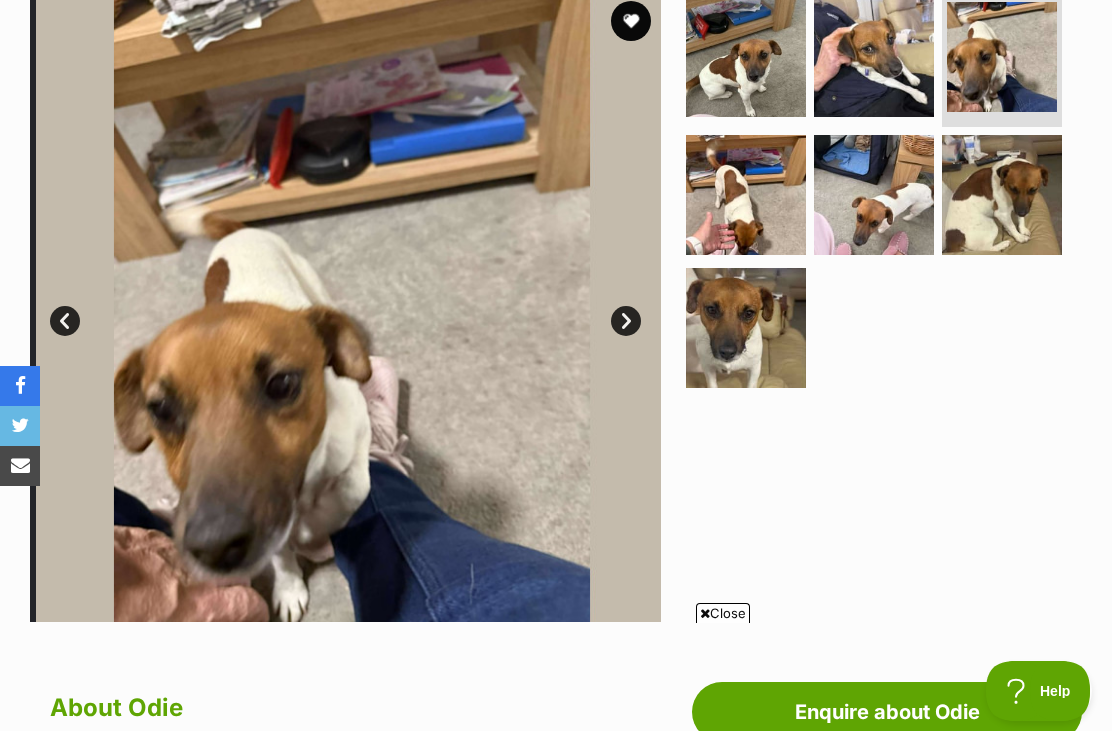 click at bounding box center (882, 196) 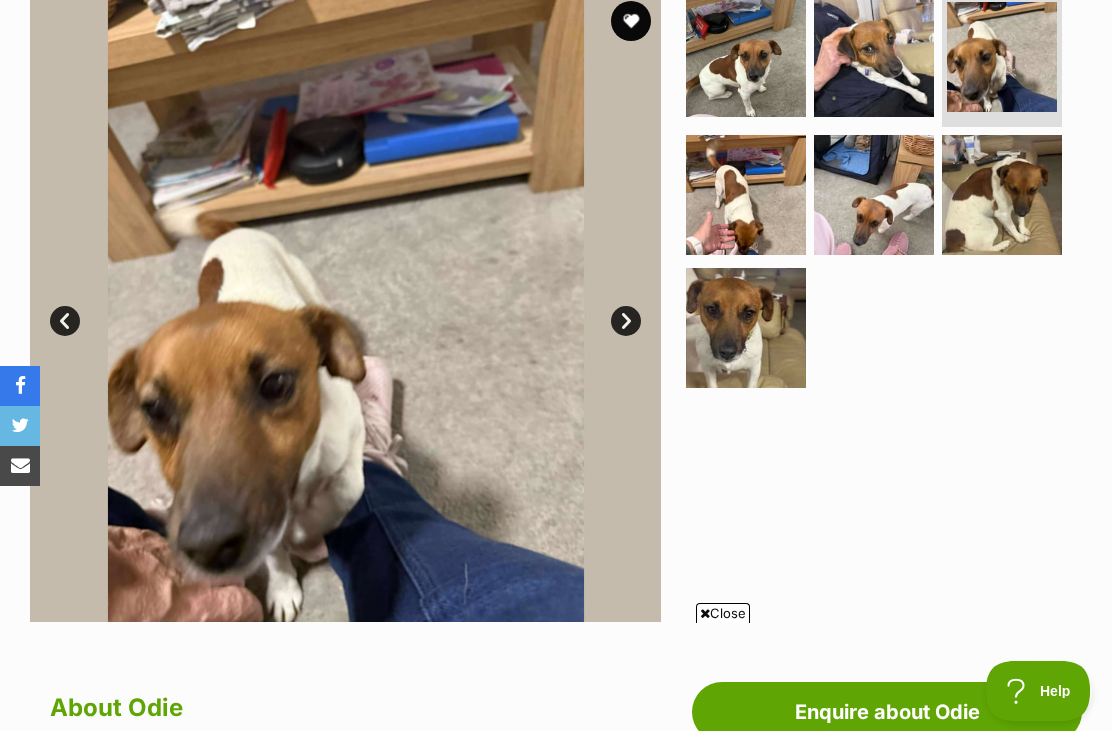 scroll, scrollTop: 0, scrollLeft: 0, axis: both 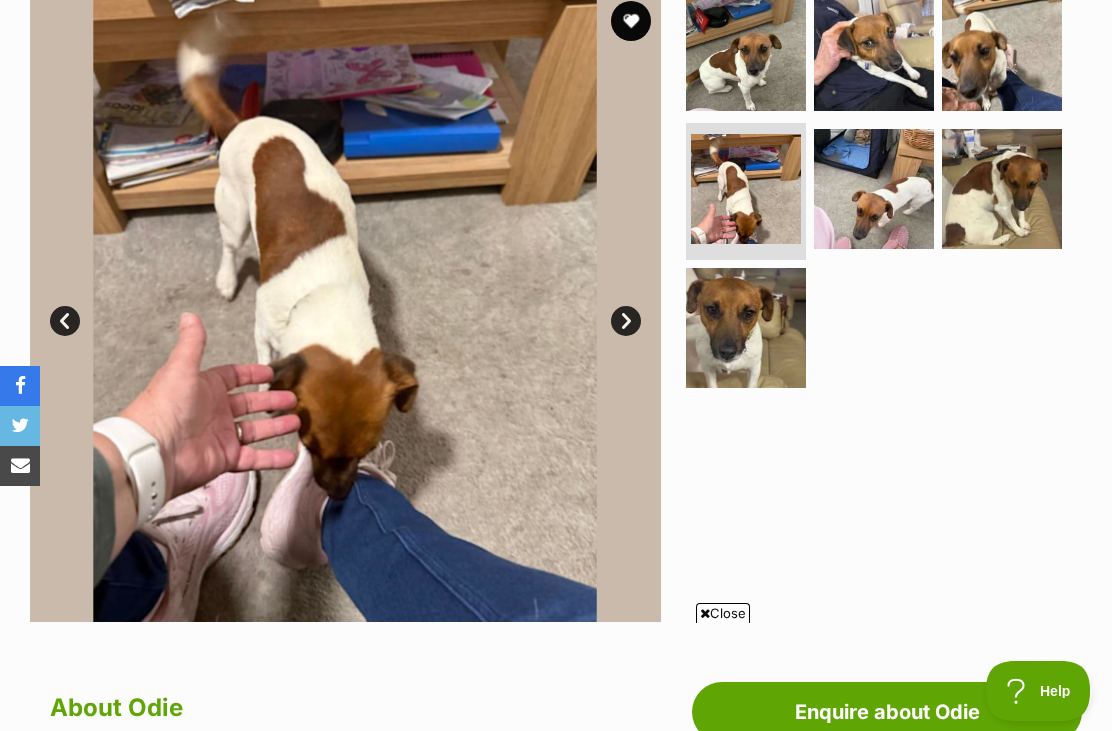 click at bounding box center [345, 306] 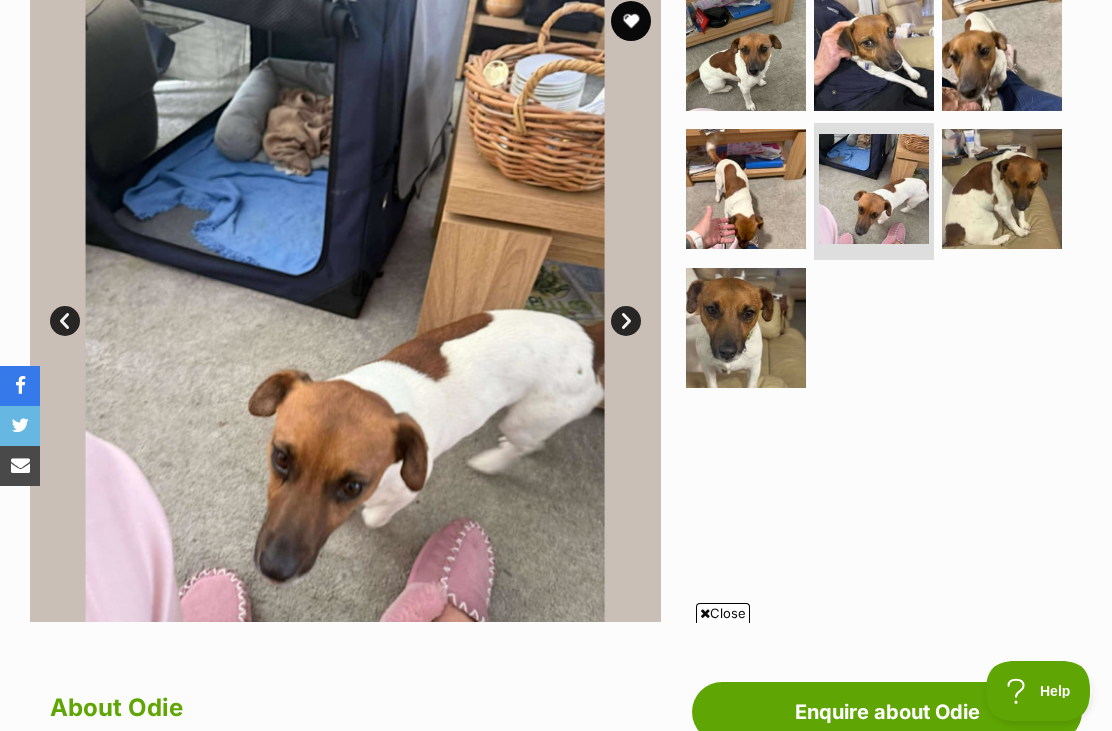 click on "Next" at bounding box center (626, 321) 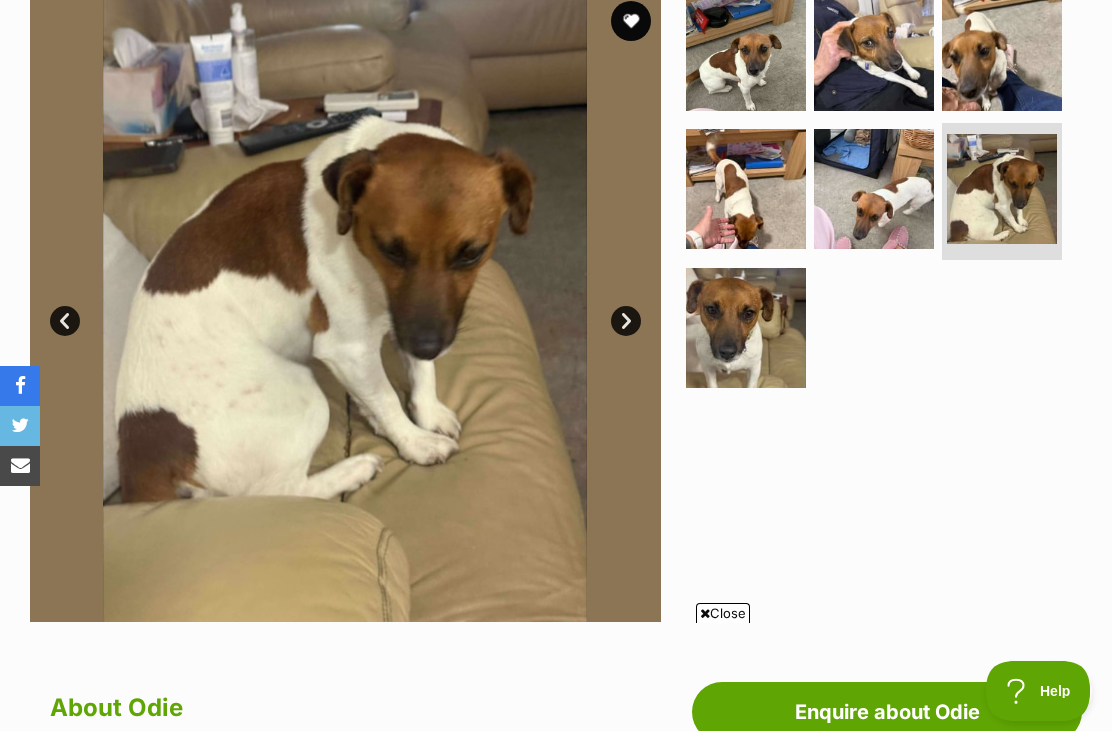 click on "Next" at bounding box center [626, 321] 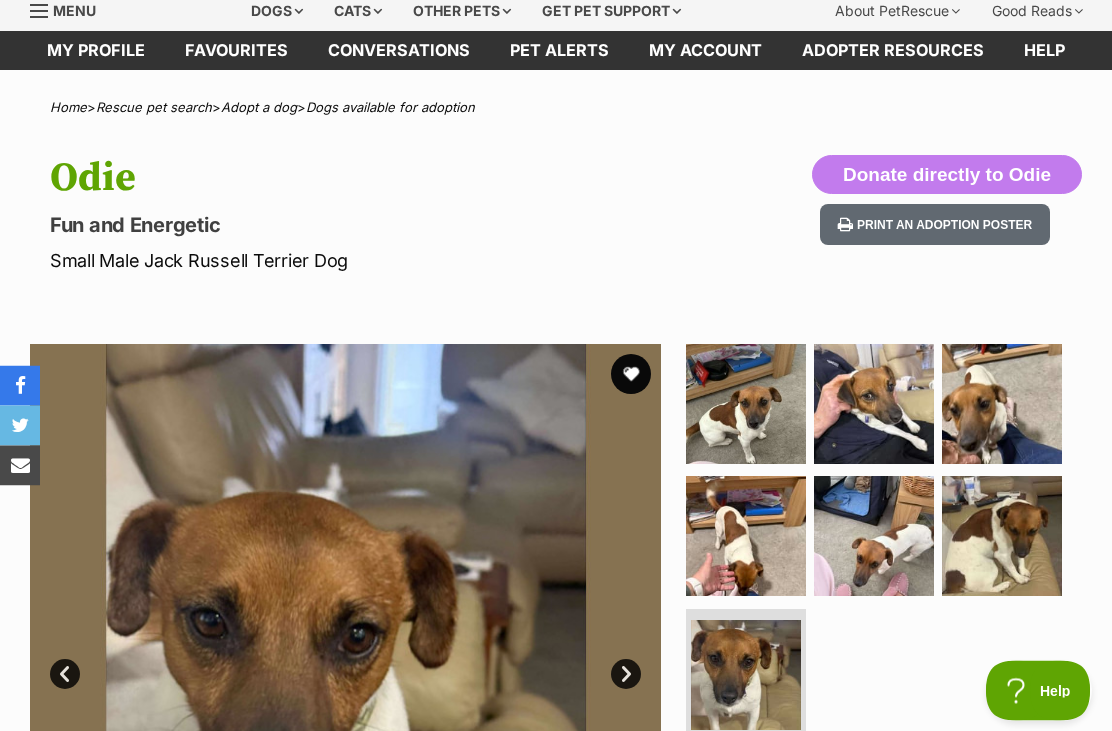 scroll, scrollTop: 0, scrollLeft: 0, axis: both 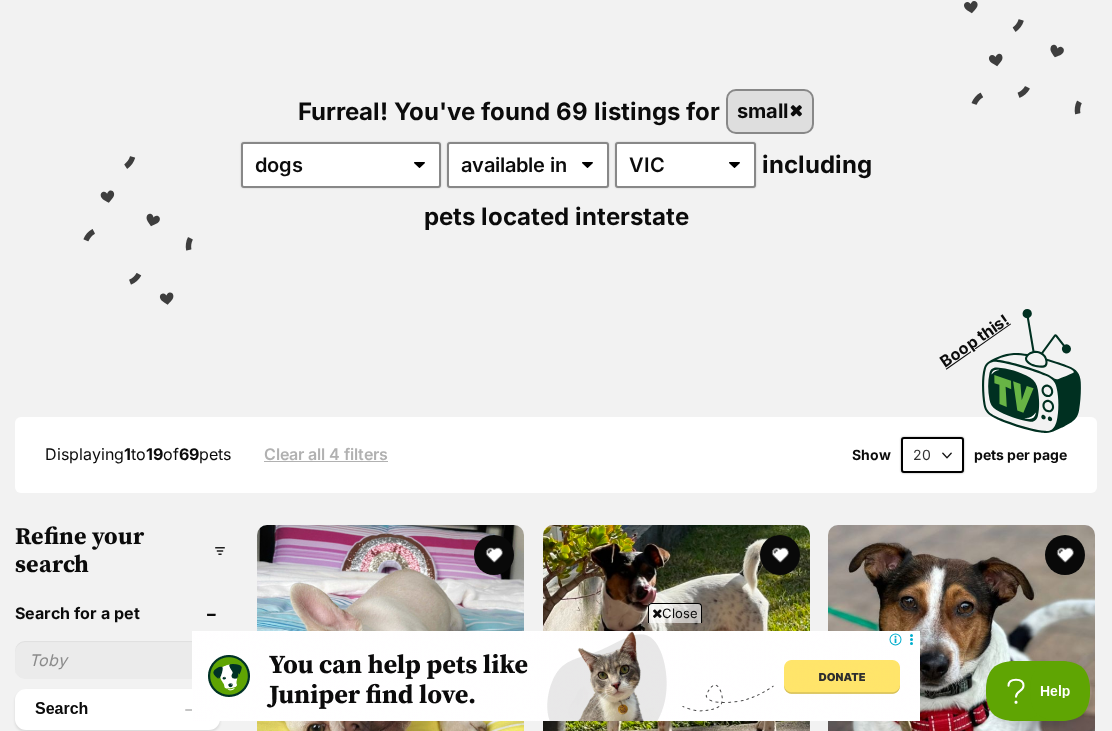 click on "small" at bounding box center [770, 111] 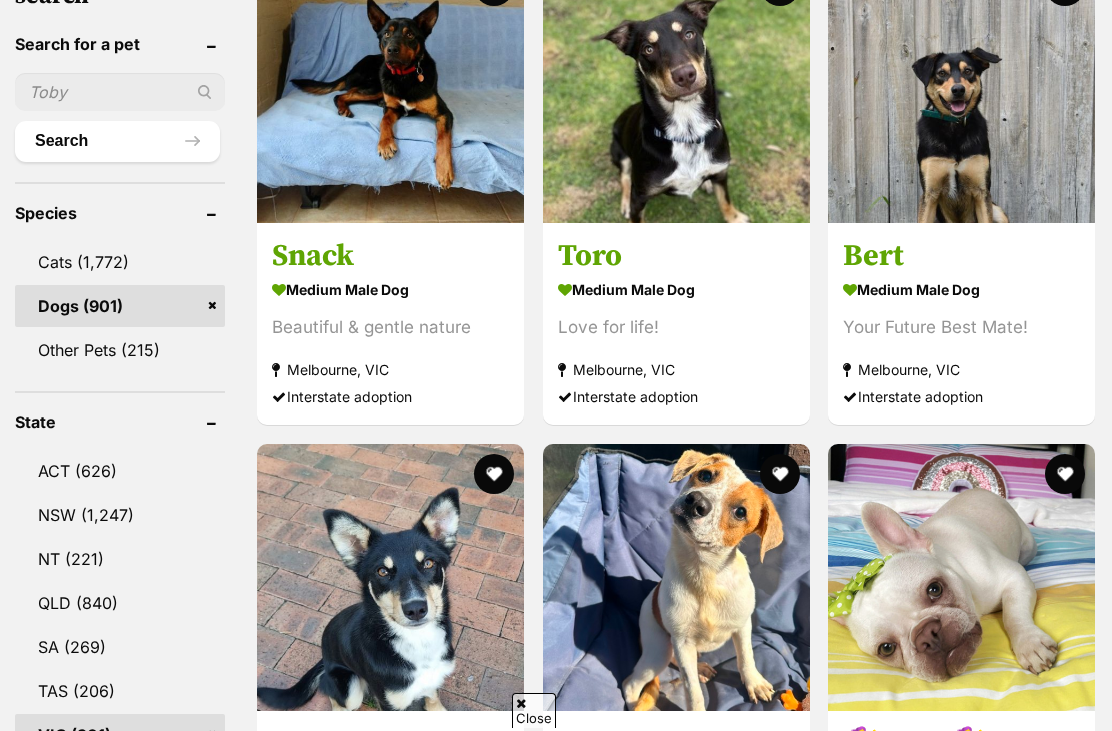 scroll, scrollTop: 0, scrollLeft: 0, axis: both 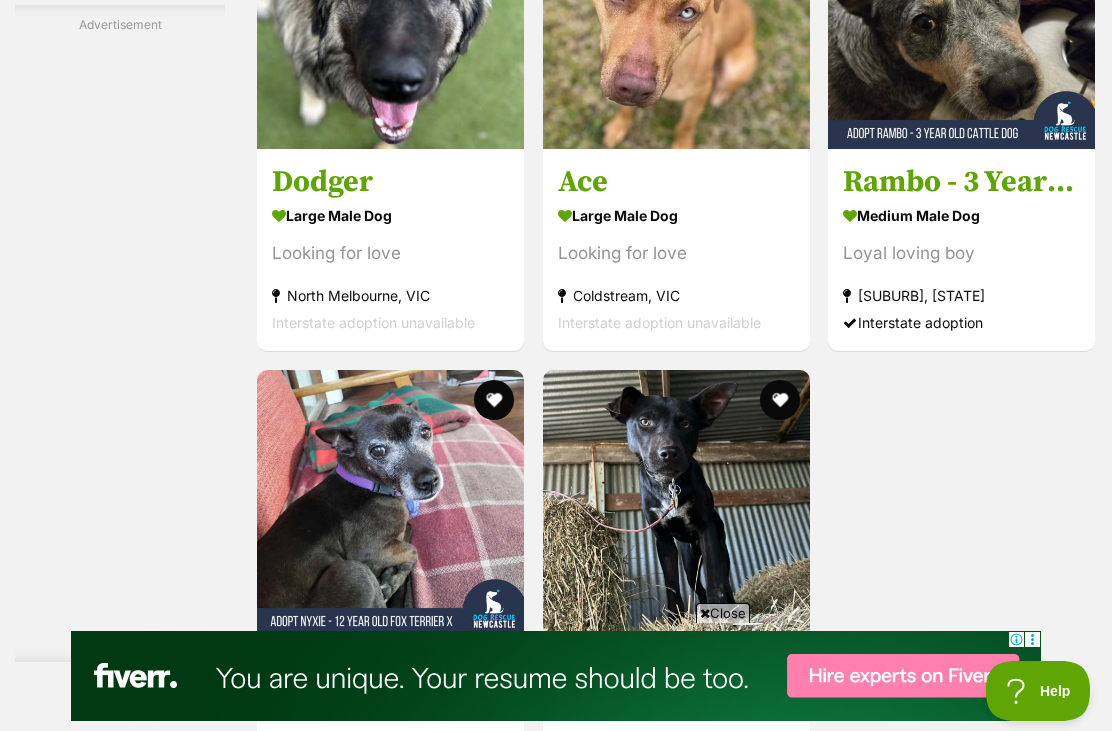 click on "[CITY], [STATE]" at bounding box center (961, 295) 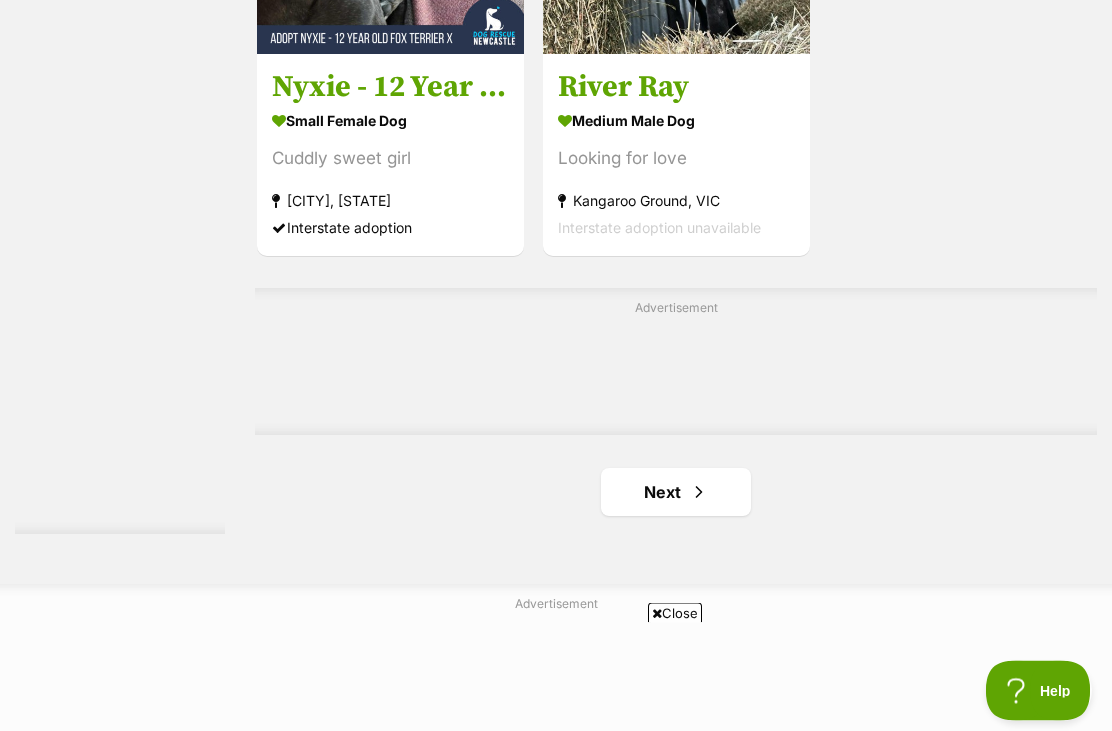 scroll, scrollTop: 4213, scrollLeft: 0, axis: vertical 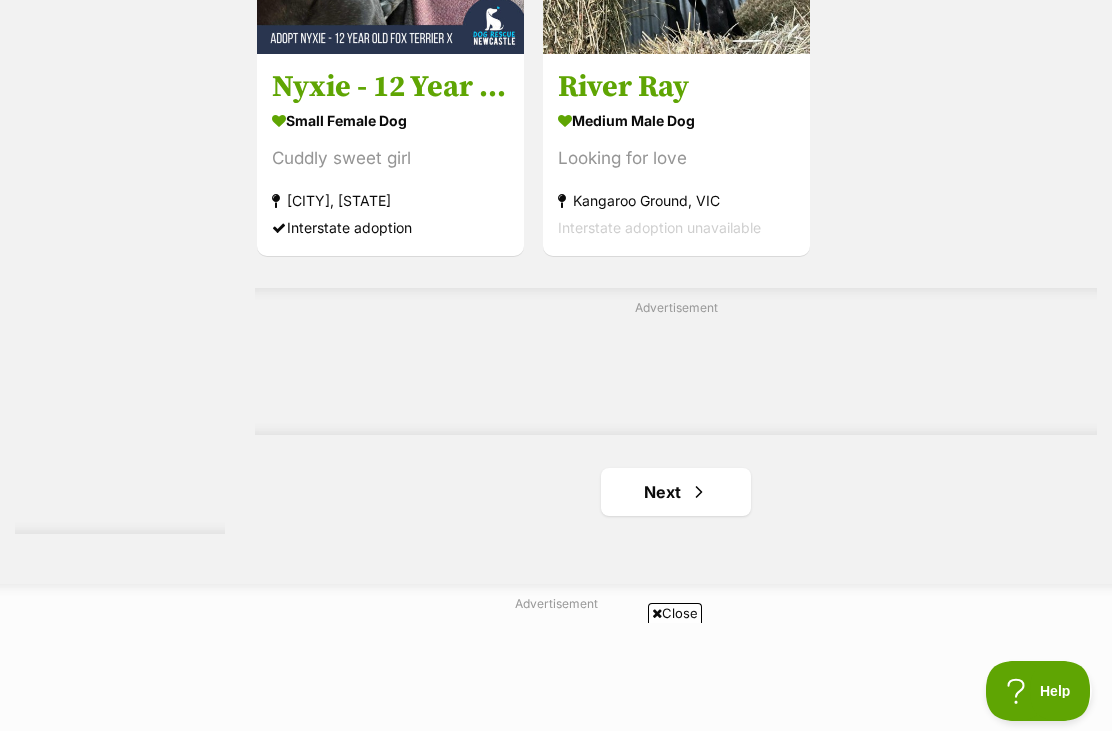 click on "Next" at bounding box center (676, 492) 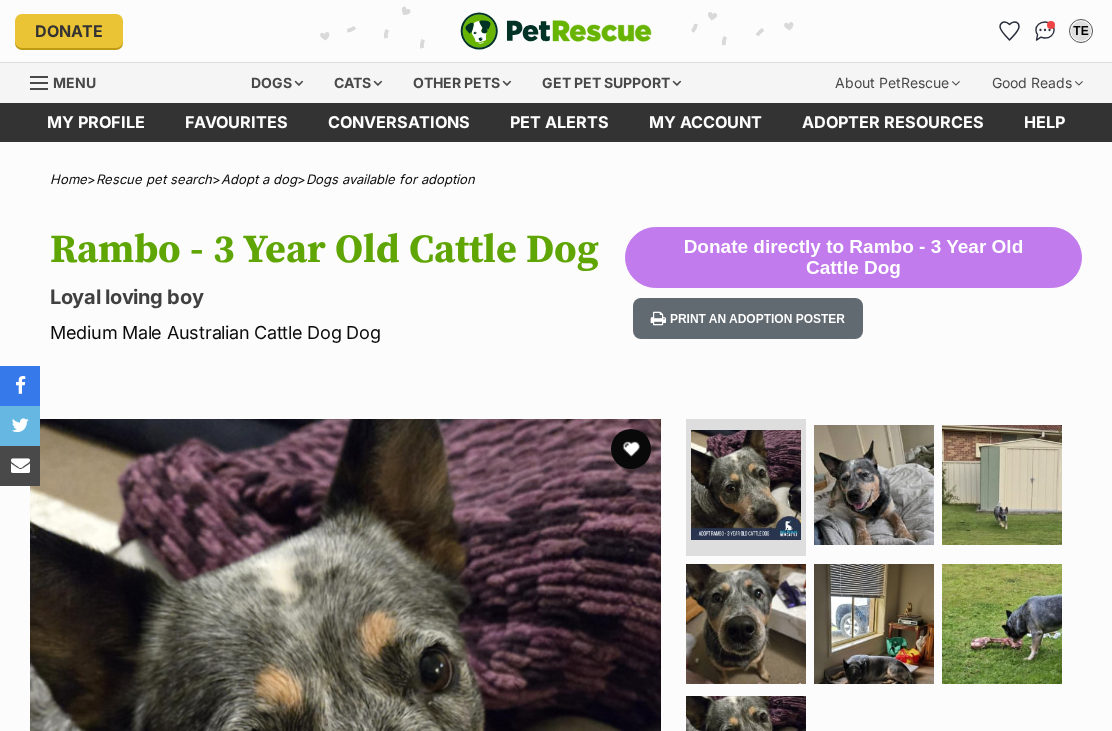 scroll, scrollTop: 327, scrollLeft: 0, axis: vertical 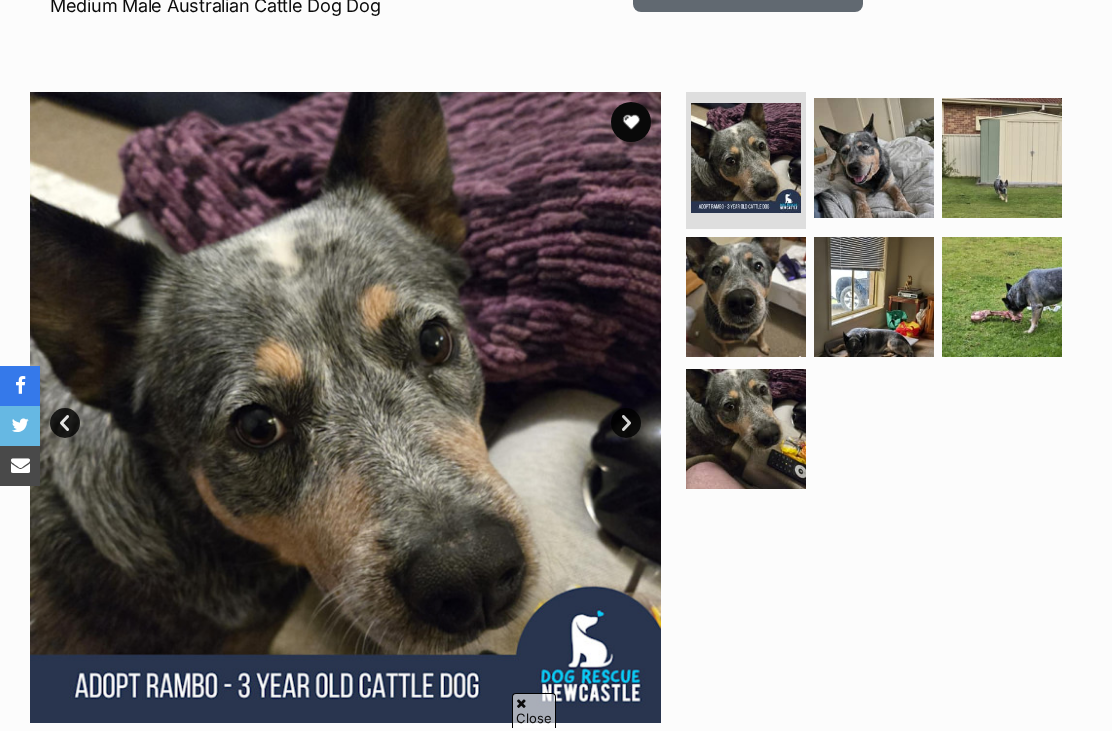 click at bounding box center (874, 158) 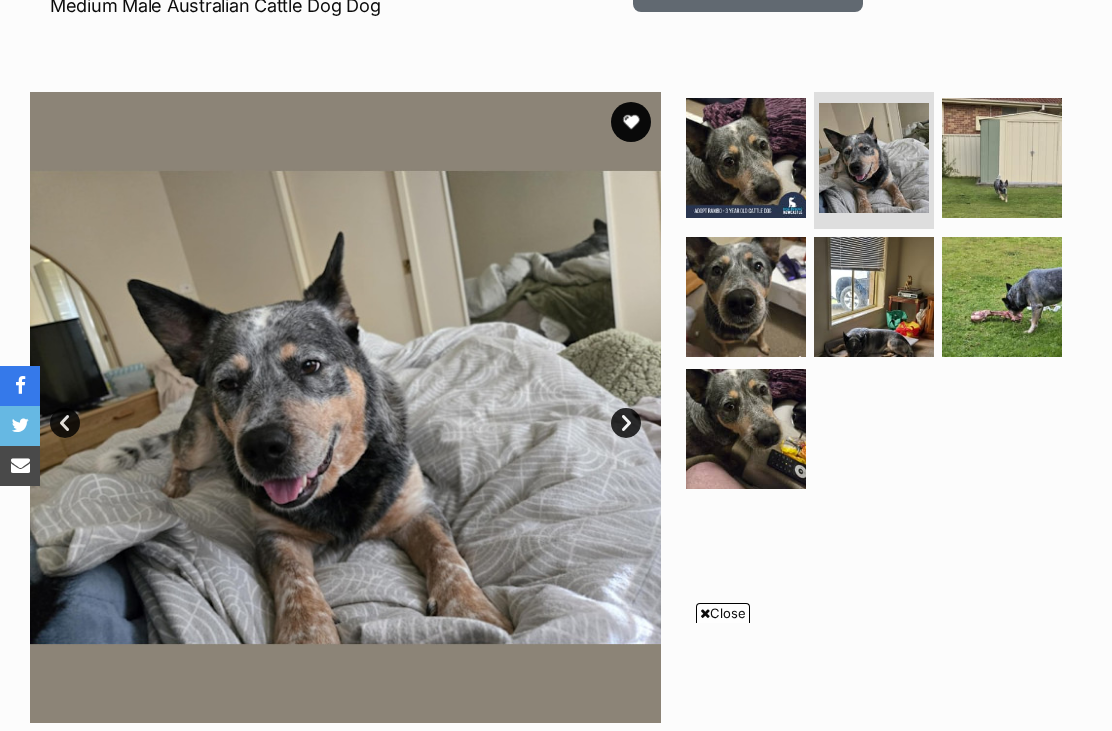 click at bounding box center (1002, 158) 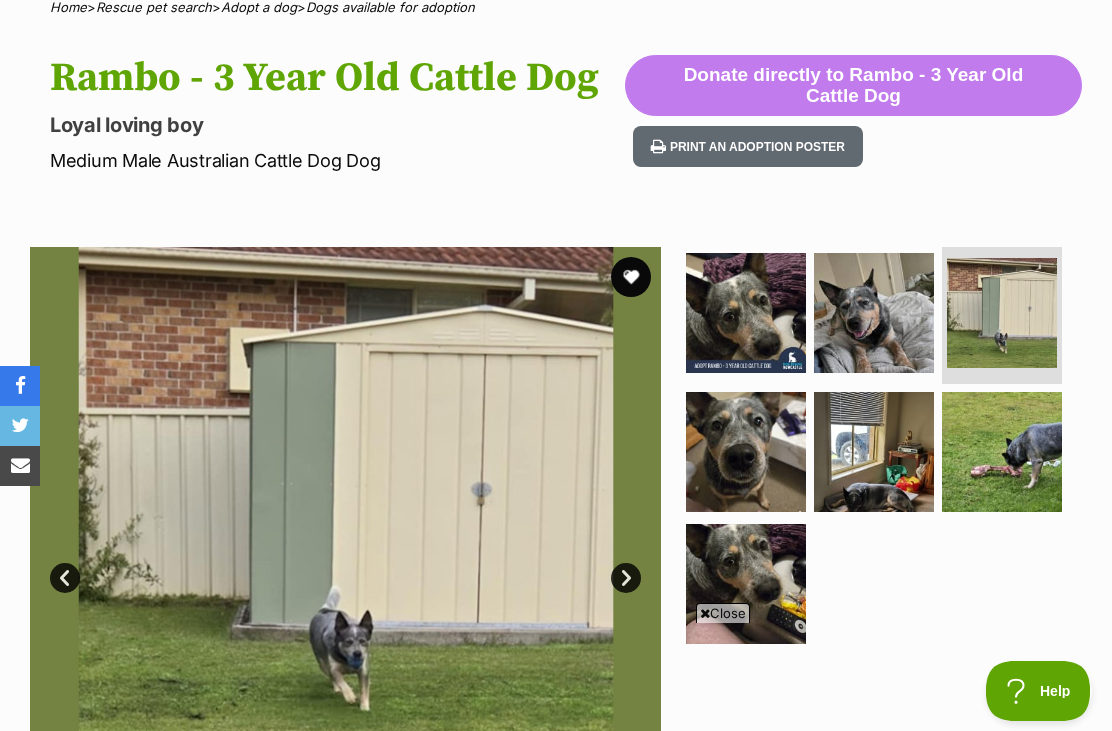 scroll, scrollTop: 0, scrollLeft: 0, axis: both 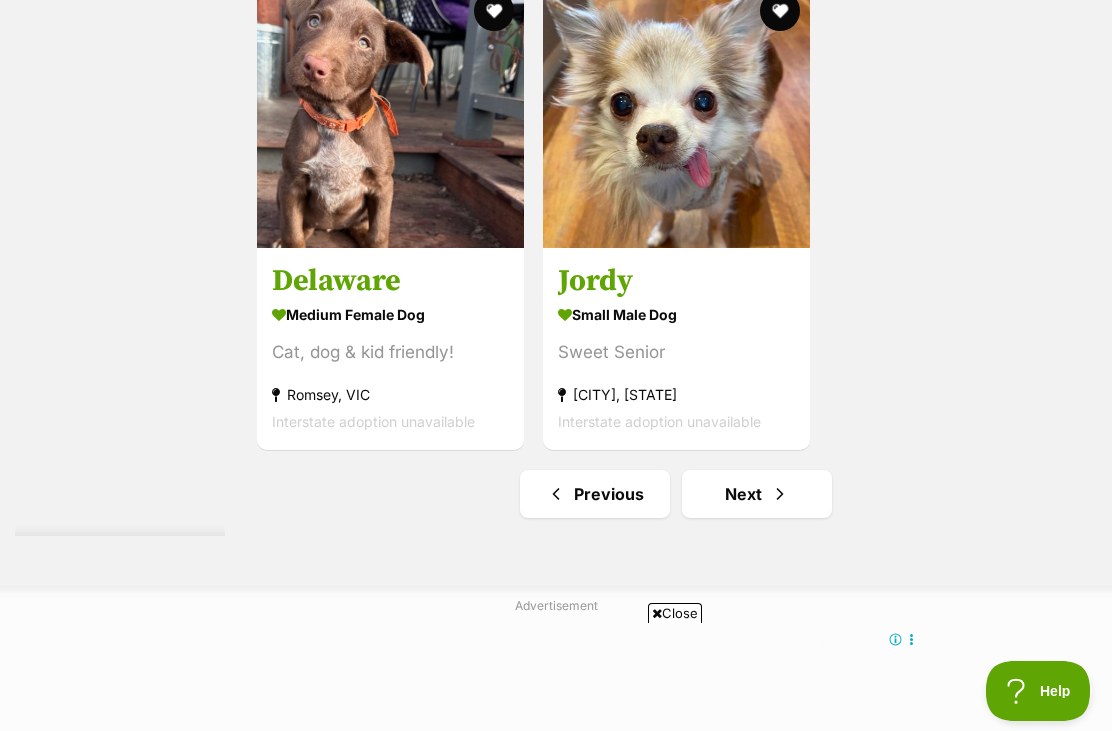 click on "Next" at bounding box center [757, 494] 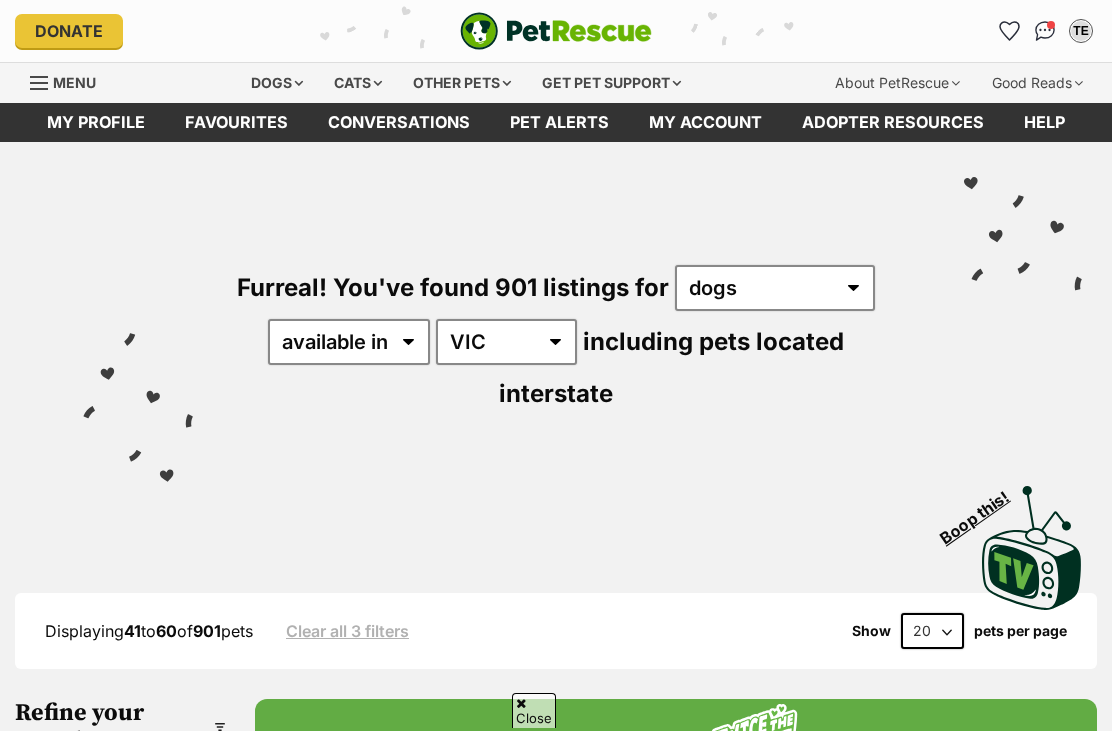 scroll, scrollTop: 890, scrollLeft: 0, axis: vertical 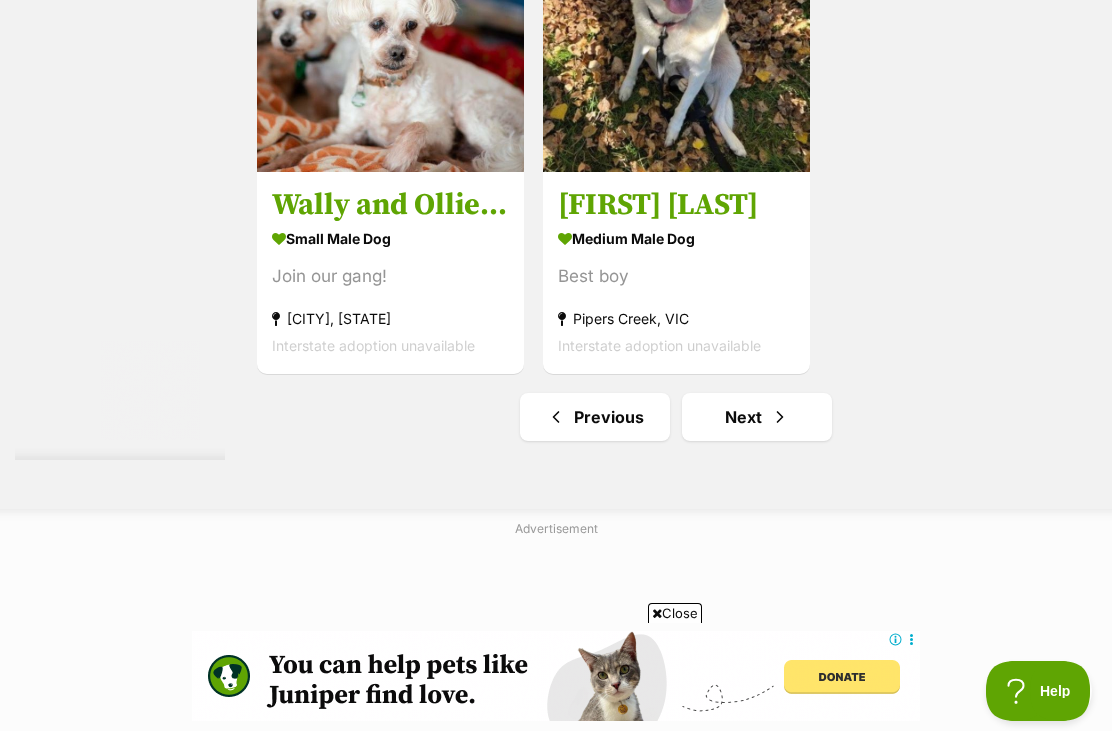 click on "Next" at bounding box center (757, 417) 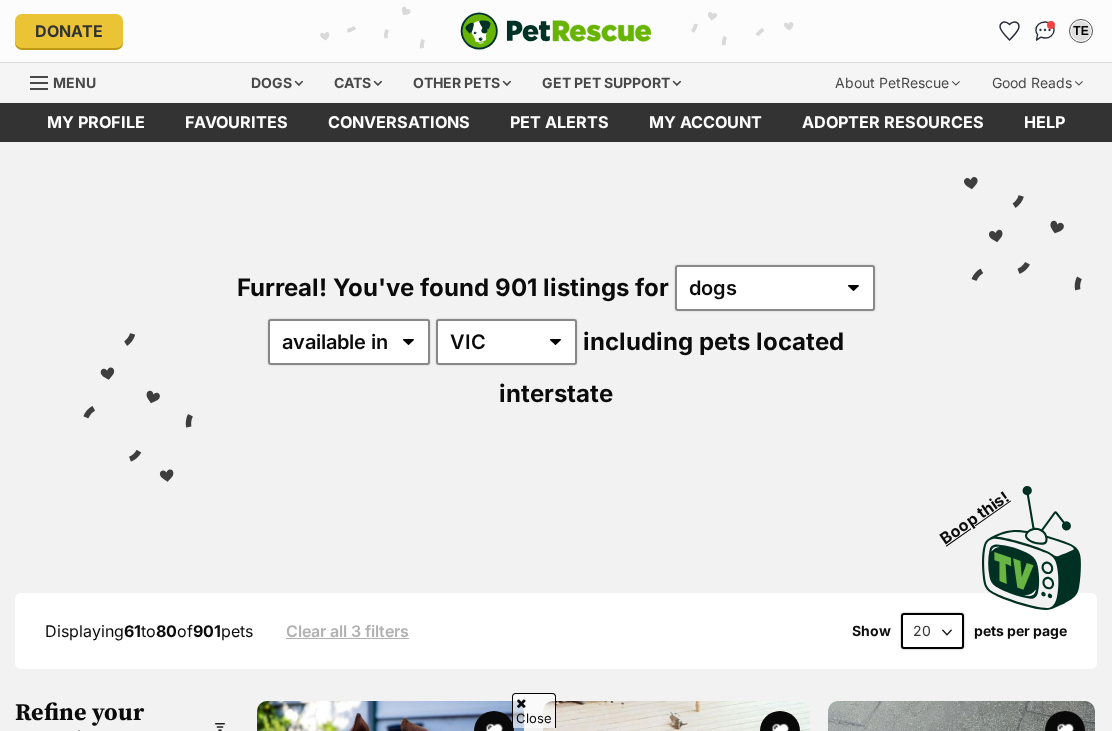 click at bounding box center (961, 834) 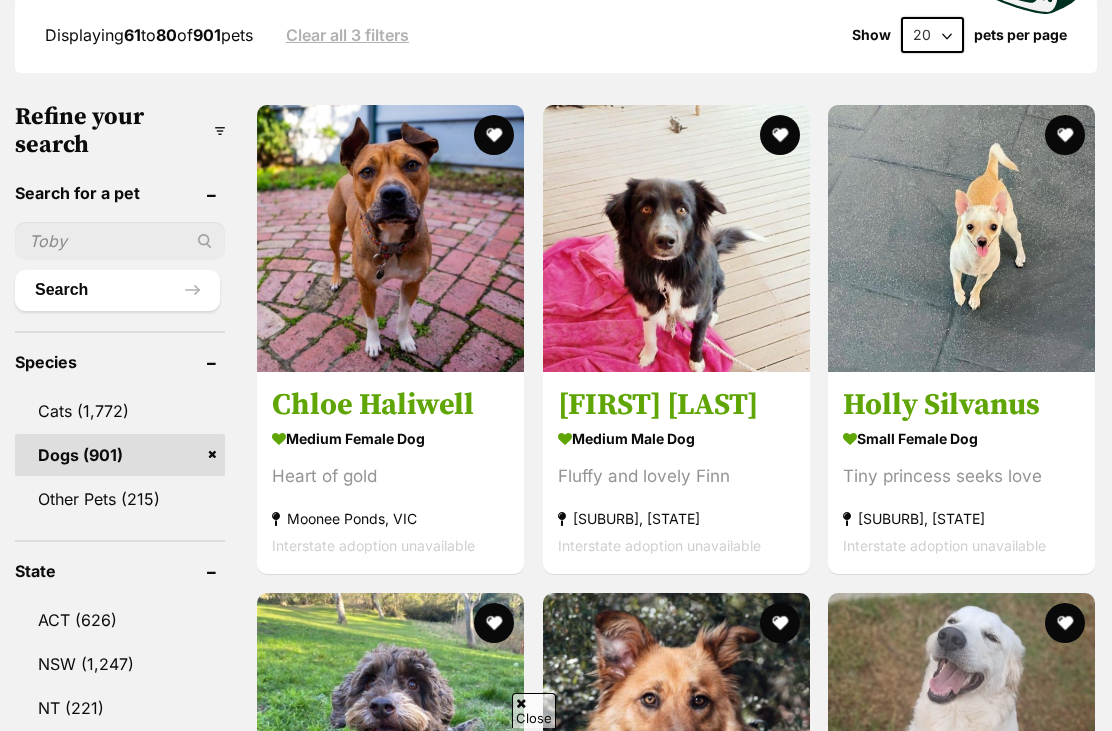 click at bounding box center (961, 238) 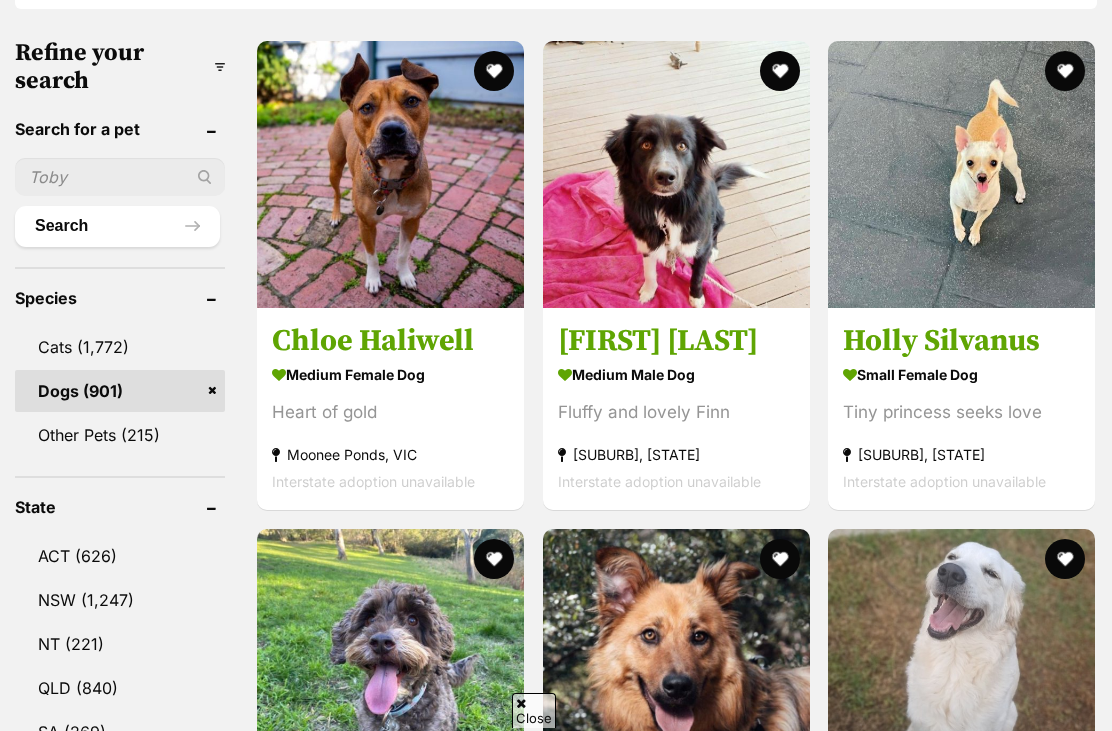 scroll, scrollTop: 0, scrollLeft: 0, axis: both 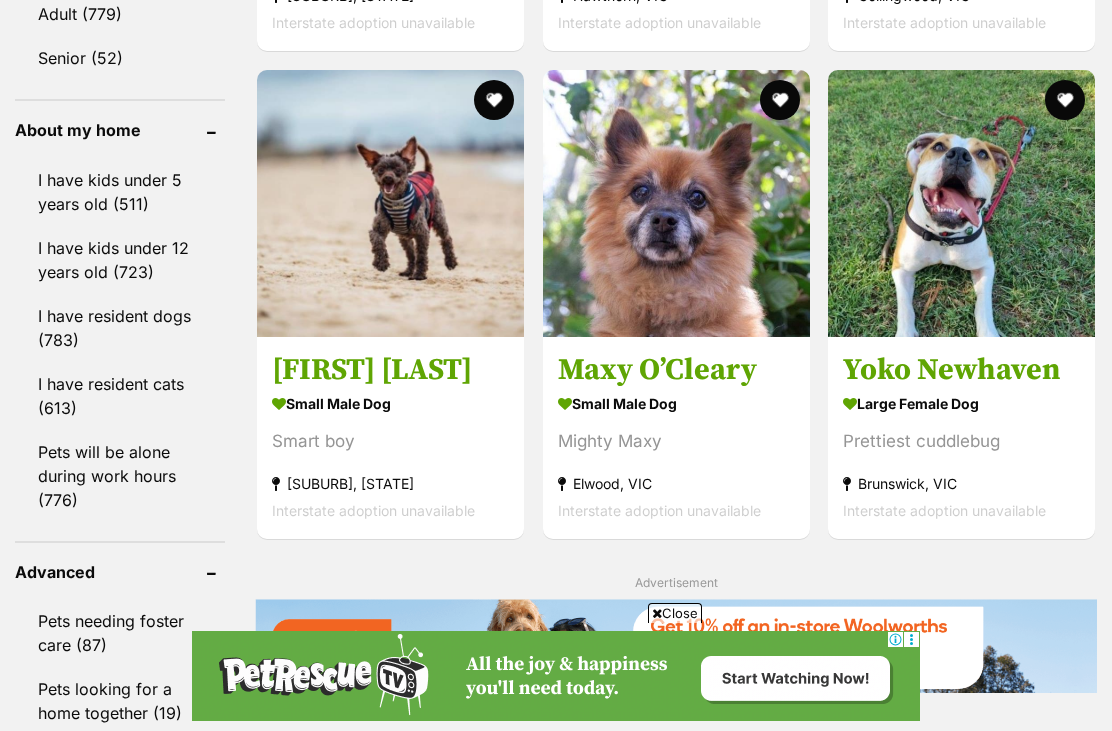 click on "I have kids under 12 years old (723)" at bounding box center (120, 260) 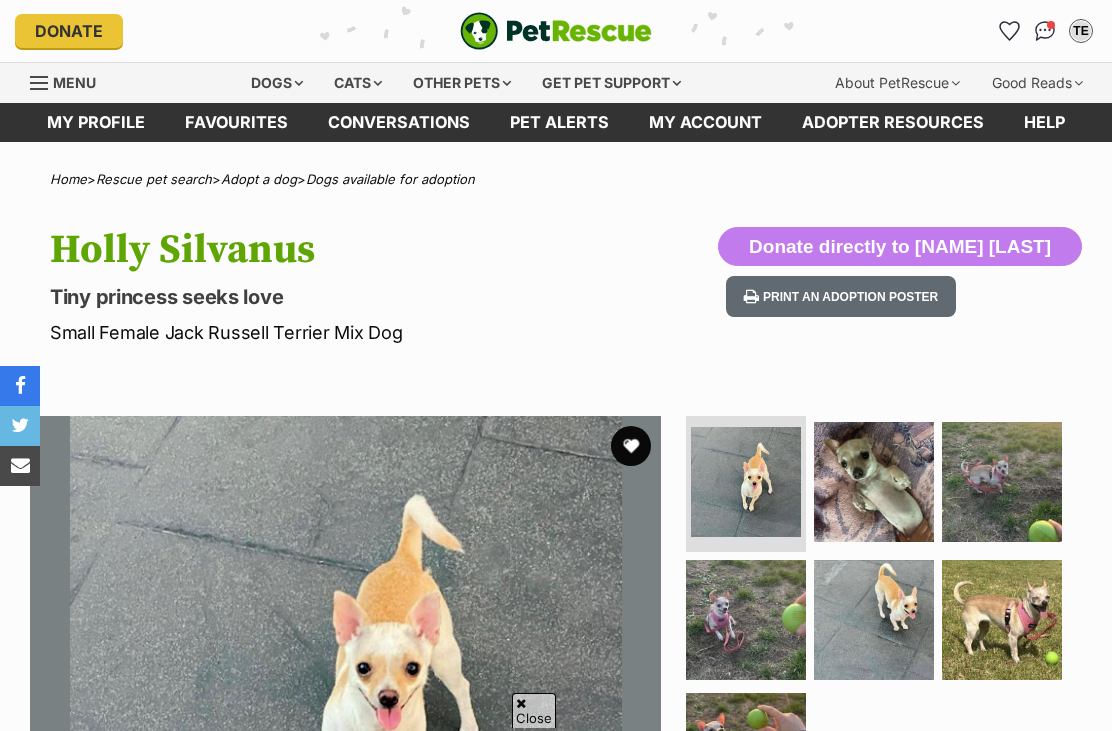 scroll, scrollTop: 1077, scrollLeft: 0, axis: vertical 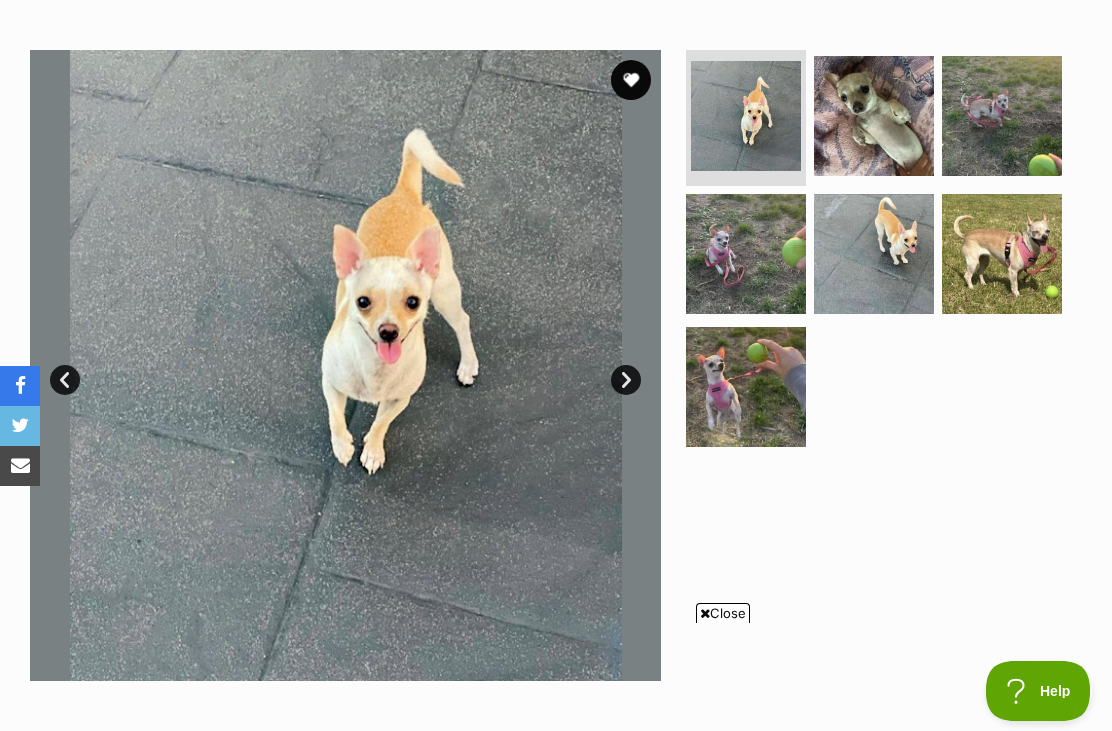 click at bounding box center [1002, 254] 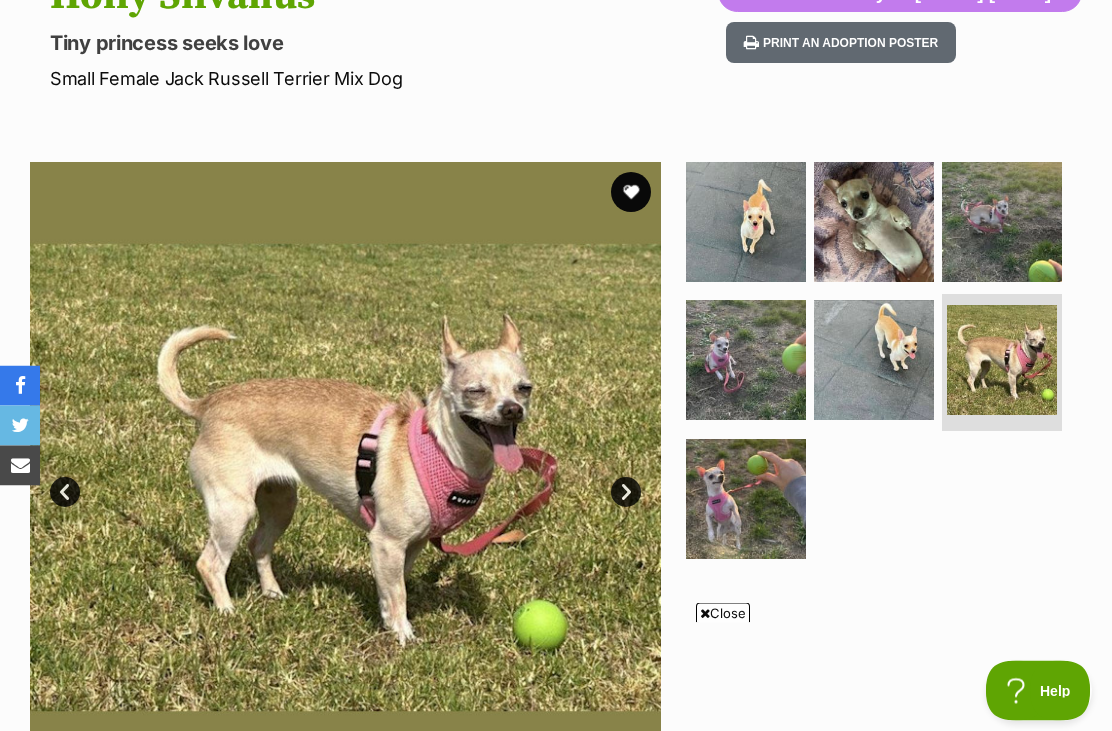 scroll, scrollTop: 0, scrollLeft: 0, axis: both 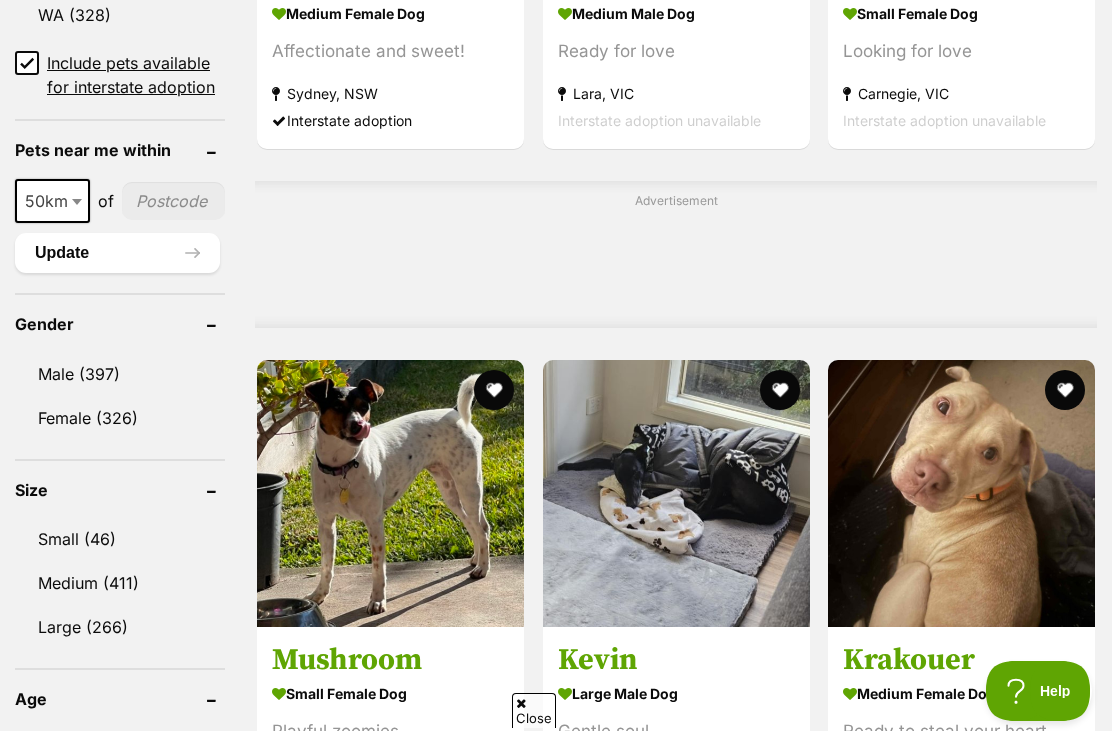 click on "Small (46)" at bounding box center (120, 539) 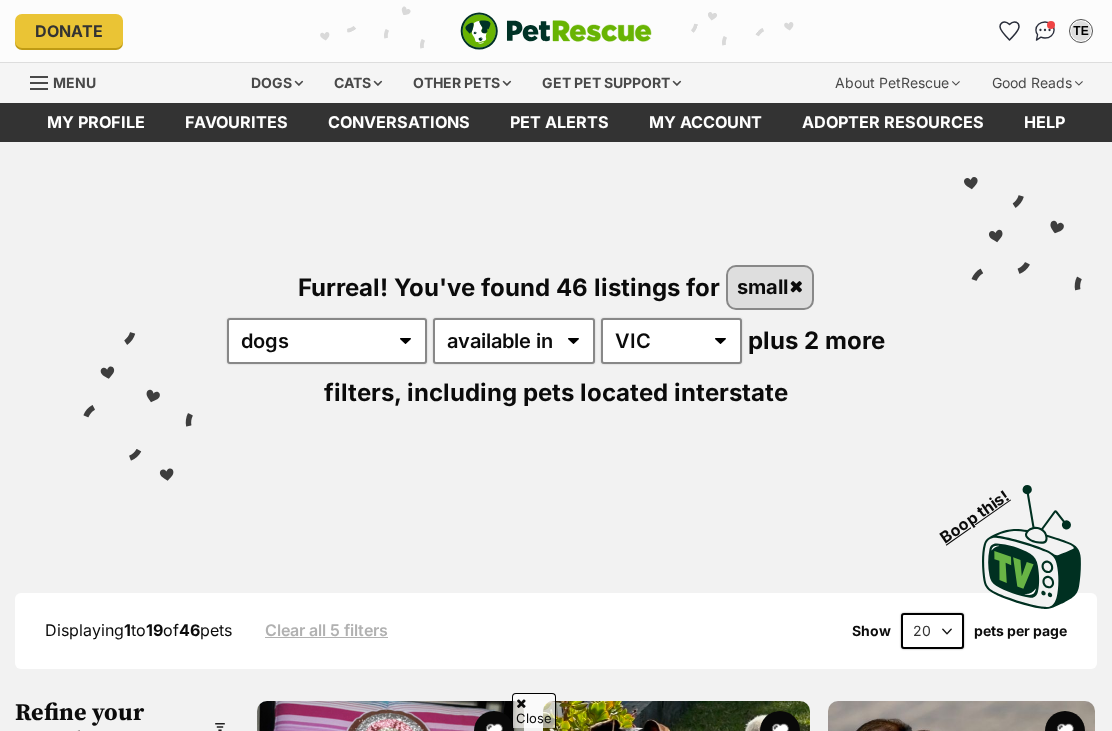 scroll, scrollTop: 1021, scrollLeft: 0, axis: vertical 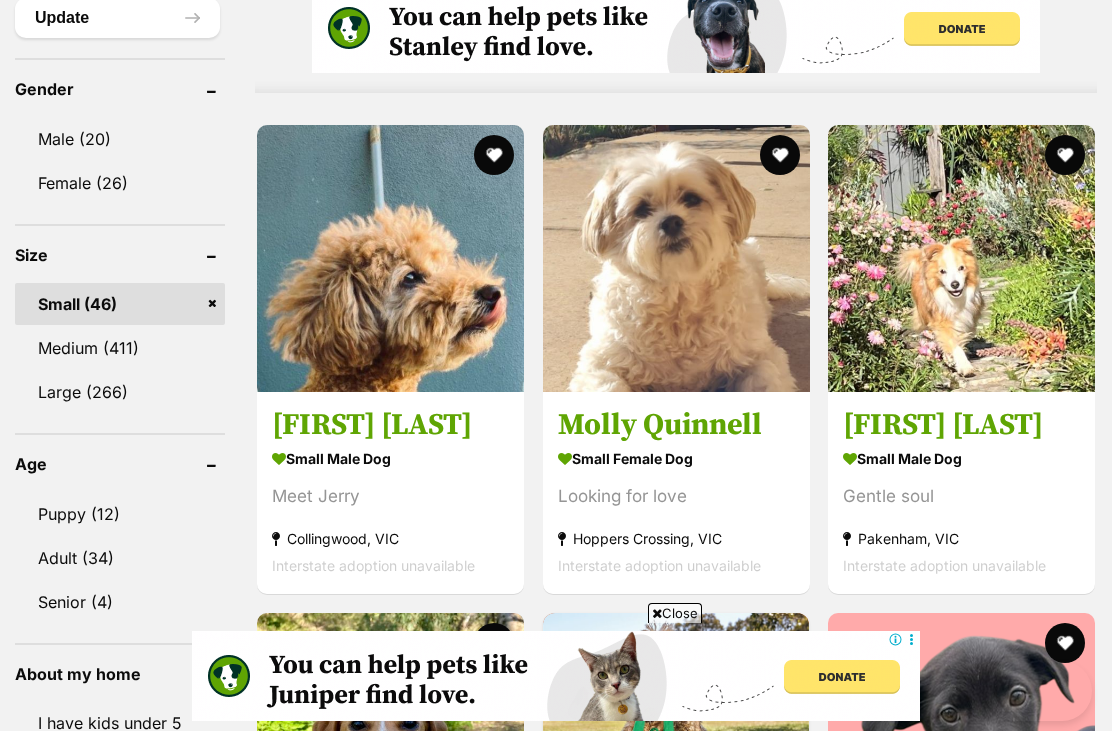 click on "I have kids under 12 years old (46)" at bounding box center (120, 803) 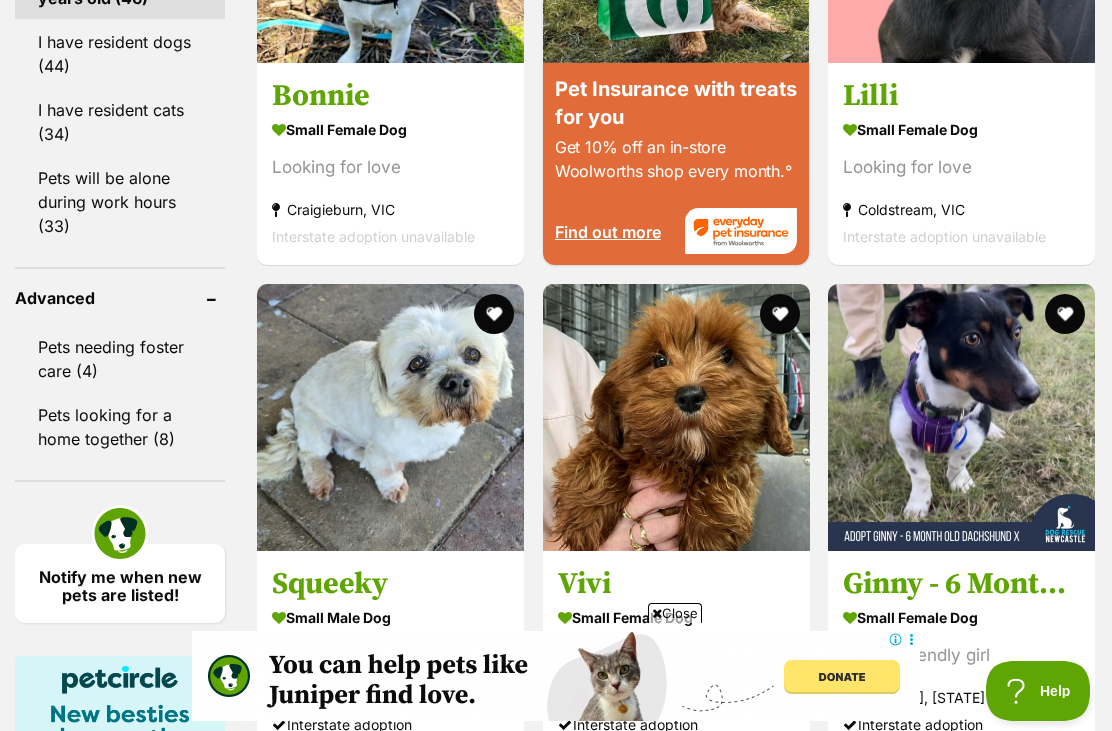 scroll, scrollTop: 0, scrollLeft: 0, axis: both 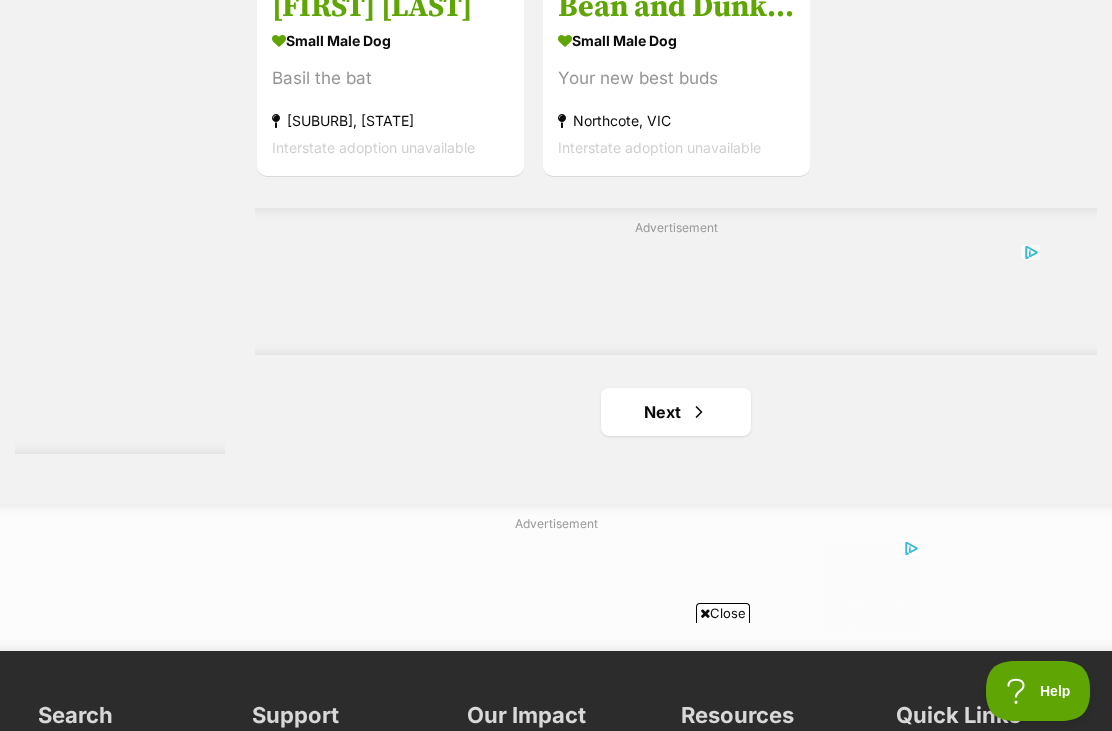 click on "Next" at bounding box center (676, 412) 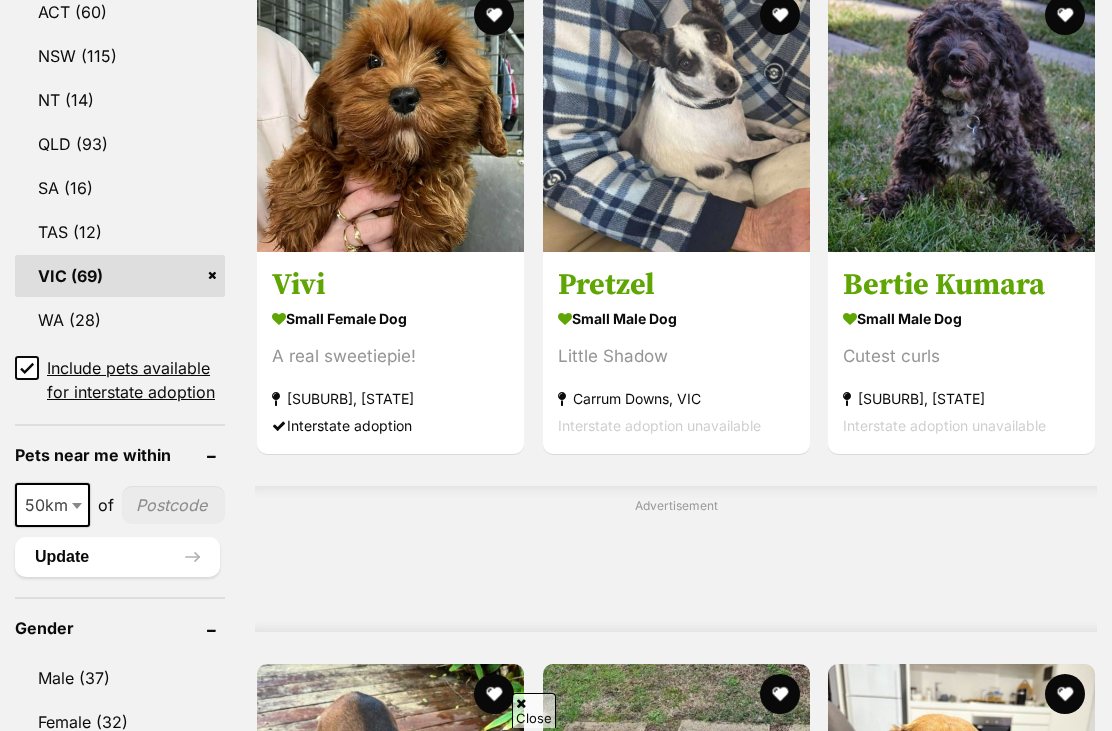 scroll, scrollTop: 1493, scrollLeft: 0, axis: vertical 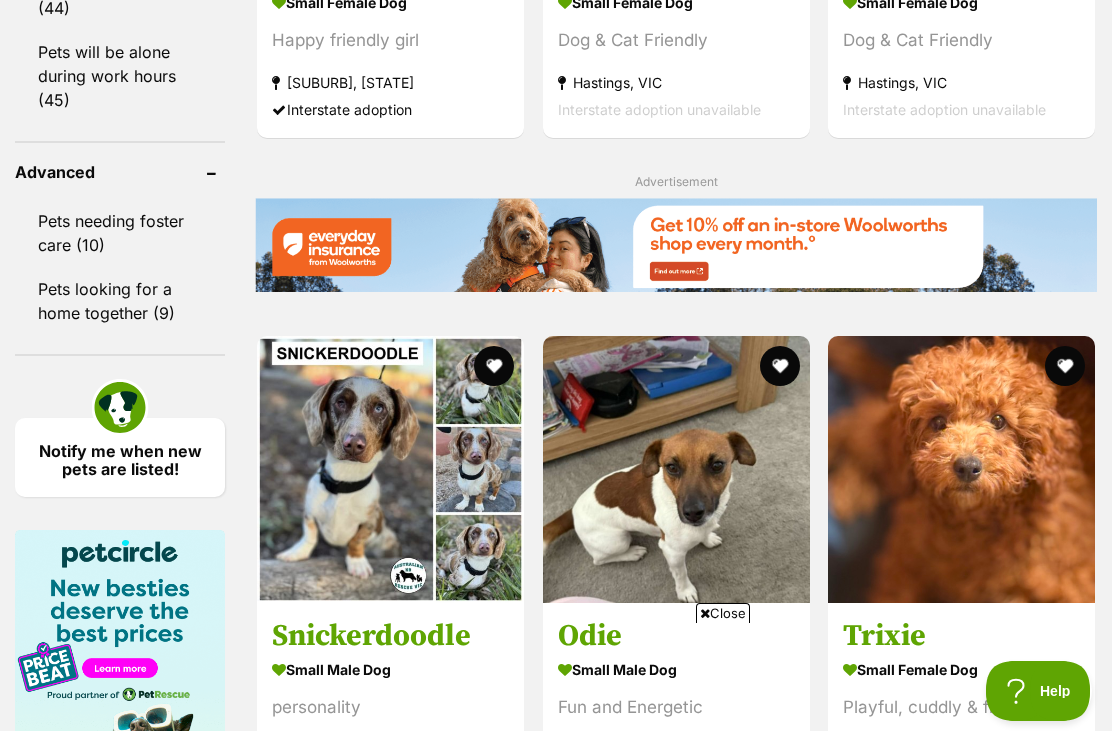 click on "small female Dog" at bounding box center [390, 1157] 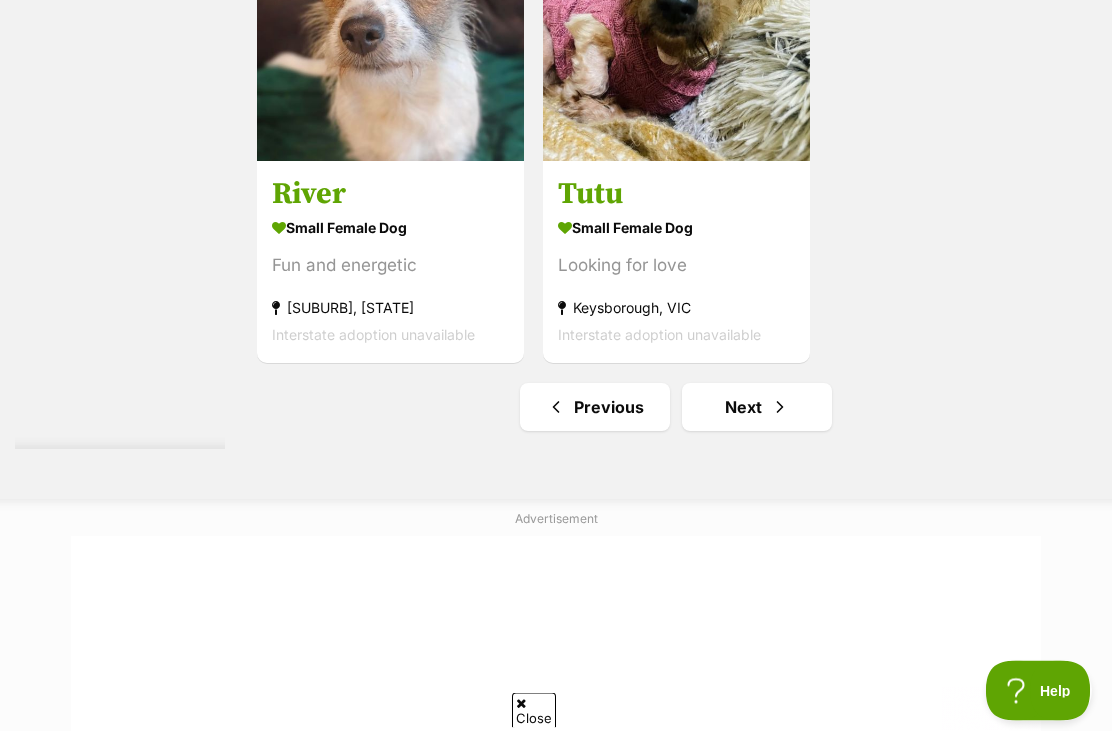 scroll, scrollTop: 4328, scrollLeft: 0, axis: vertical 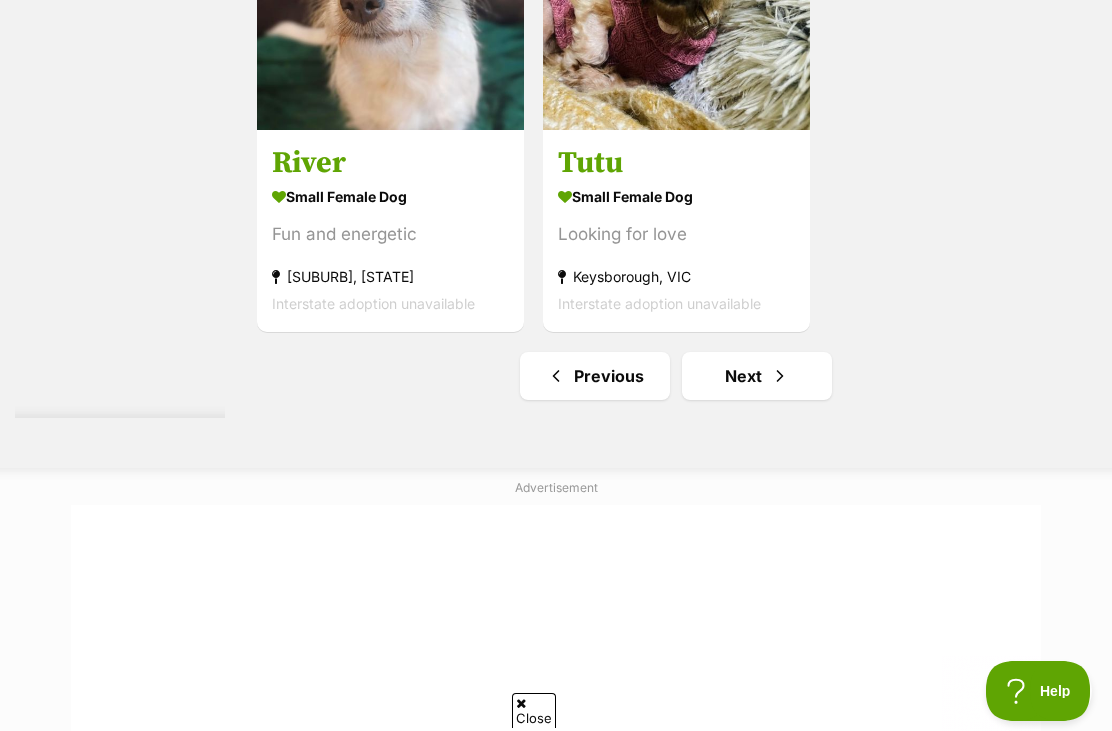 click on "Next" at bounding box center [757, 376] 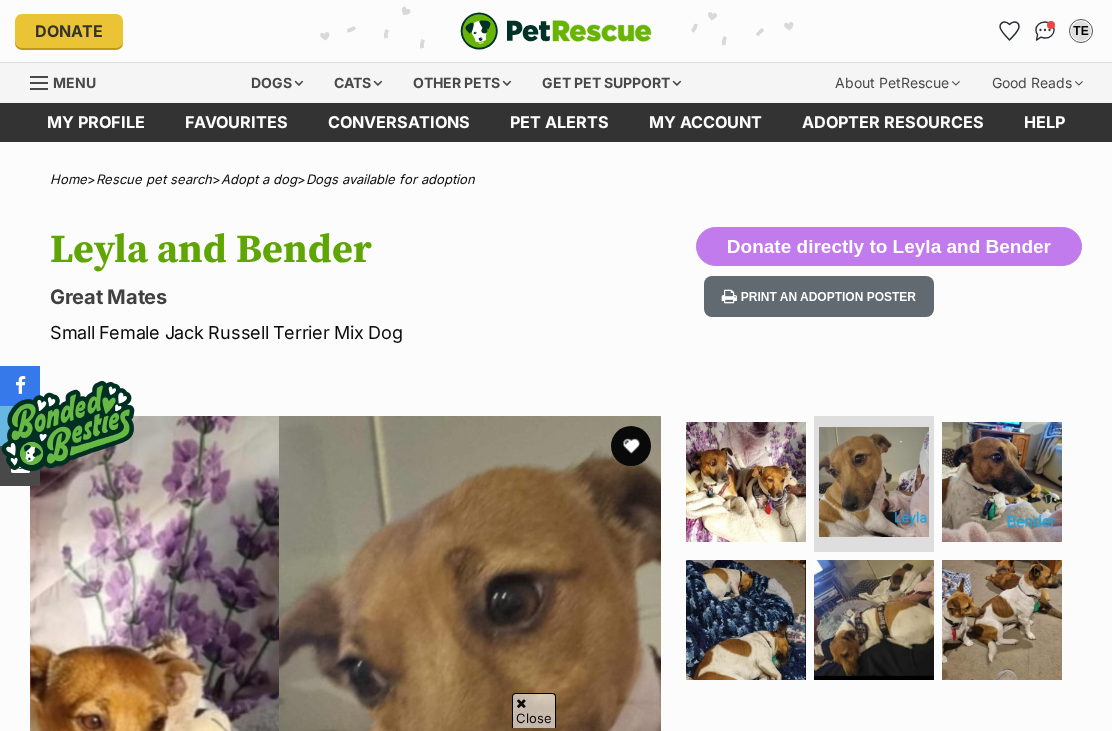 scroll, scrollTop: 310, scrollLeft: 0, axis: vertical 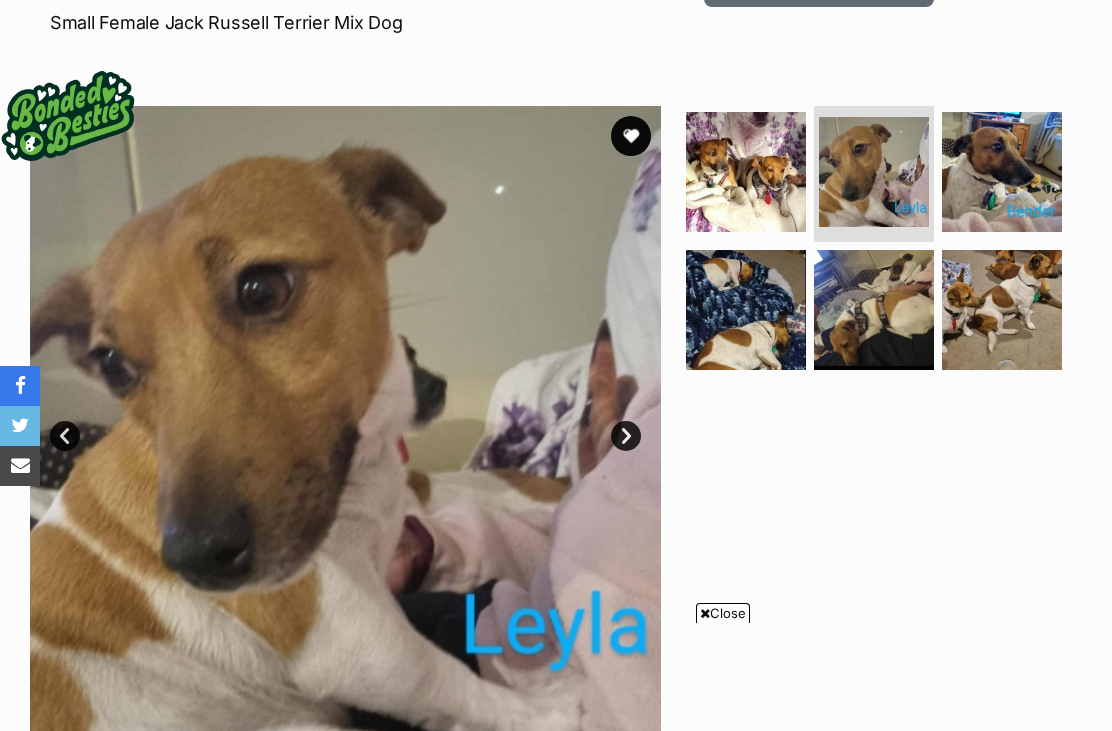 click at bounding box center [1002, 172] 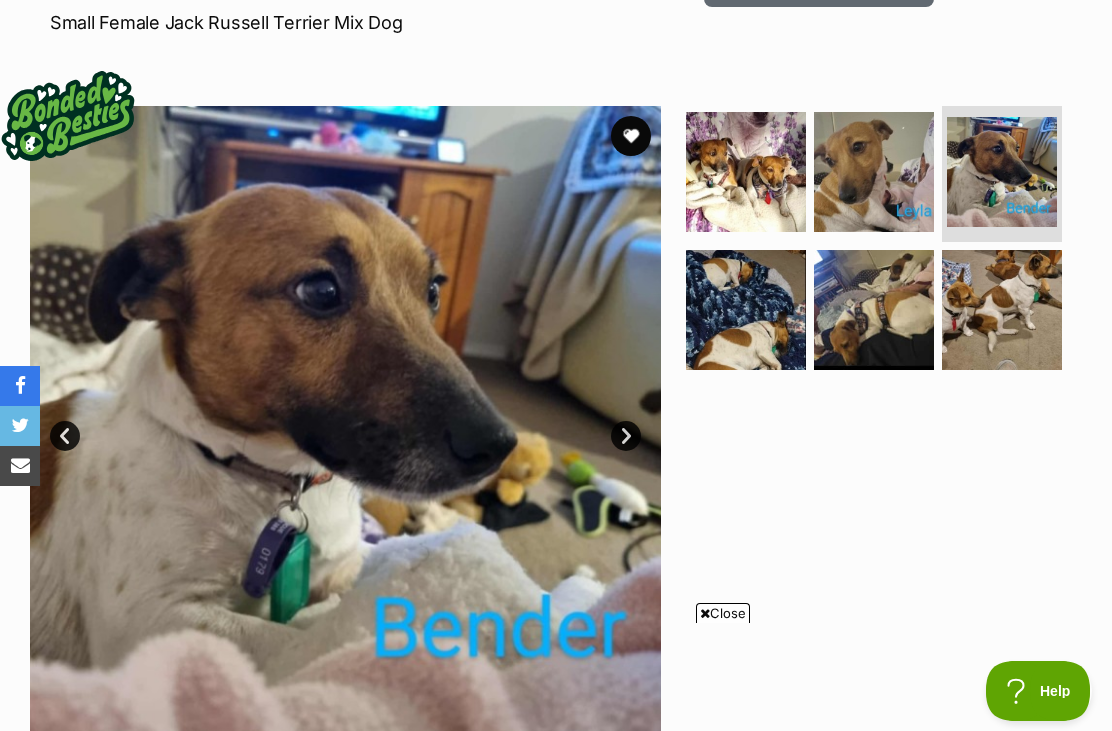 click at bounding box center [1002, 310] 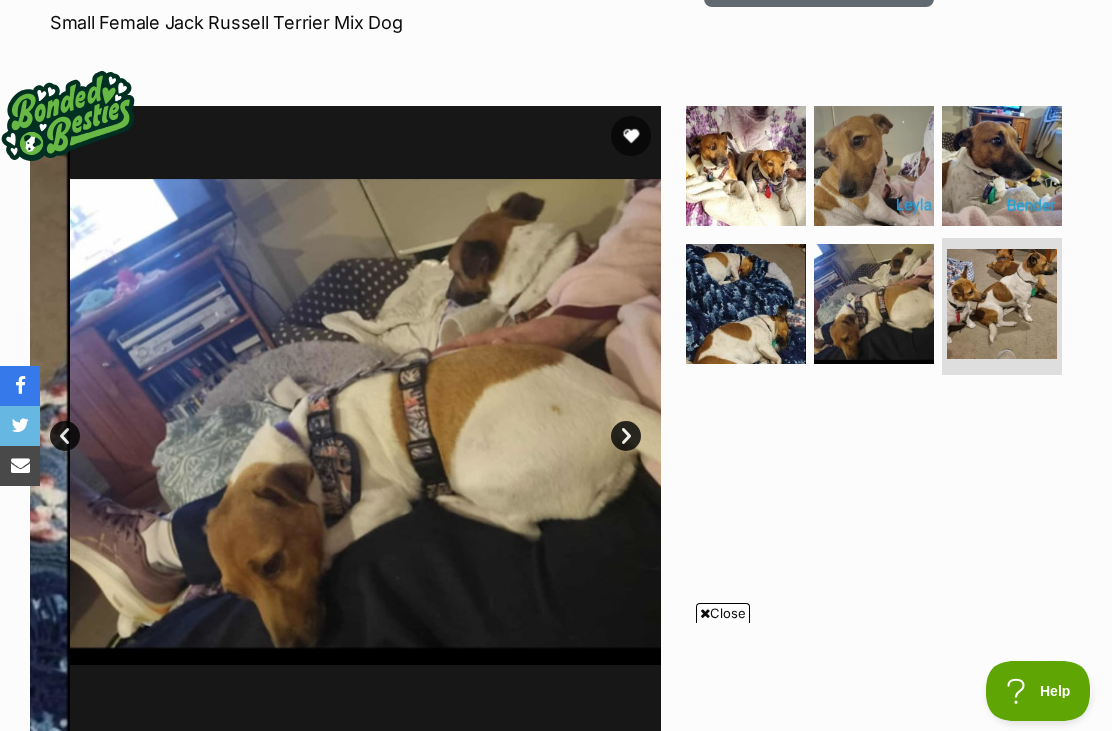 click at bounding box center (1002, 304) 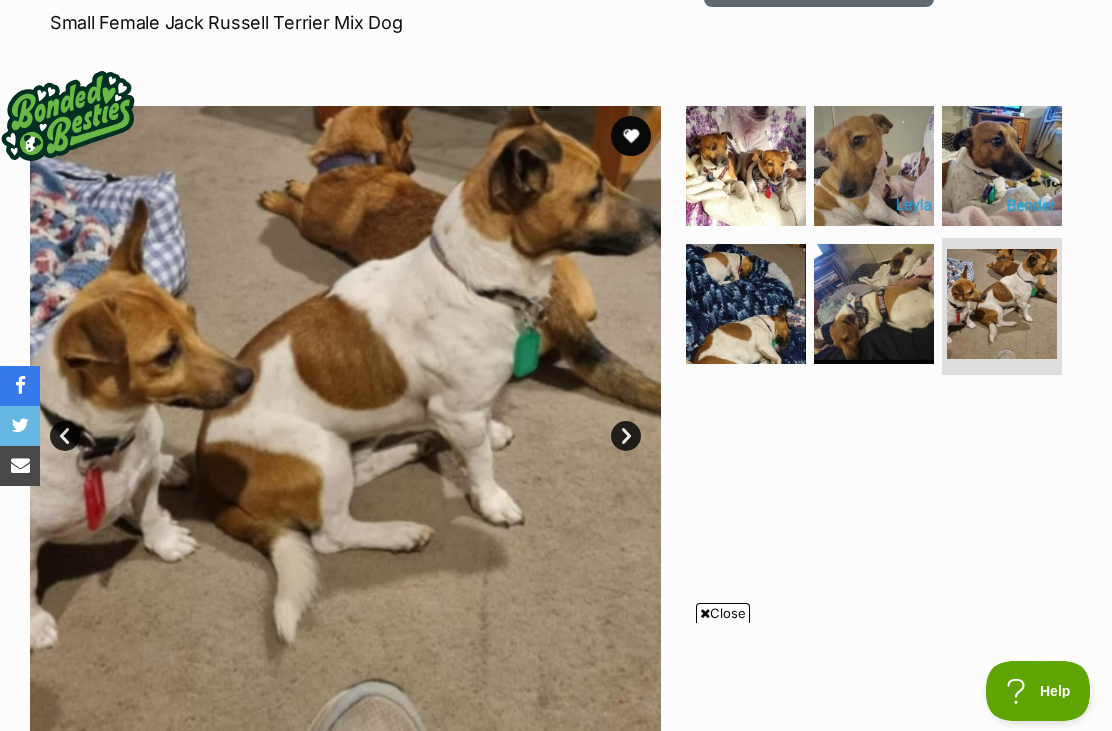 scroll, scrollTop: 0, scrollLeft: 0, axis: both 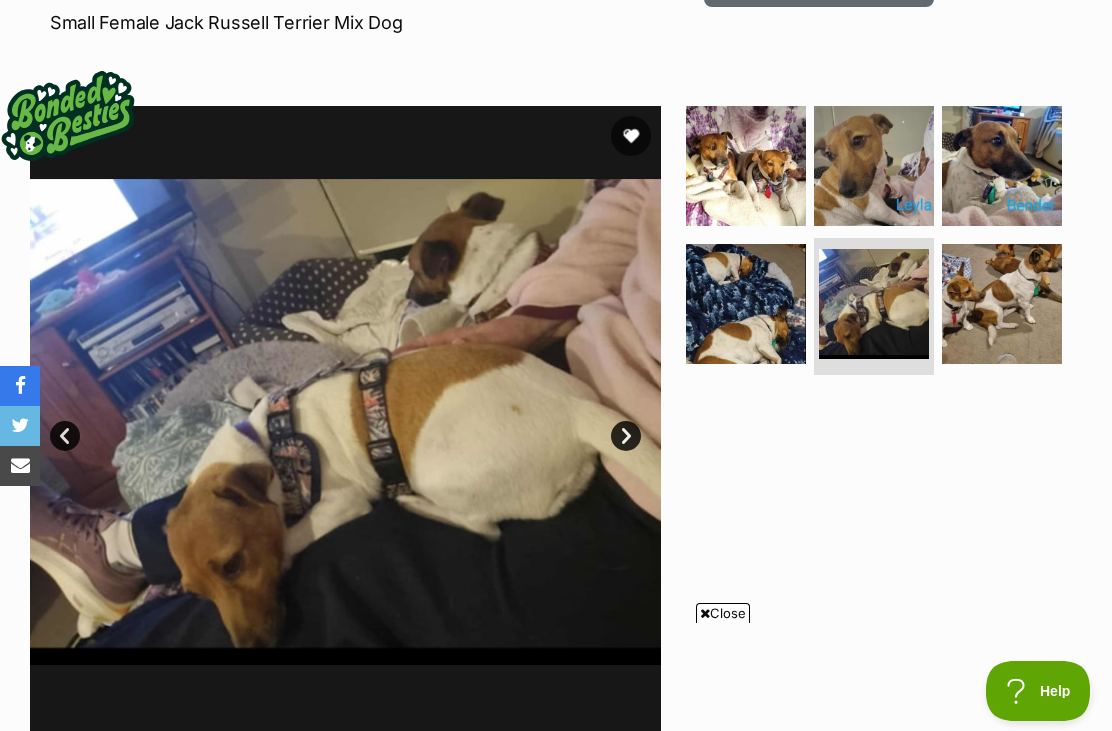 click at bounding box center [746, 304] 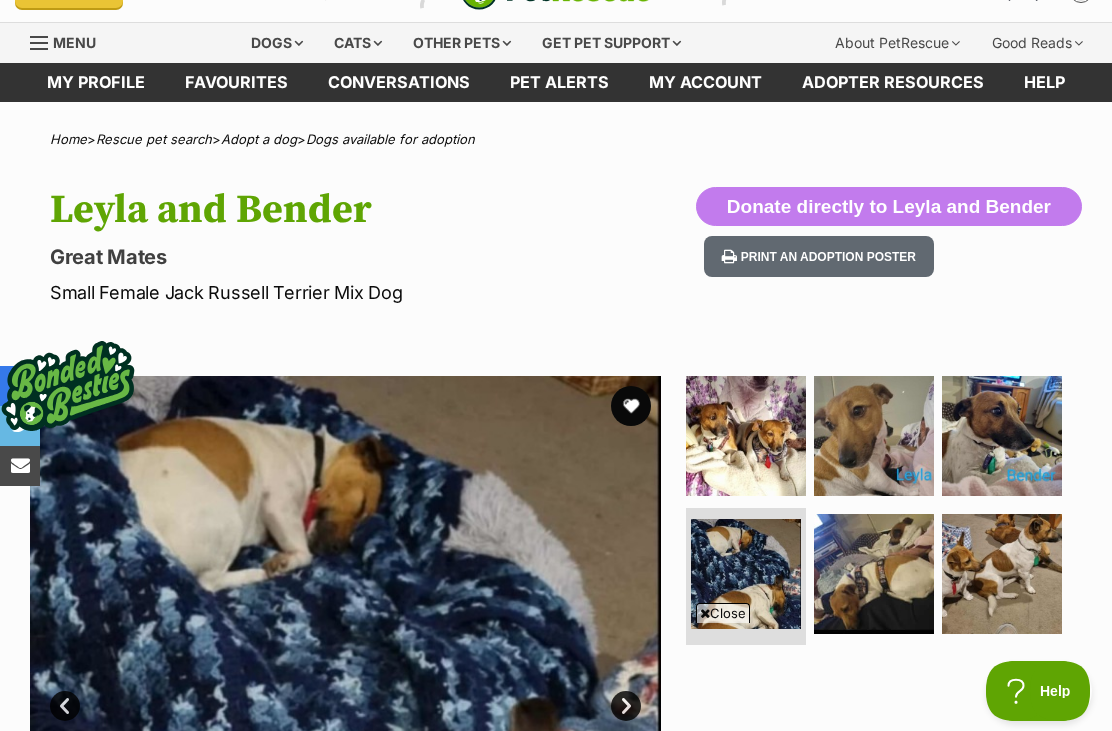 scroll, scrollTop: 0, scrollLeft: 0, axis: both 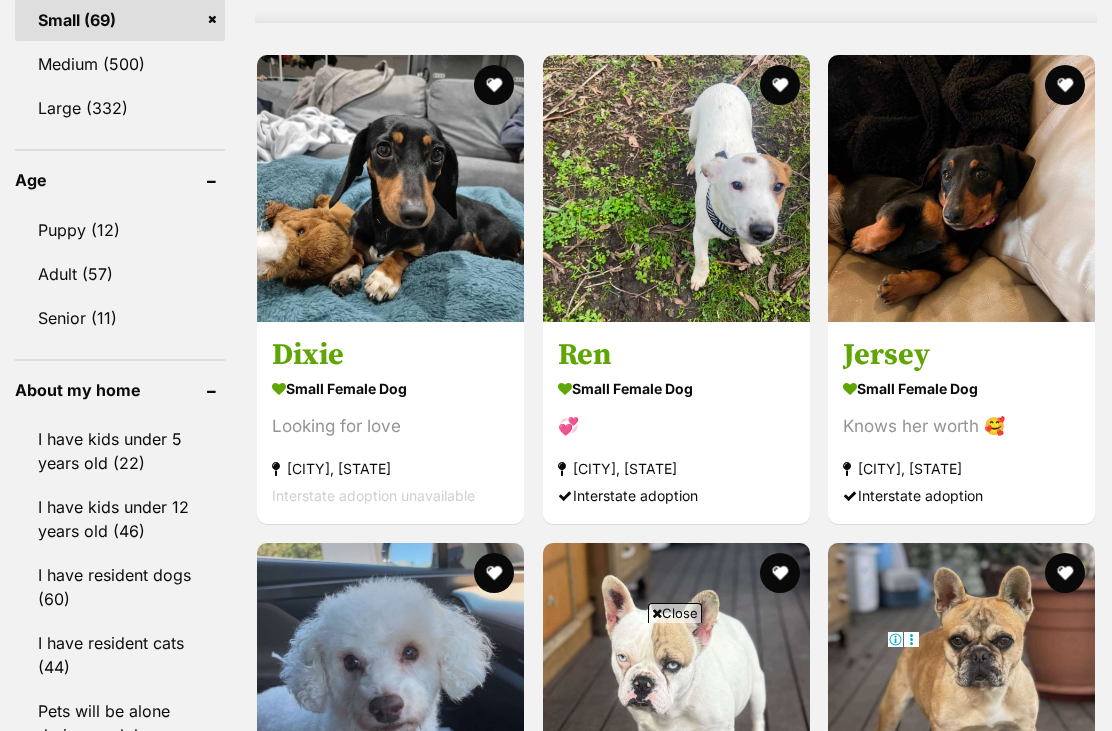 click on "Interstate adoption unavailable" at bounding box center (390, 495) 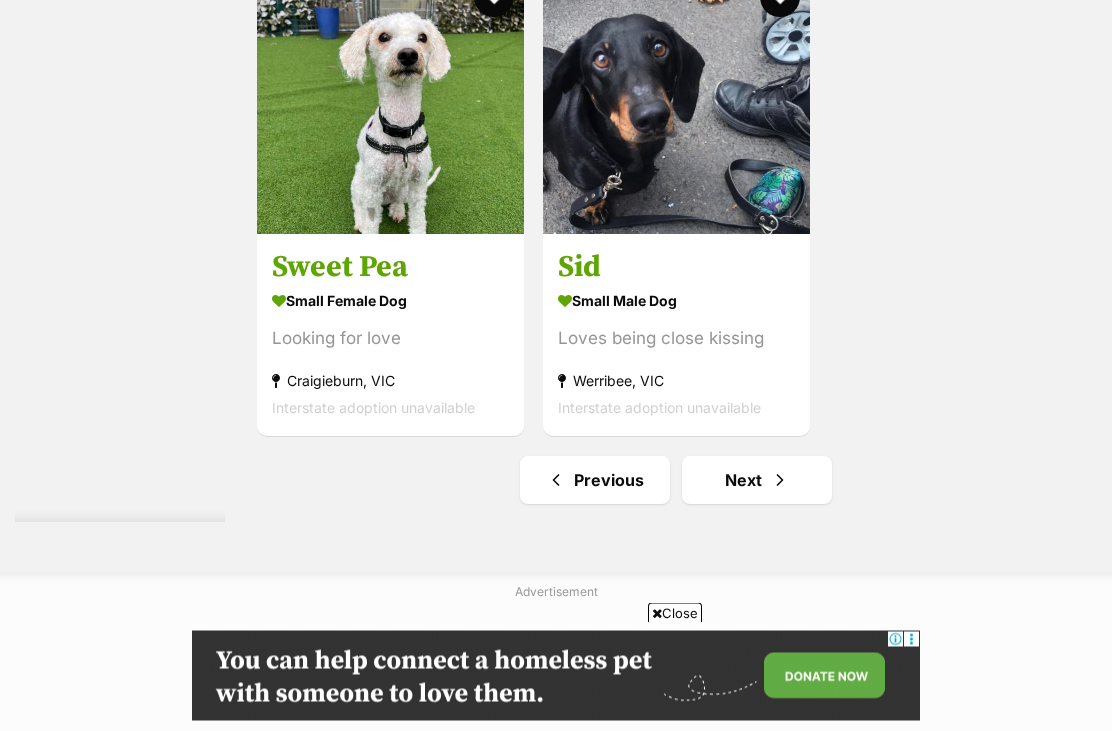 scroll, scrollTop: 4438, scrollLeft: 0, axis: vertical 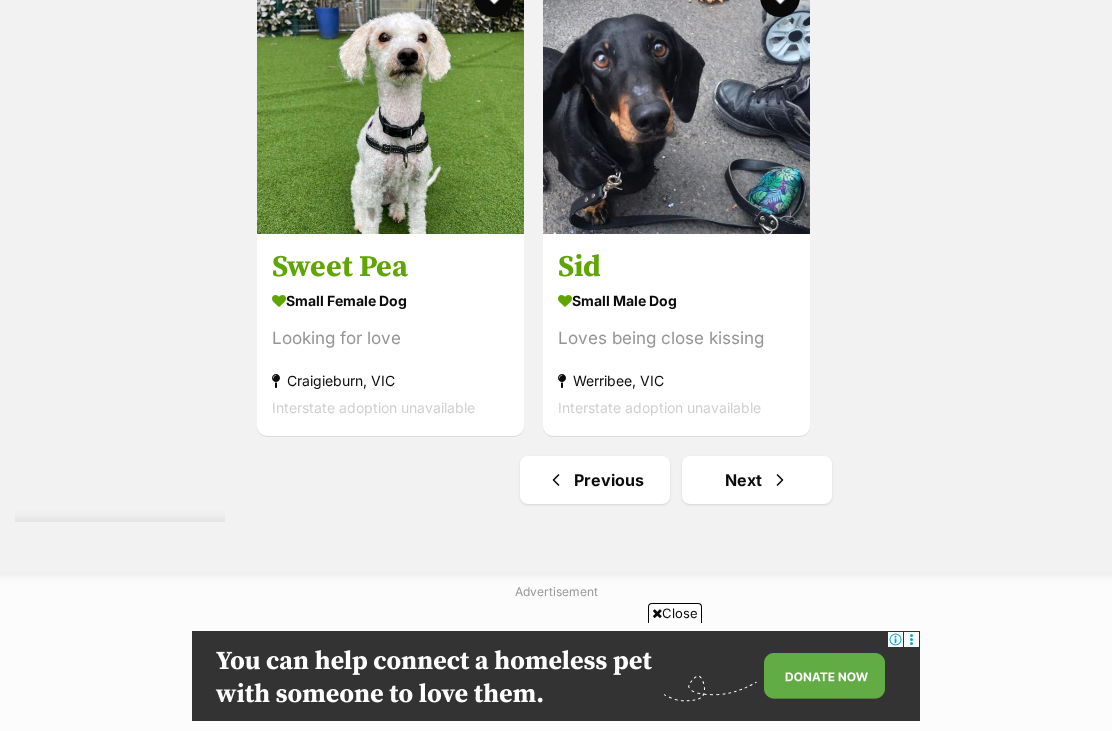 click on "Interstate adoption unavailable" at bounding box center (676, 407) 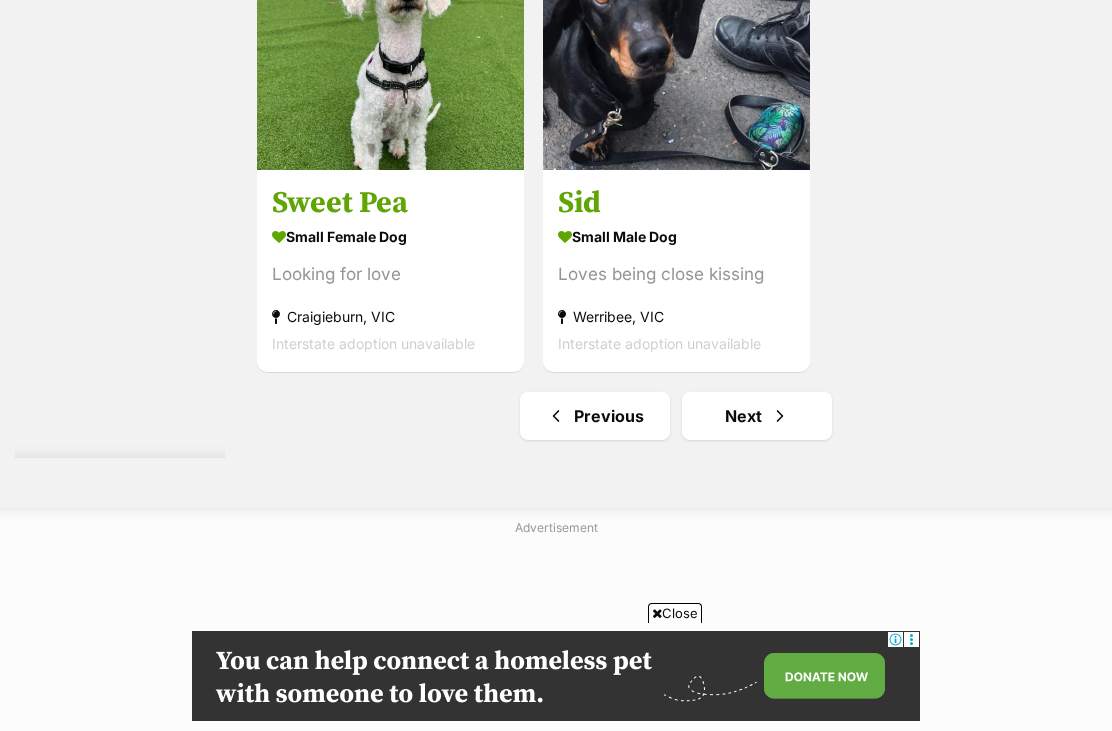 click on "Next" at bounding box center [757, 416] 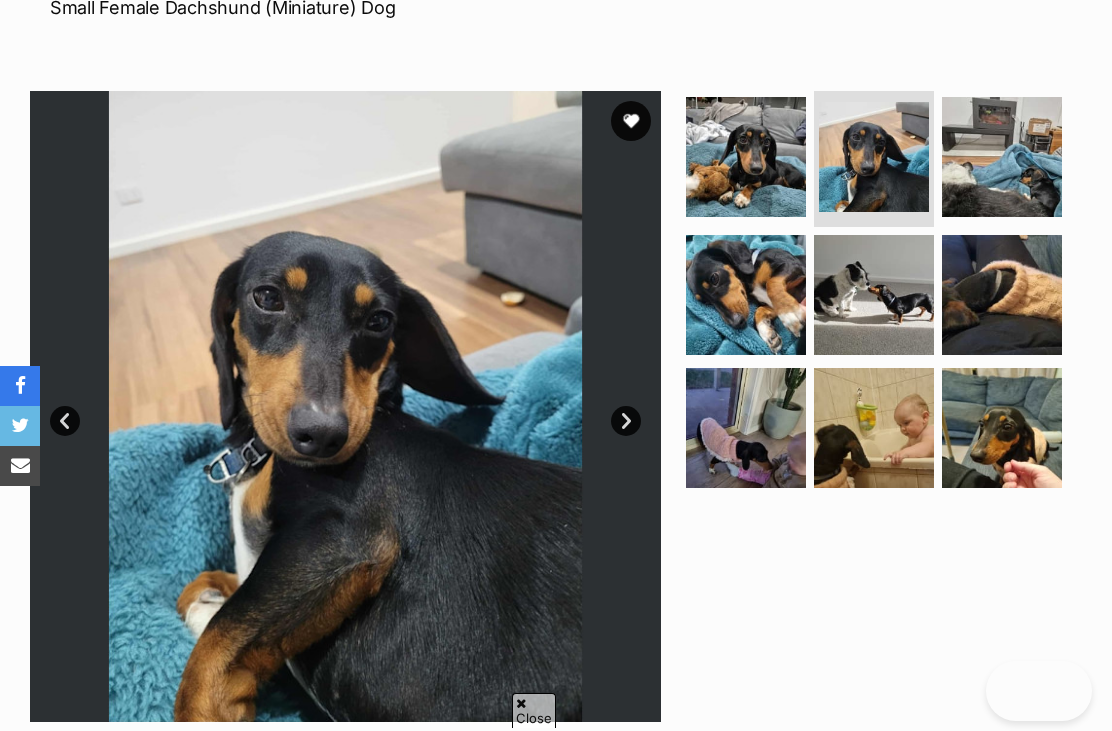 scroll, scrollTop: 332, scrollLeft: 0, axis: vertical 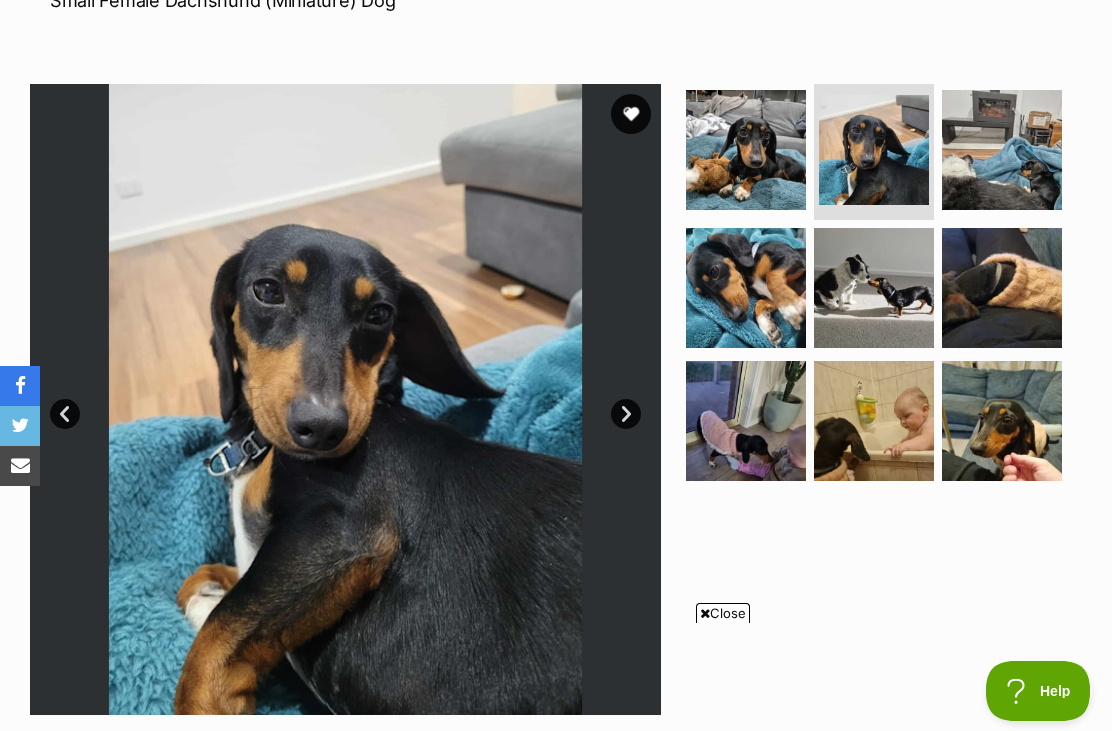 click on "Next" at bounding box center [626, 414] 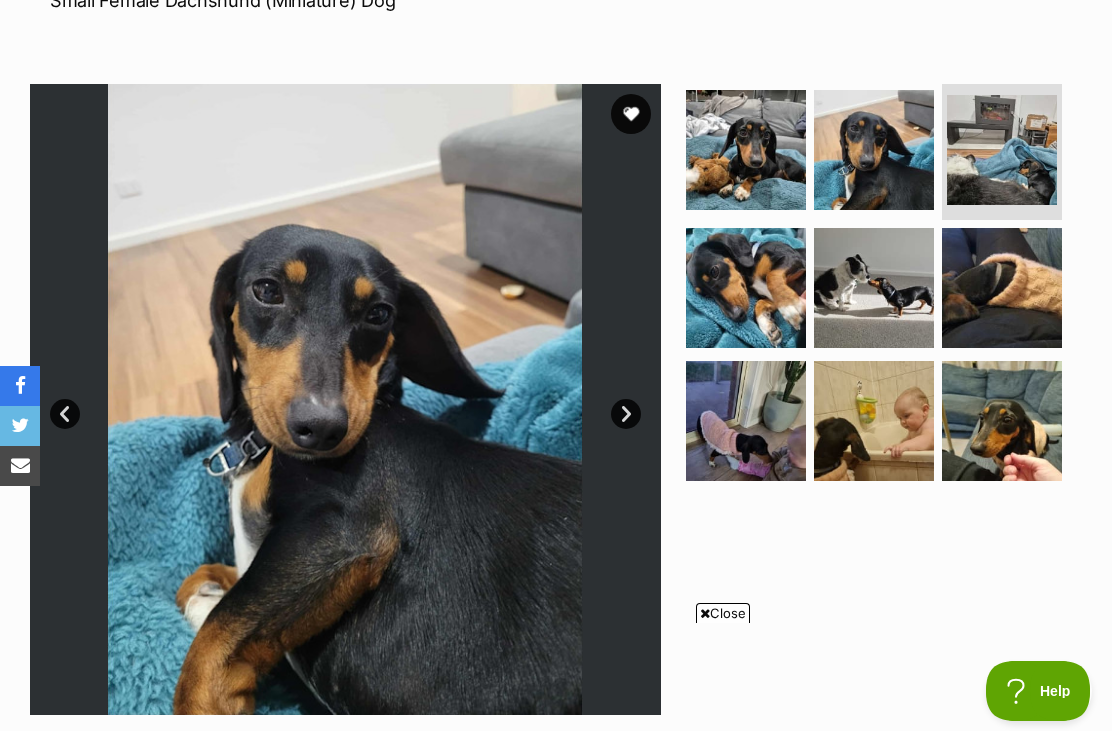 scroll, scrollTop: 0, scrollLeft: 0, axis: both 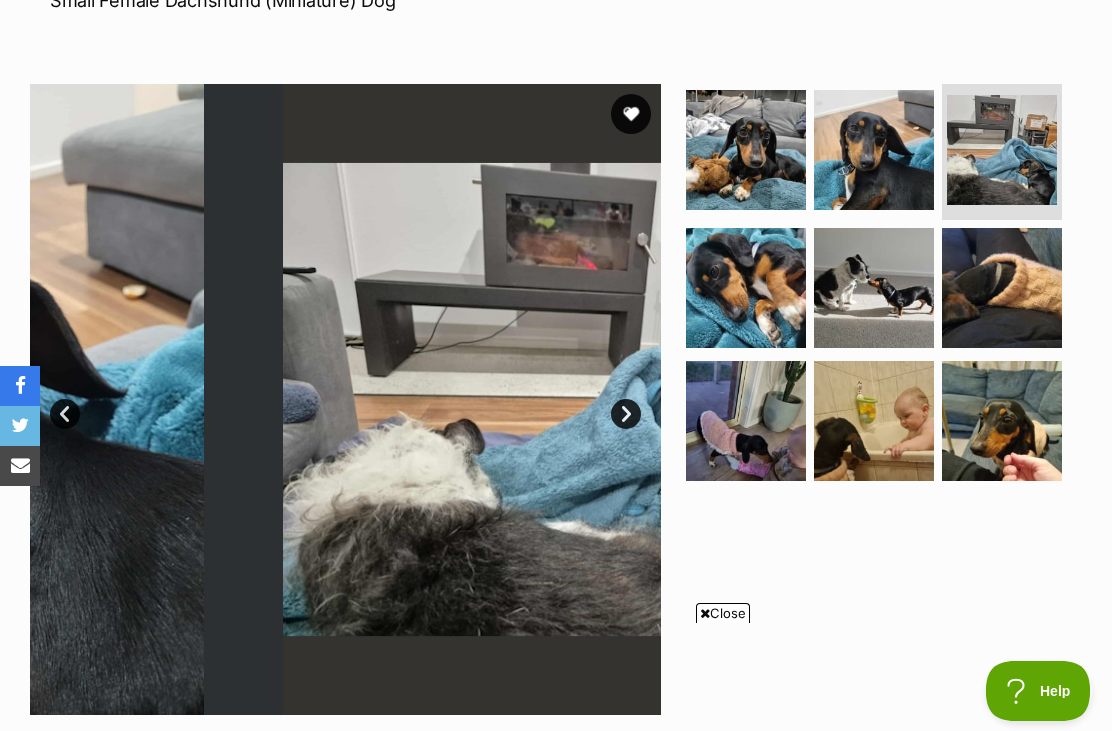 click on "Next" at bounding box center [626, 414] 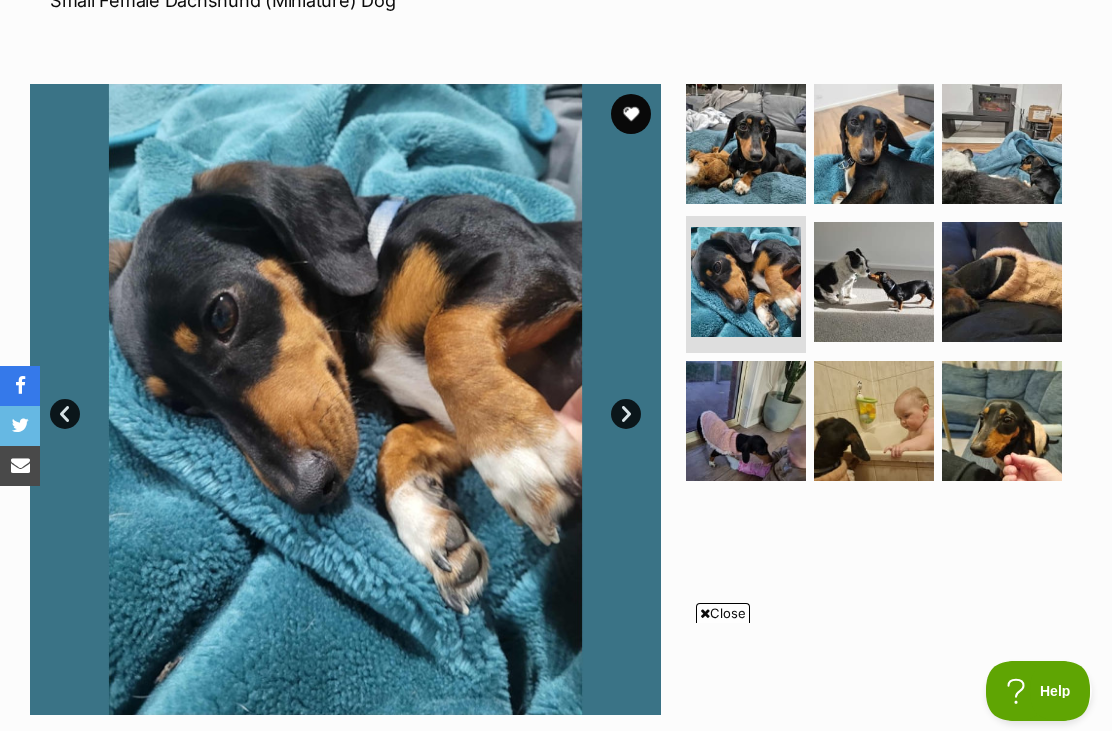 scroll, scrollTop: 0, scrollLeft: 0, axis: both 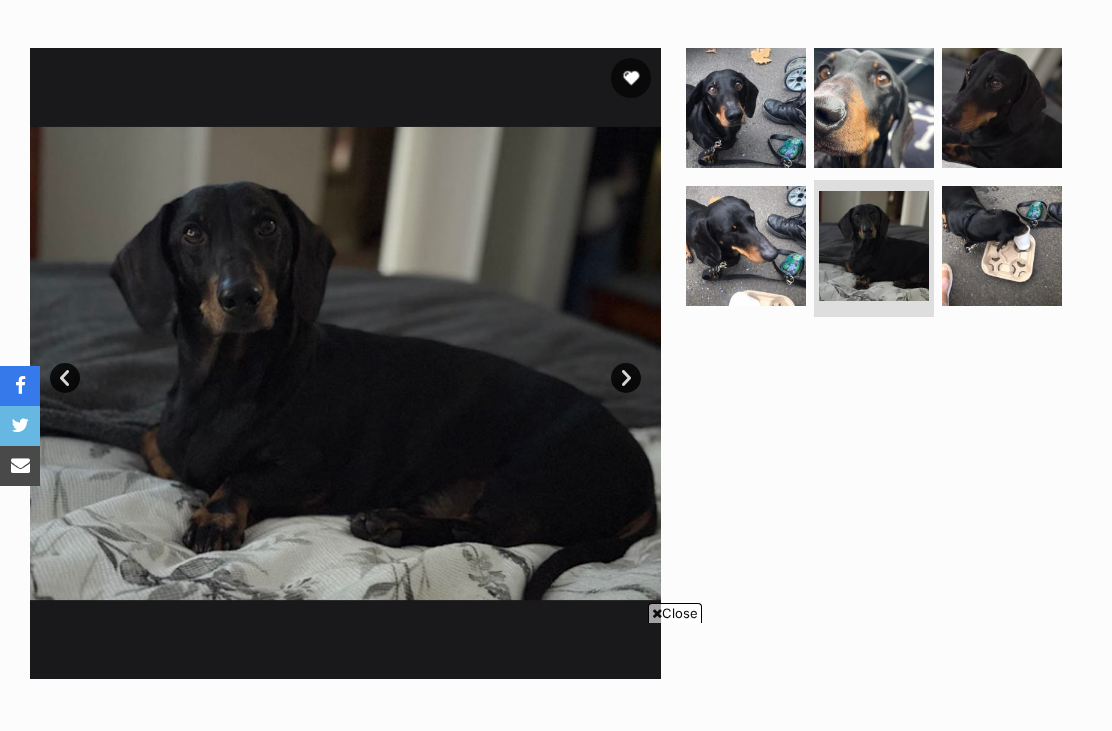 click at bounding box center [746, 246] 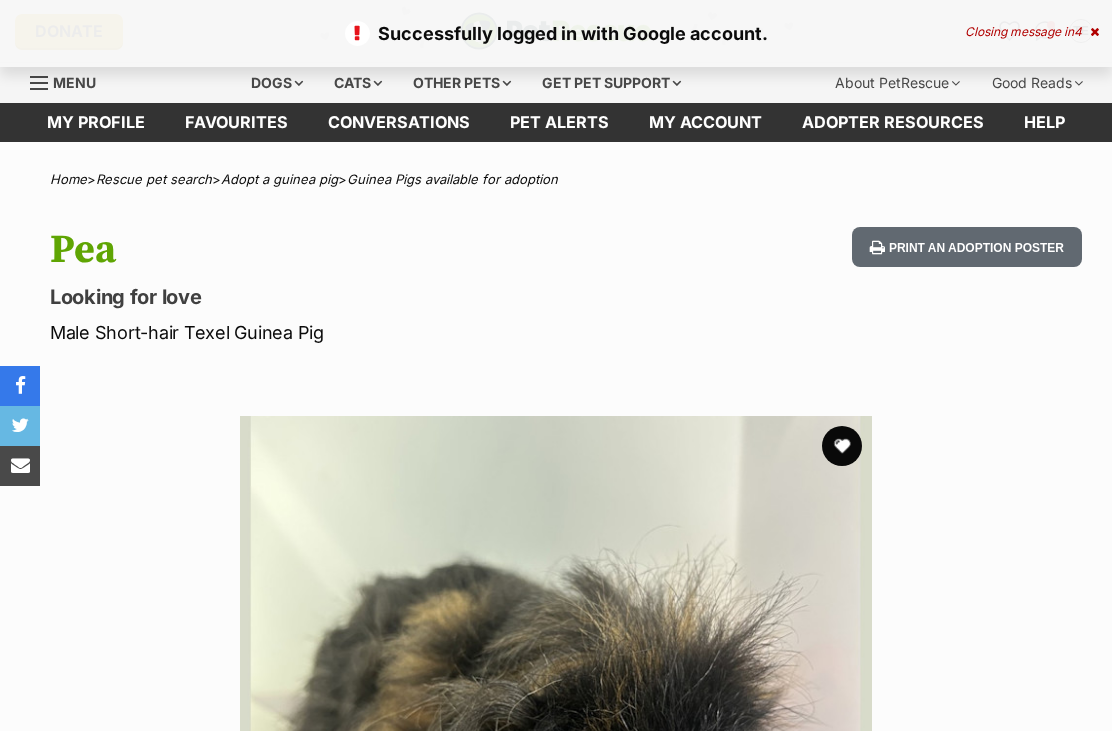 scroll, scrollTop: 0, scrollLeft: 0, axis: both 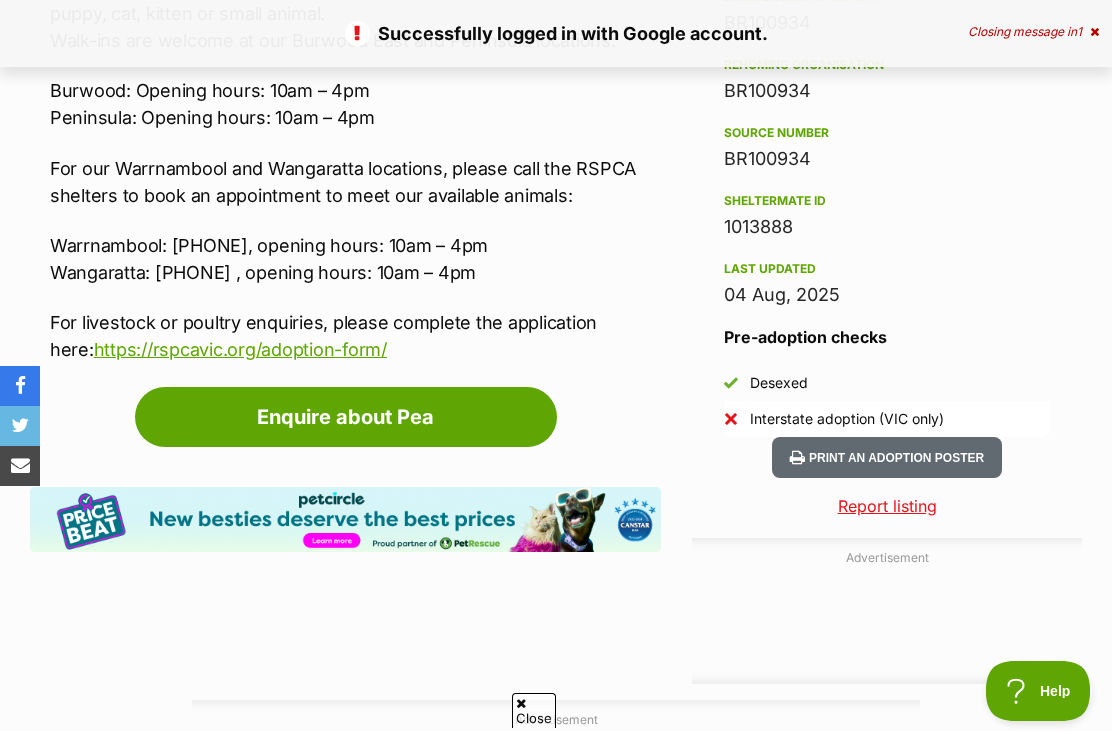 click on "Enquire about Pea" at bounding box center [346, 417] 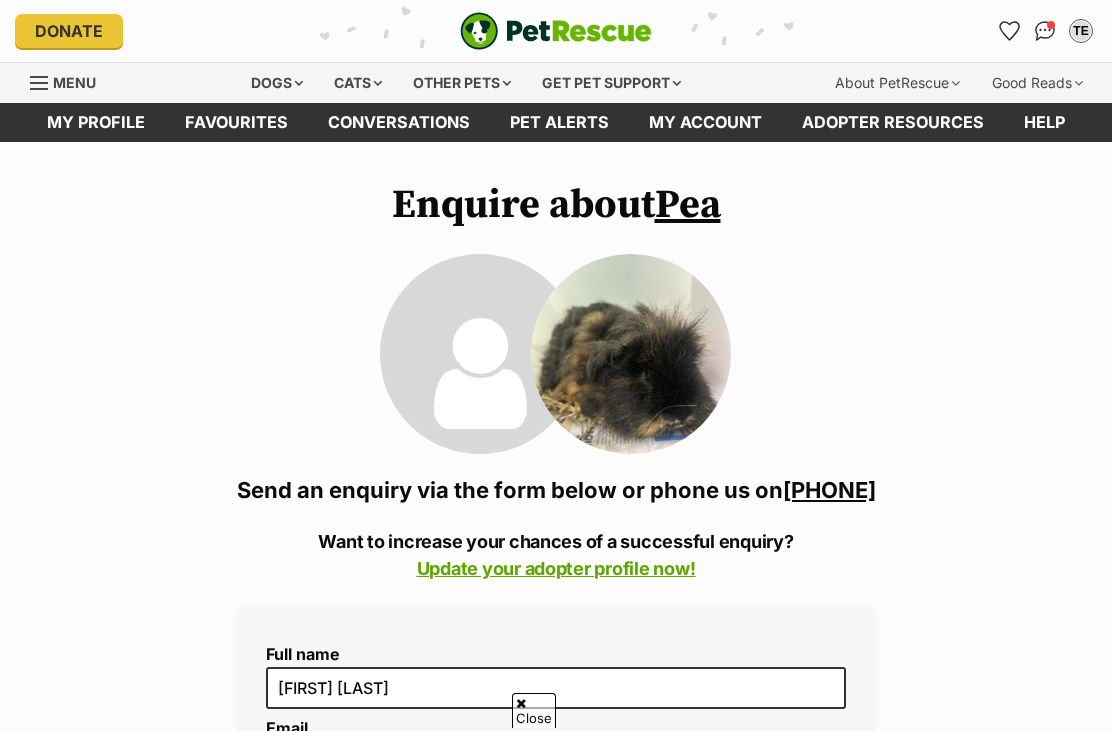 scroll, scrollTop: 267, scrollLeft: 0, axis: vertical 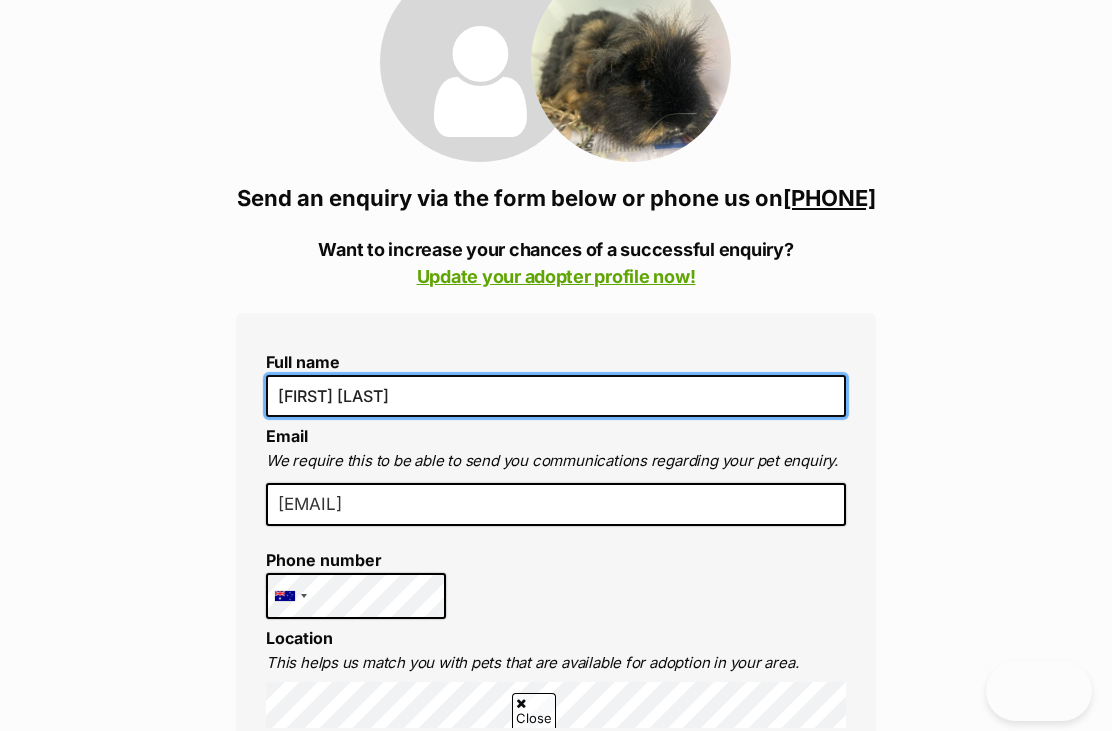 click on "[FIRST] [LAST]" at bounding box center [556, 396] 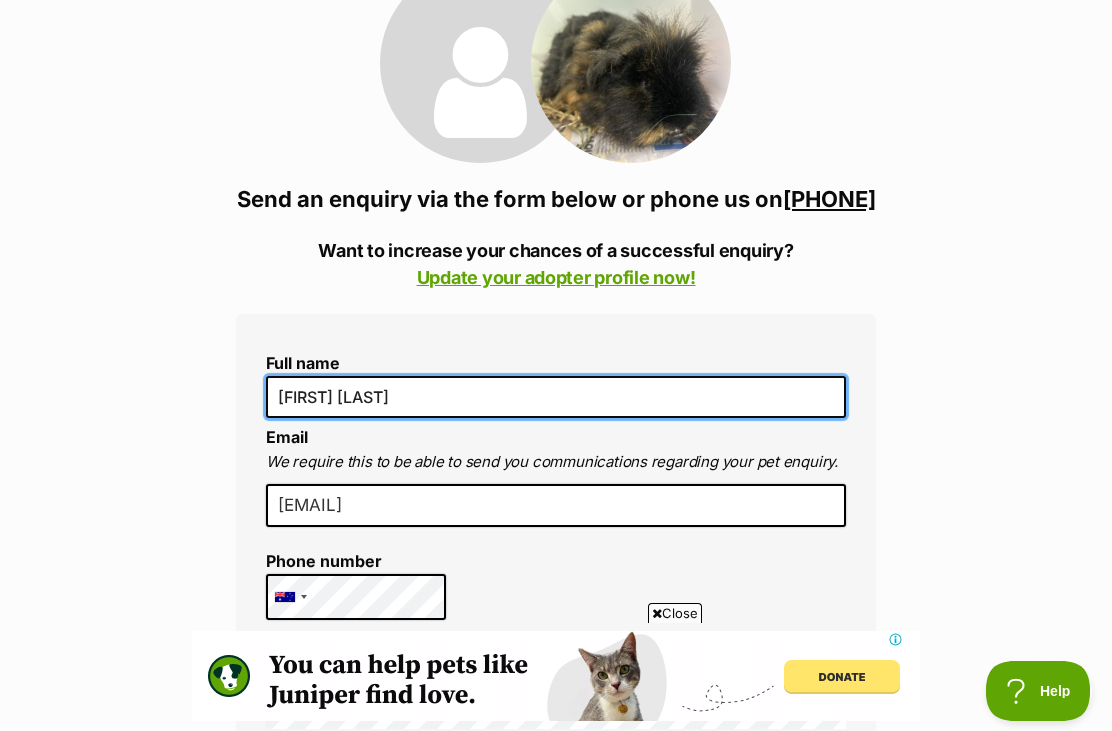 scroll, scrollTop: 0, scrollLeft: 0, axis: both 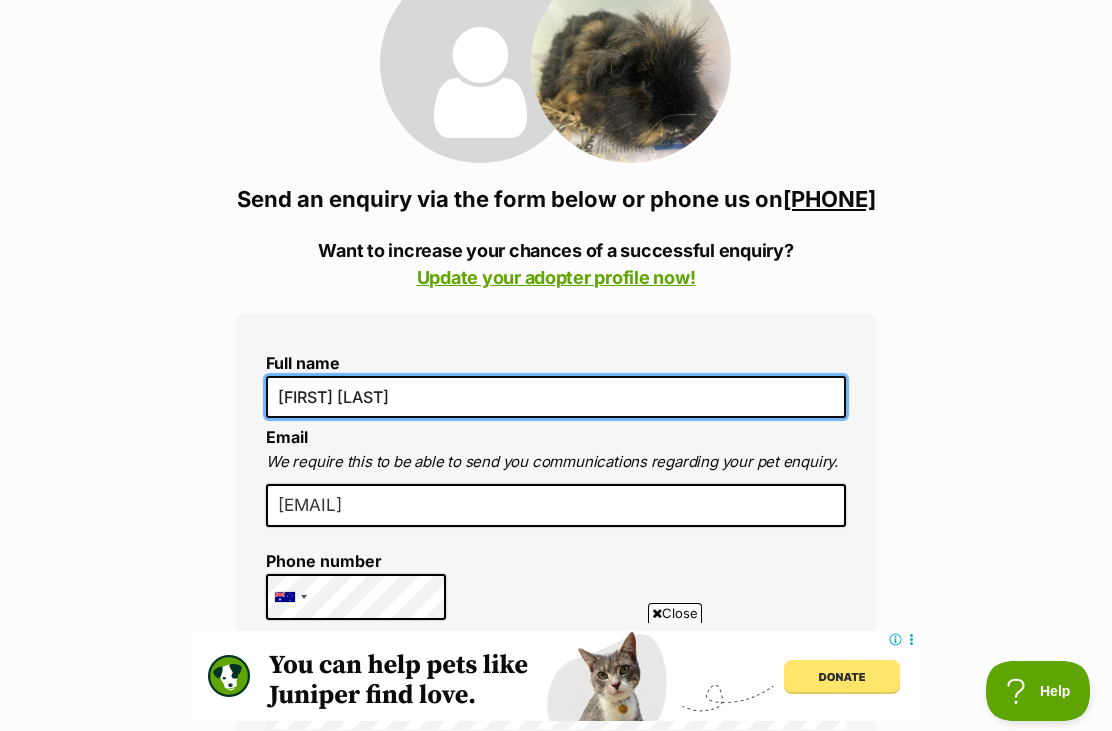 type on "[FIRST] [LAST]" 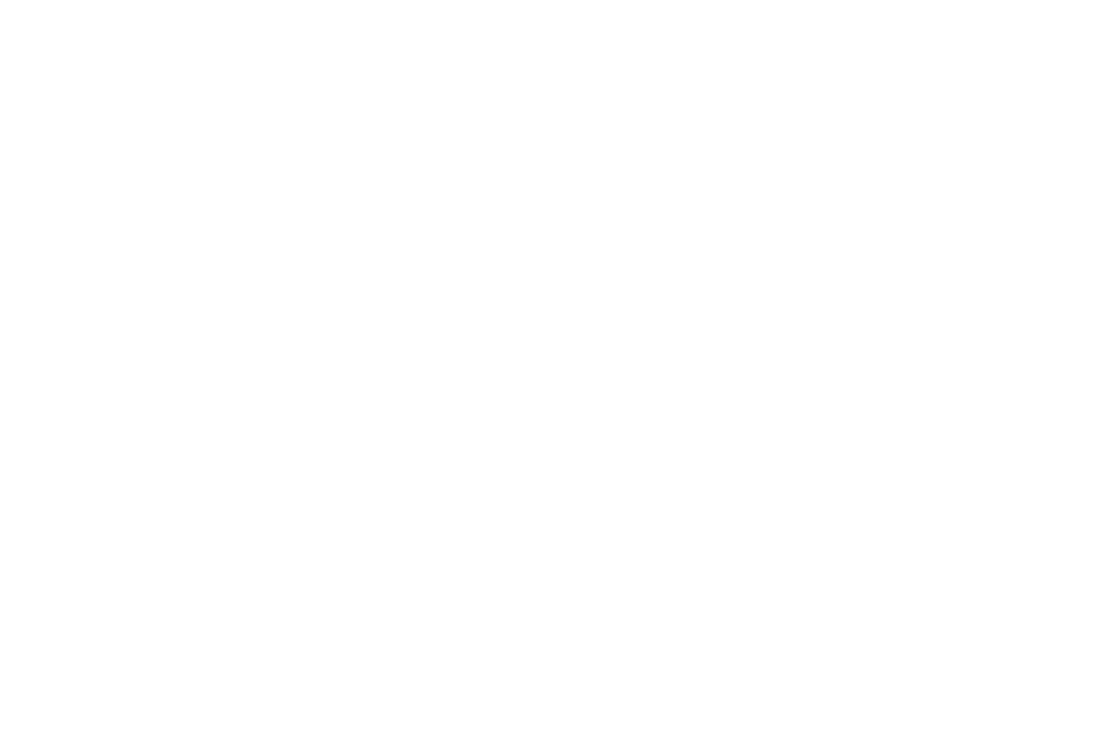 scroll, scrollTop: 1128, scrollLeft: 0, axis: vertical 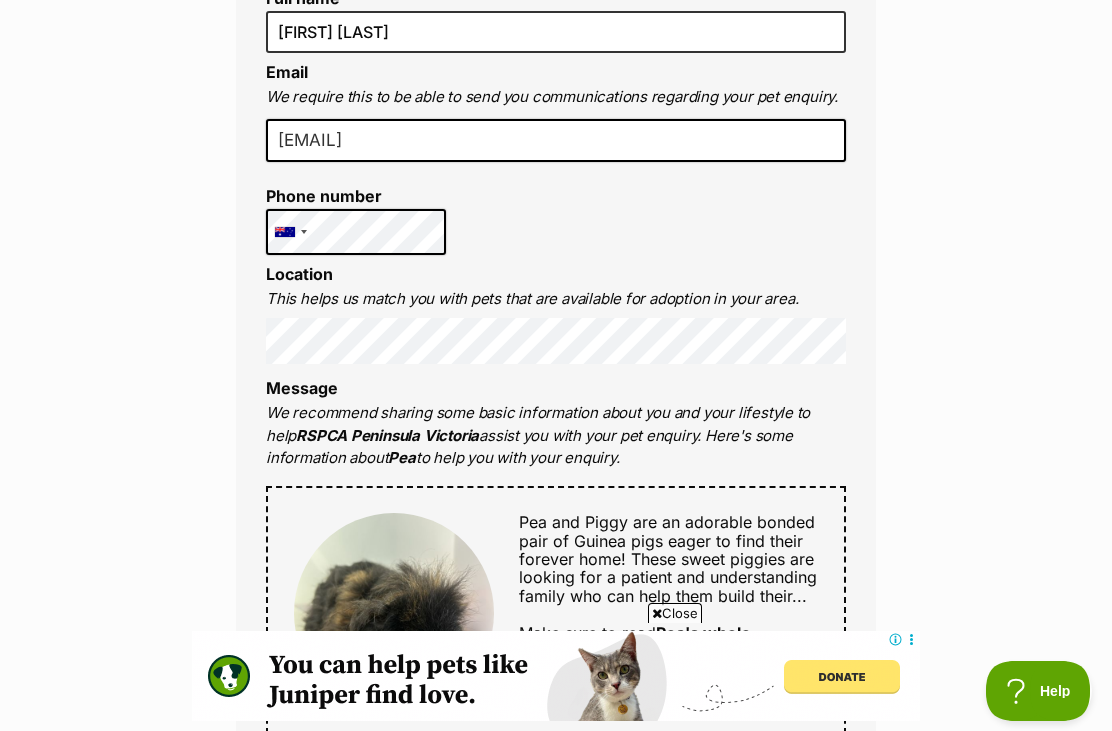 click on "Send enquiry" at bounding box center [556, 1603] 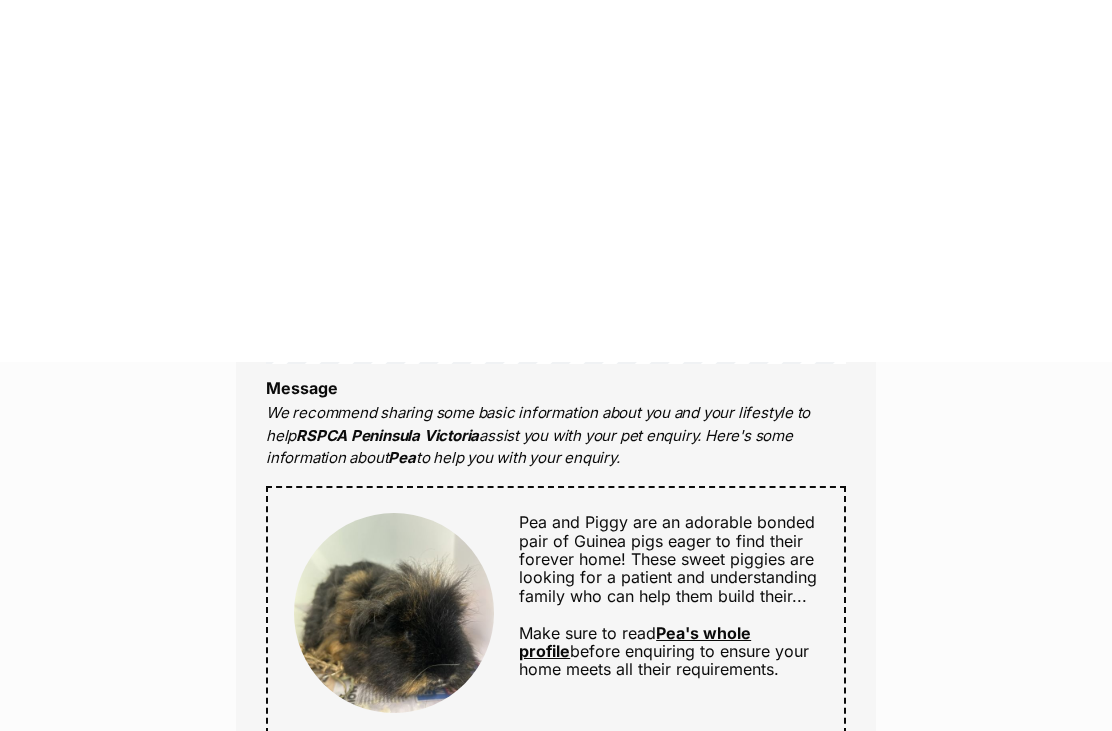 scroll, scrollTop: 1101, scrollLeft: 0, axis: vertical 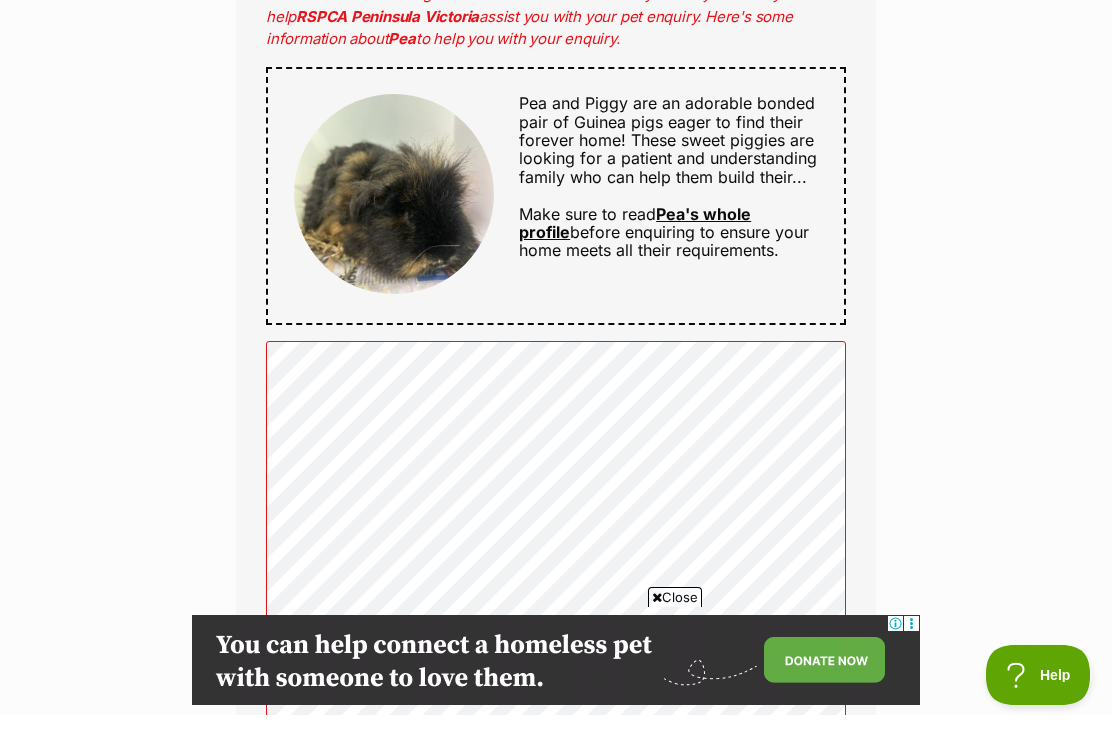 click on "Enquire about  Pea
03 59786000
Send an enquiry via the form below or phone us on
03 59*****
Want to increase your chances of a successful enquiry?
Update your adopter profile now!
Oops! Just a few hairballs to clean up below...
Message:
Can't be blank
Location:
Can't be blank
Full name Thomas Everist
Email
We require this to be able to send you communications regarding your pet enquiry.
everist.thomas@gmail.com
Phone number United States +1 United Kingdom +44 Afghanistan (‫افغانستان‬‎) +93 Albania (Shqipëri) +355 Algeria (‫الجزائر‬‎) +213 American Samoa +1684 Andorra +376 Angola +244 Anguilla +1264 Antigua and Barbuda +1268 Argentina +54 Armenia (Հայաստան) +374 Aruba +297 Australia +61 Austria (Österreich) +43 Azerbaijan (Azərbaycan) +994 Bahamas +1242 Bahrain (‫البحرين‬‎) +973 Bangladesh (বাংলাদেশ) +880 Barbados +1246 Belarus (Беларусь) +1" at bounding box center [556, 409] 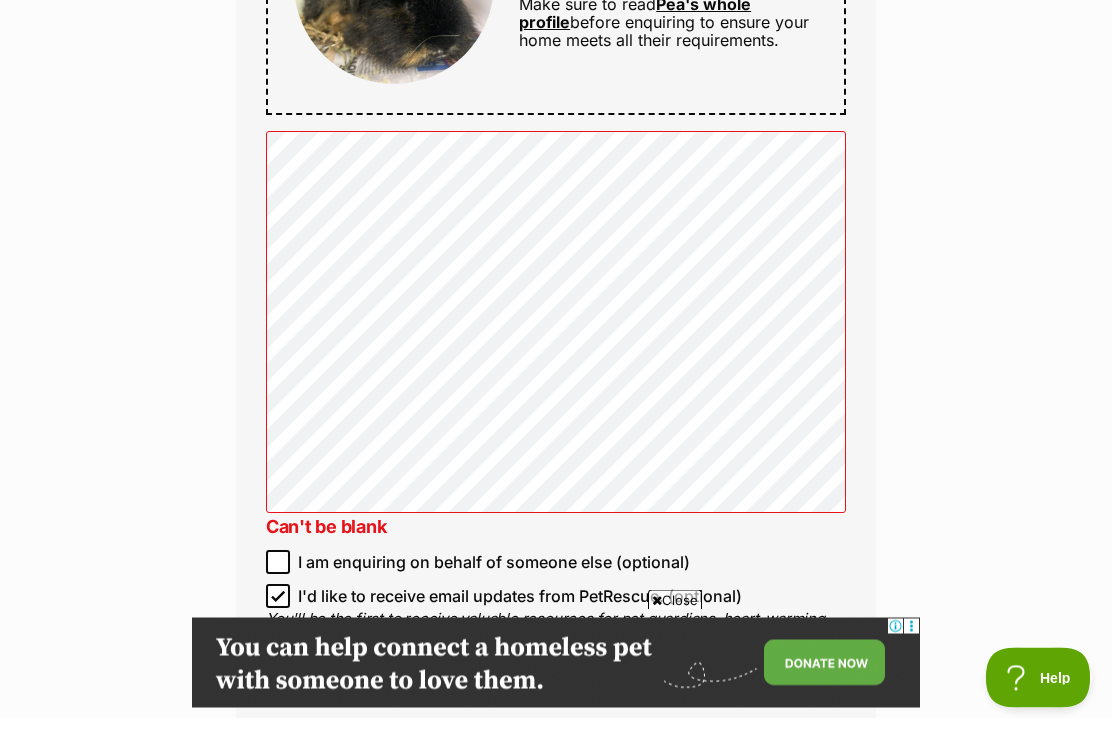 scroll, scrollTop: 1430, scrollLeft: 0, axis: vertical 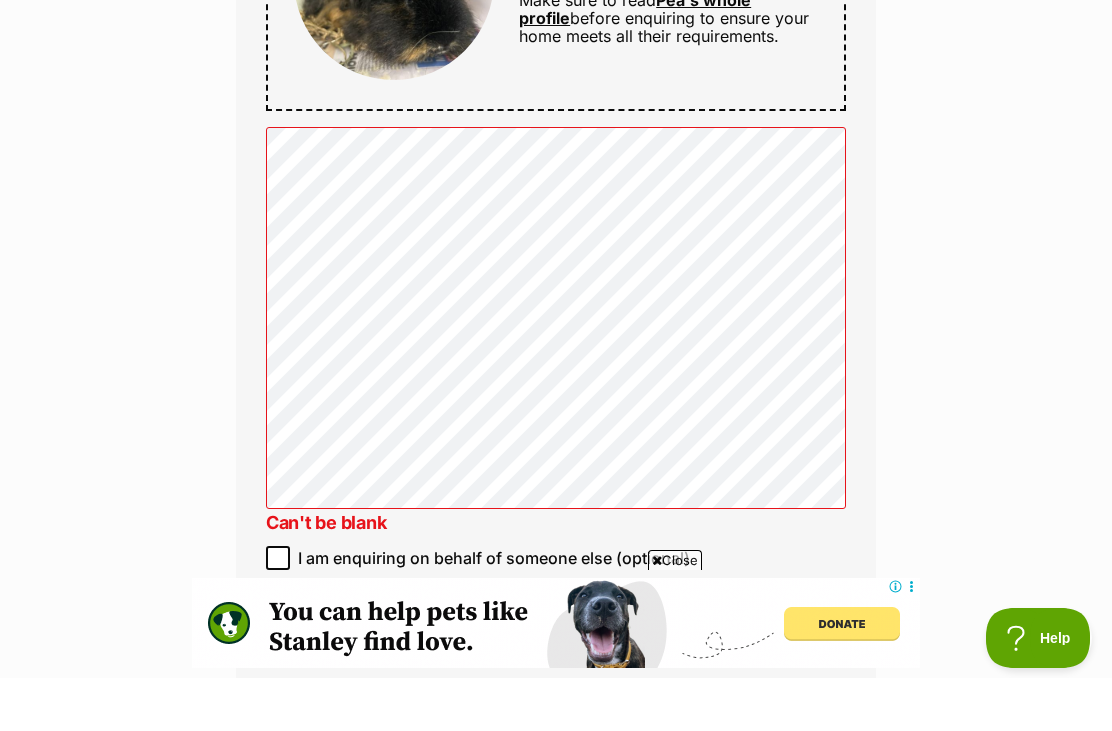 click on "Enquire about  Pea
03 59786000
Send an enquiry via the form below or phone us on
03 59*****
Want to increase your chances of a successful enquiry?
Update your adopter profile now!
Oops! Just a few hairballs to clean up below...
Message:
Can't be blank
Location:
Can't be blank
Full name Thomas Everist
Email
We require this to be able to send you communications regarding your pet enquiry.
everist.thomas@gmail.com
Phone number United States +1 United Kingdom +44 Afghanistan (‫افغانستان‬‎) +93 Albania (Shqipëri) +355 Algeria (‫الجزائر‬‎) +213 American Samoa +1684 Andorra +376 Angola +244 Anguilla +1264 Antigua and Barbuda +1268 Argentina +54 Armenia (Հայաստան) +374 Aruba +297 Australia +61 Austria (Österreich) +43 Azerbaijan (Azərbaycan) +994 Bahamas +1242 Bahrain (‫البحرين‬‎) +973 Bangladesh (বাংলাদেশ) +880 Barbados +1246 Belarus (Беларусь) +375" at bounding box center [556, 232] 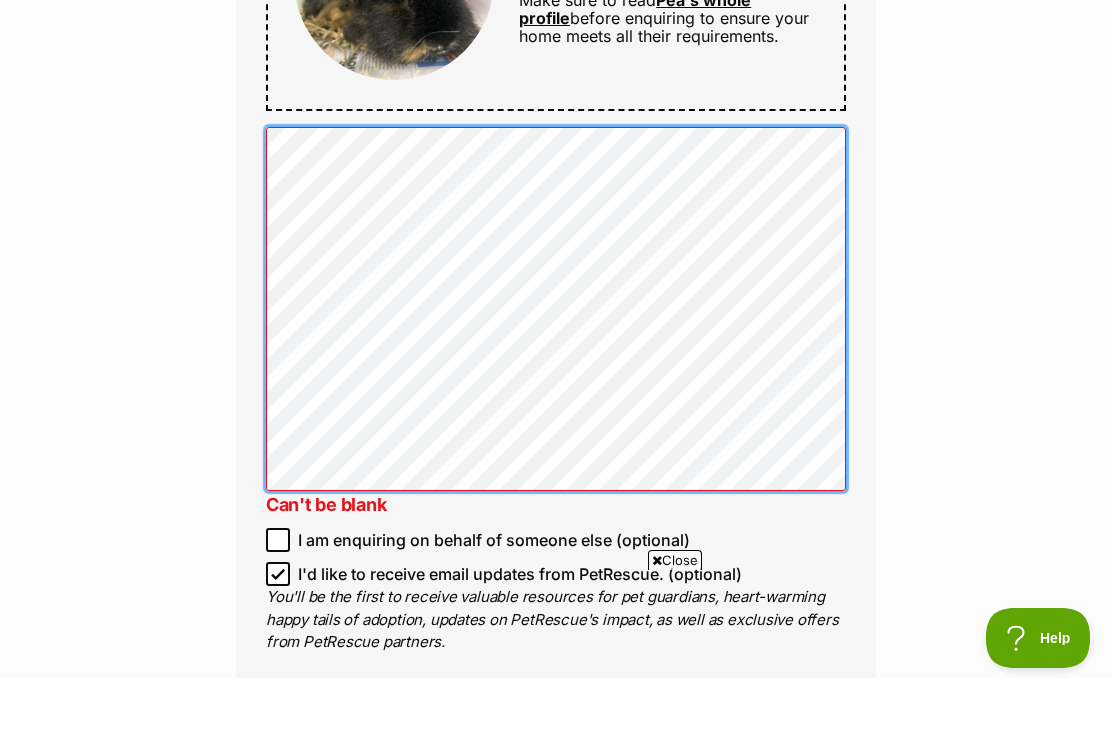 scroll, scrollTop: 0, scrollLeft: 0, axis: both 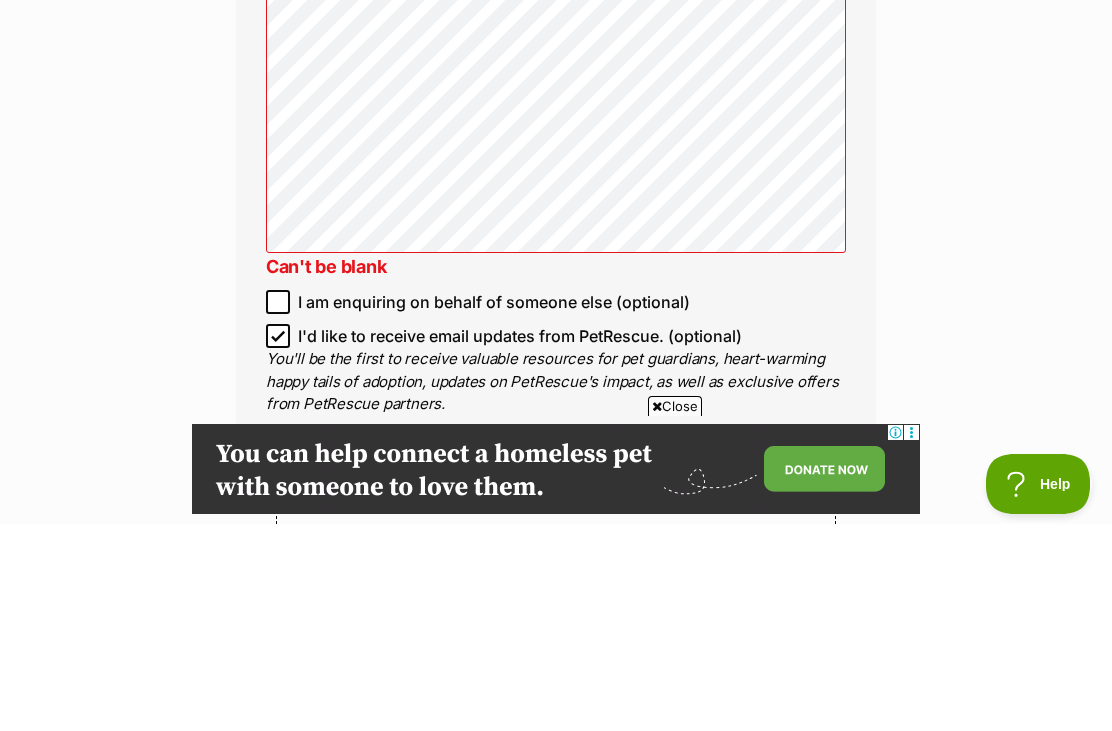click on "Enquire about  Pea
03 59786000
Send an enquiry via the form below or phone us on
03 59*****
Want to increase your chances of a successful enquiry?
Update your adopter profile now!
Oops! Just a few hairballs to clean up below...
Message:
Can't be blank
Location:
Can't be blank
Full name Thomas Everist
Email
We require this to be able to send you communications regarding your pet enquiry.
everist.thomas@gmail.com
Phone number United States +1 United Kingdom +44 Afghanistan (‫افغانستان‬‎) +93 Albania (Shqipëri) +355 Algeria (‫الجزائر‬‎) +213 American Samoa +1684 Andorra +376 Angola +244 Anguilla +1264 Antigua and Barbuda +1268 Argentina +54 Armenia (Հայաստան) +374 Aruba +297 Australia +61 Austria (Österreich) +43 Azerbaijan (Azərbaycan) +994 Bahamas +1242 Bahrain (‫البحرين‬‎) +973 Bangladesh (বাংলাদেশ) +880 Barbados +1246 Belarus (Беларусь) +1" at bounding box center [556, 181] 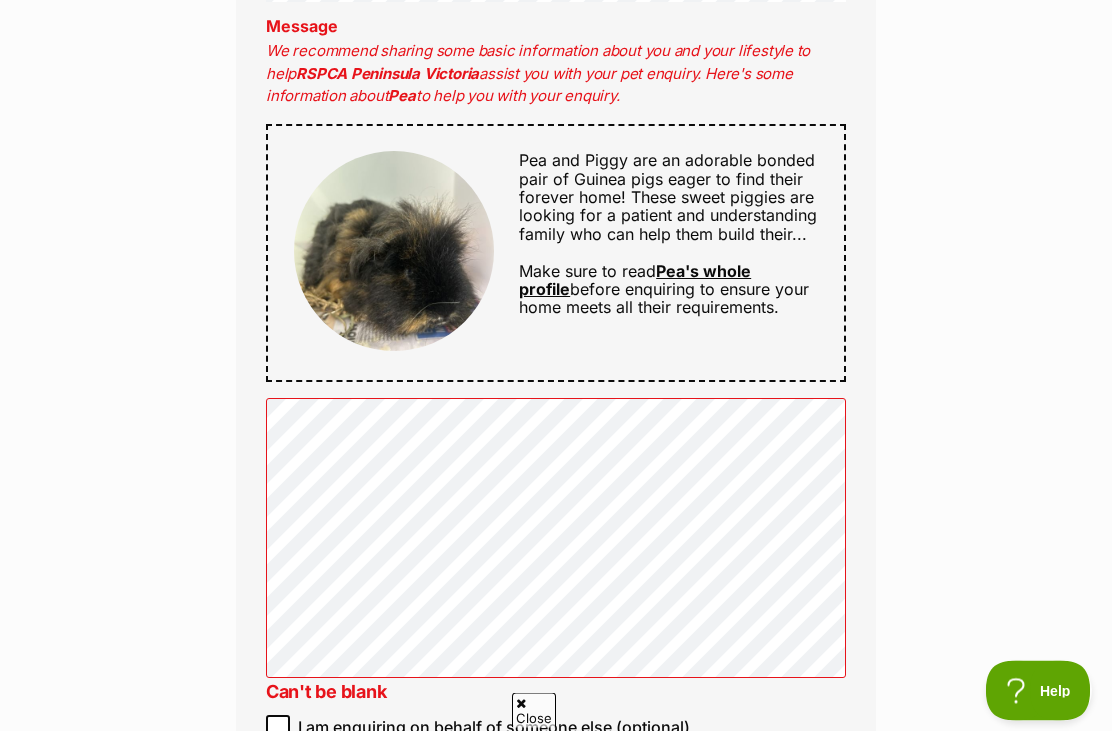 scroll, scrollTop: 1168, scrollLeft: 0, axis: vertical 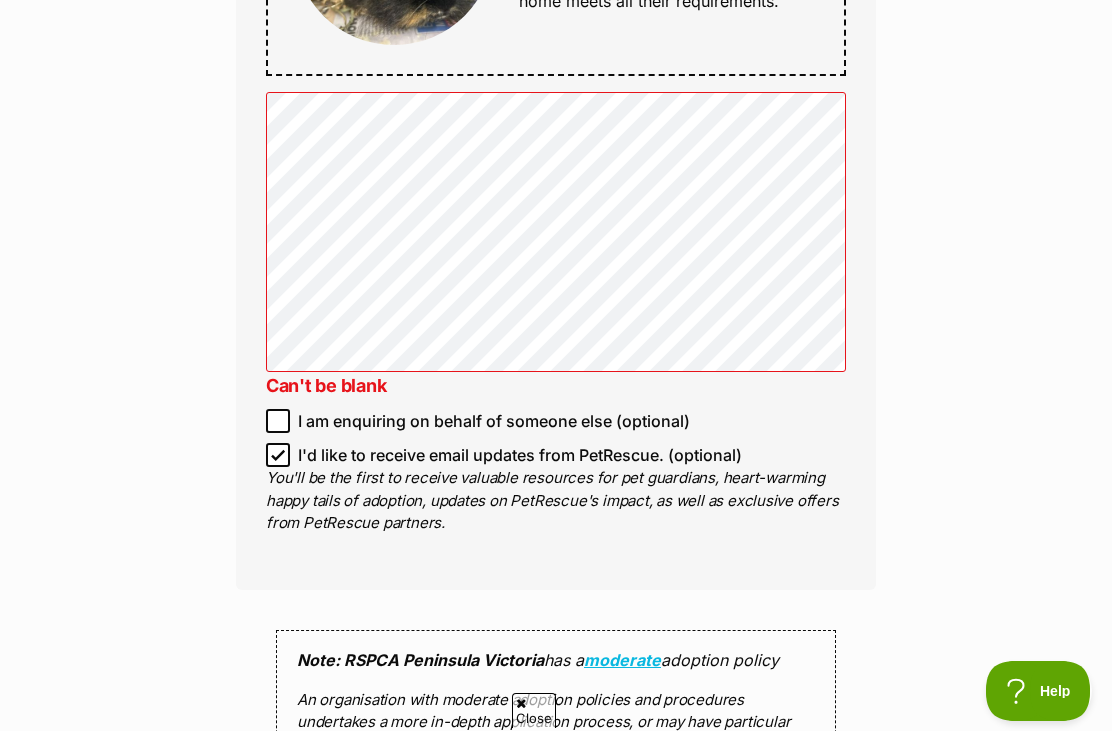 click on "Enquire about  Pea
03 59786000
Send an enquiry via the form below or phone us on
03 59*****
Want to increase your chances of a successful enquiry?
Update your adopter profile now!
Oops! Just a few hairballs to clean up below...
Message:
Can't be blank
Location:
Can't be blank
Full name Thomas Everist
Email
We require this to be able to send you communications regarding your pet enquiry.
everist.thomas@gmail.com
Phone number United States +1 United Kingdom +44 Afghanistan (‫افغانستان‬‎) +93 Albania (Shqipëri) +355 Algeria (‫الجزائر‬‎) +213 American Samoa +1684 Andorra +376 Angola +244 Anguilla +1264 Antigua and Barbuda +1268 Argentina +54 Armenia (Հայաստան) +374 Aruba +297 Australia +61 Austria (Österreich) +43 Azerbaijan (Azərbaycan) +994 Bahamas +1242 Bahrain (‫البحرين‬‎) +973 Bangladesh (বাংলাদেশ) +880 Barbados +1246 Belarus (Беларусь) +1" at bounding box center [556, 13] 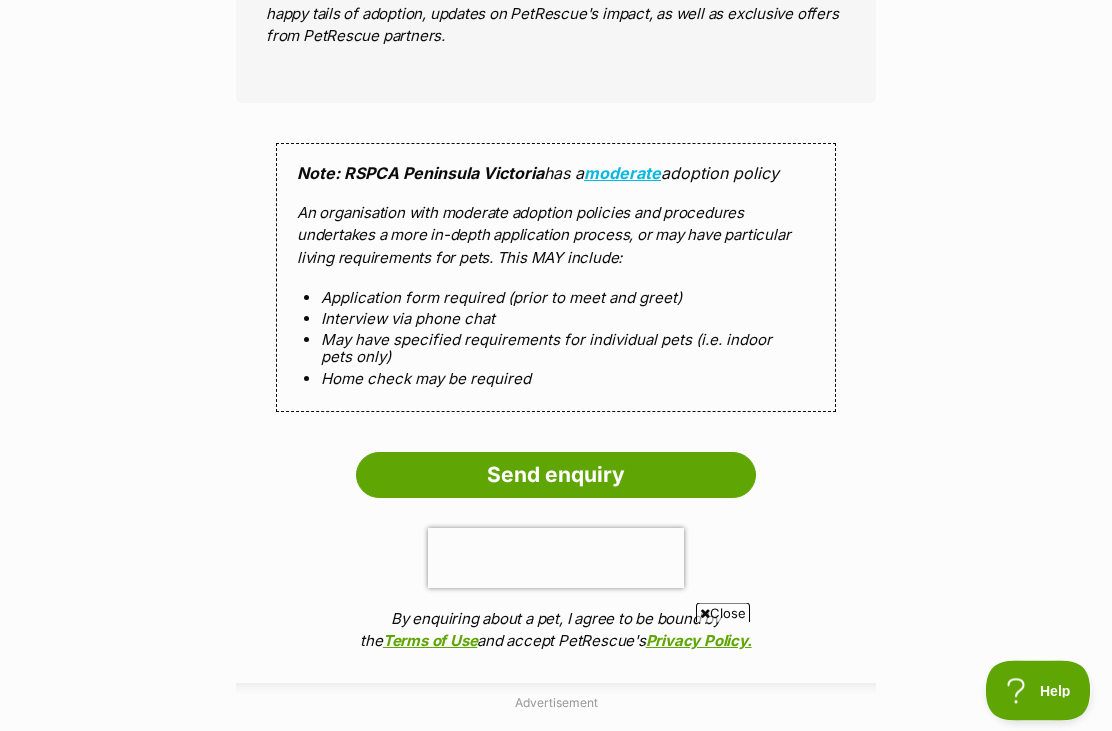 scroll, scrollTop: 2038, scrollLeft: 0, axis: vertical 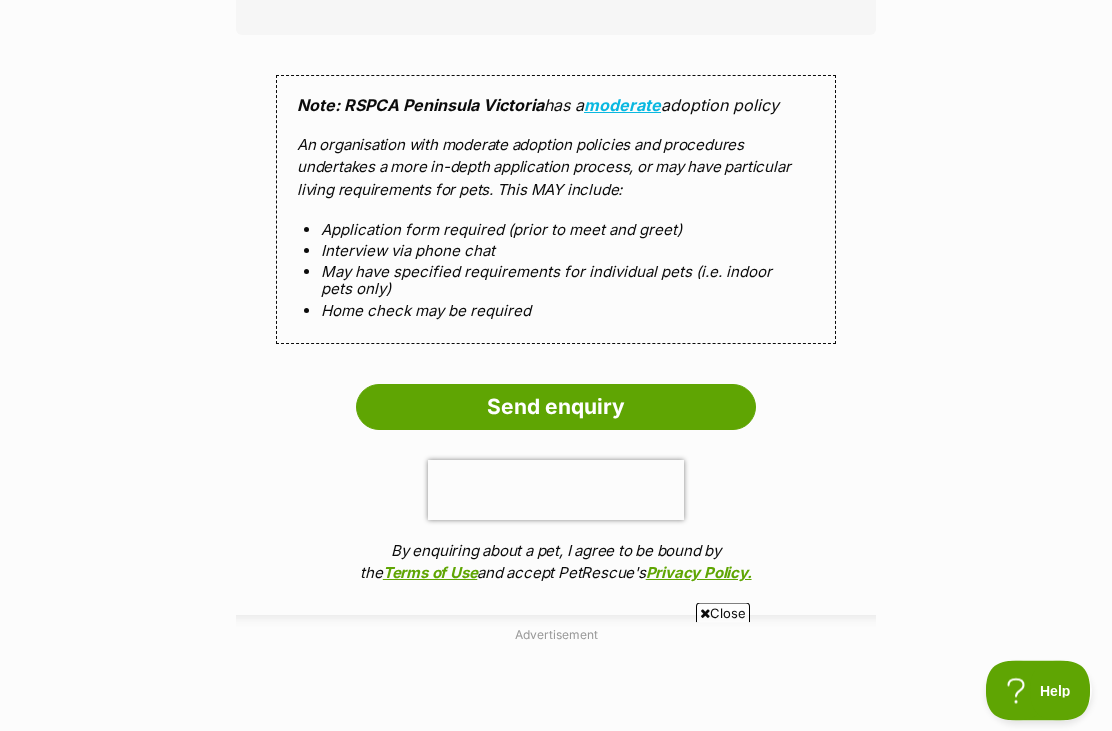 click on "Send enquiry" at bounding box center (556, 408) 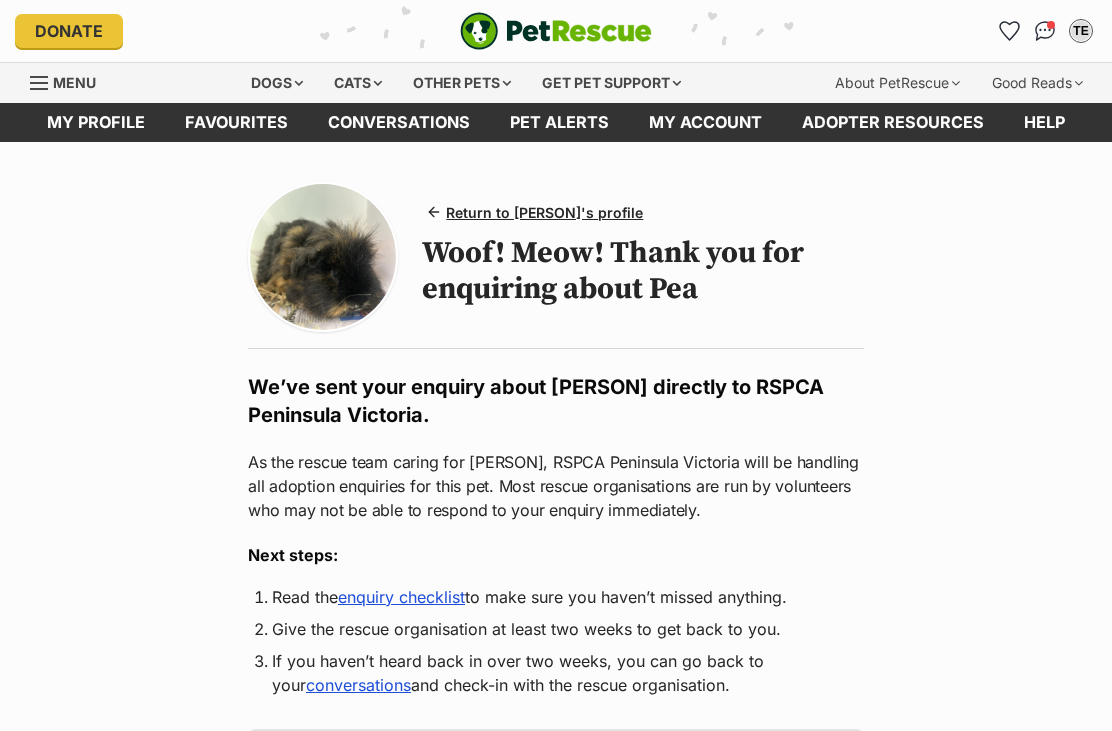 scroll, scrollTop: 46, scrollLeft: 0, axis: vertical 